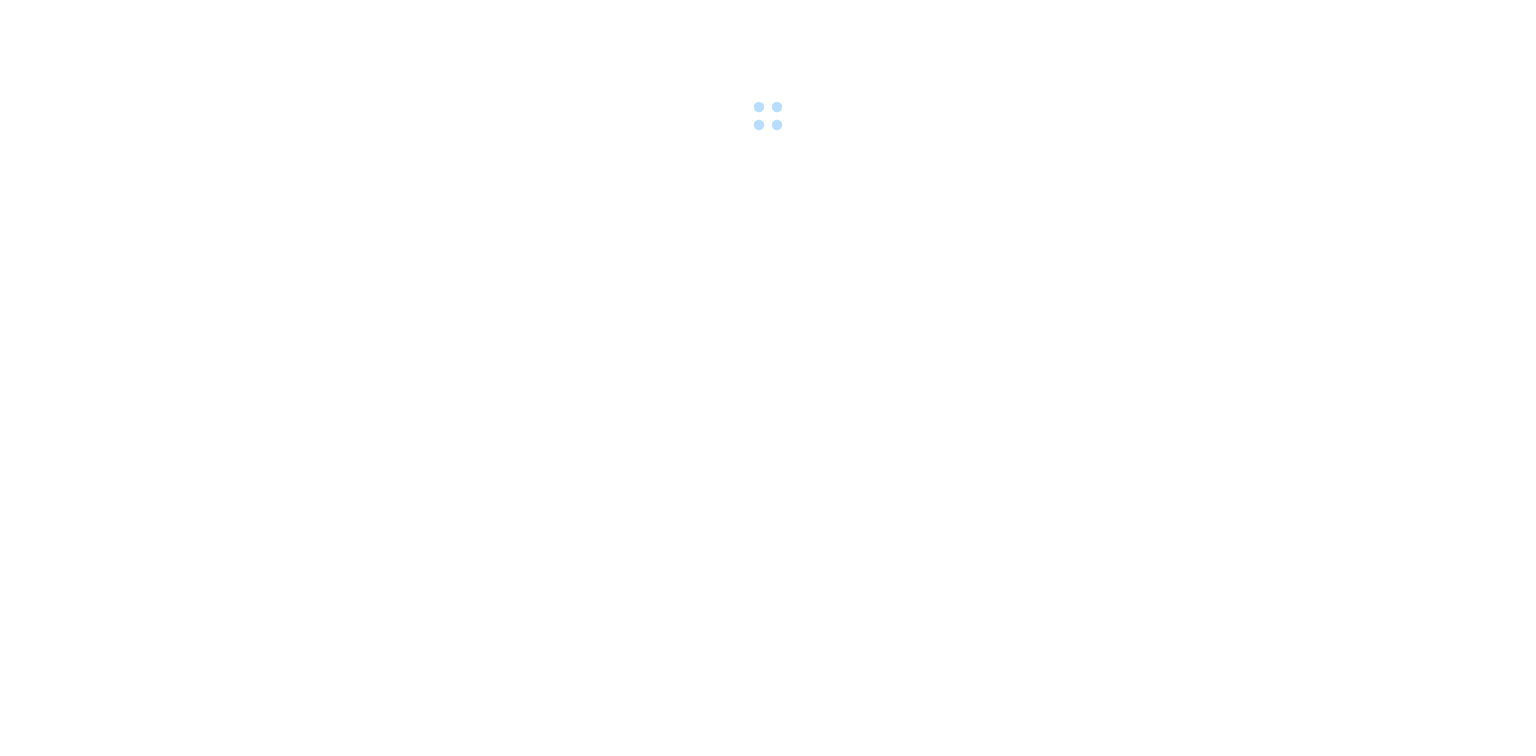 scroll, scrollTop: 0, scrollLeft: 0, axis: both 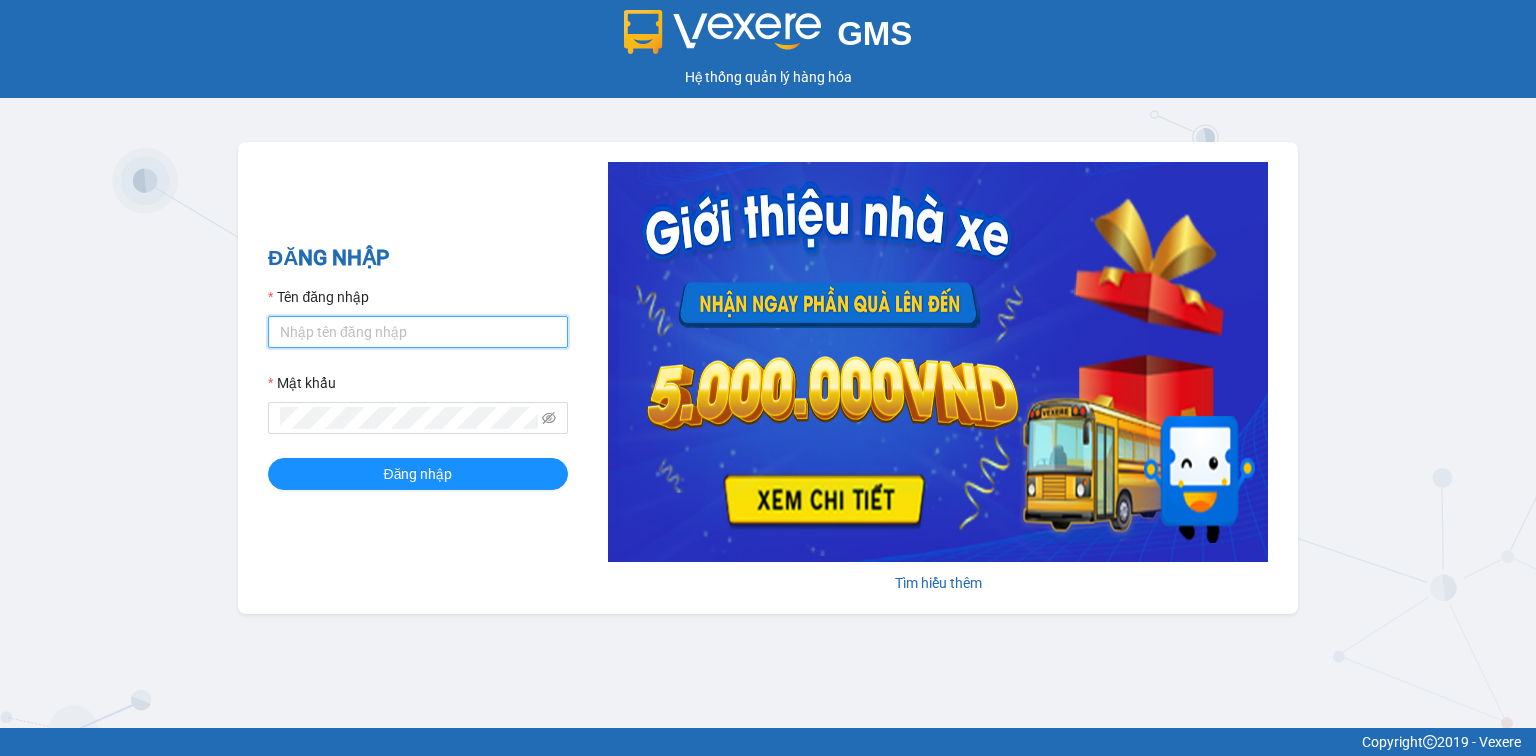 click on "Tên đăng nhập" at bounding box center (418, 332) 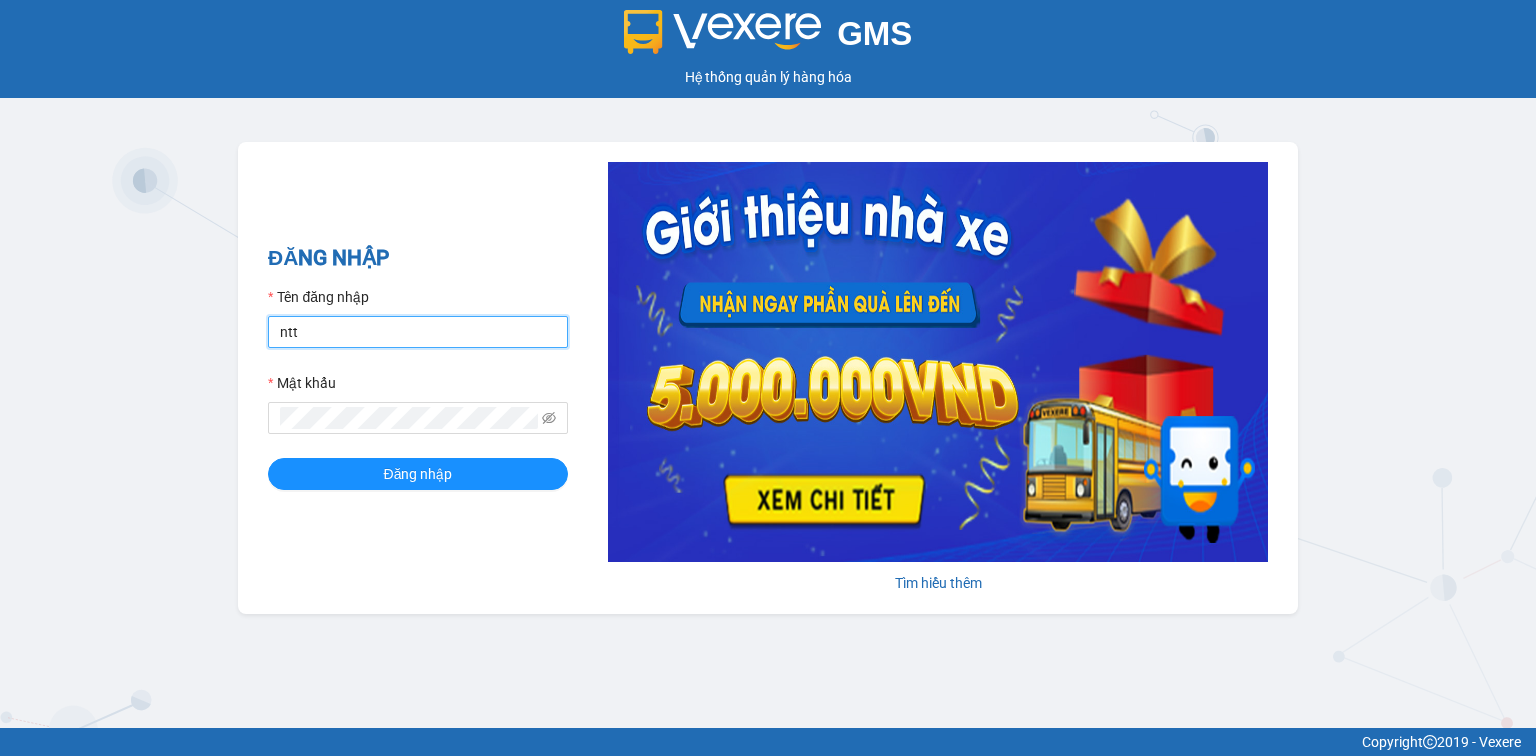 type on "nttha.hhg" 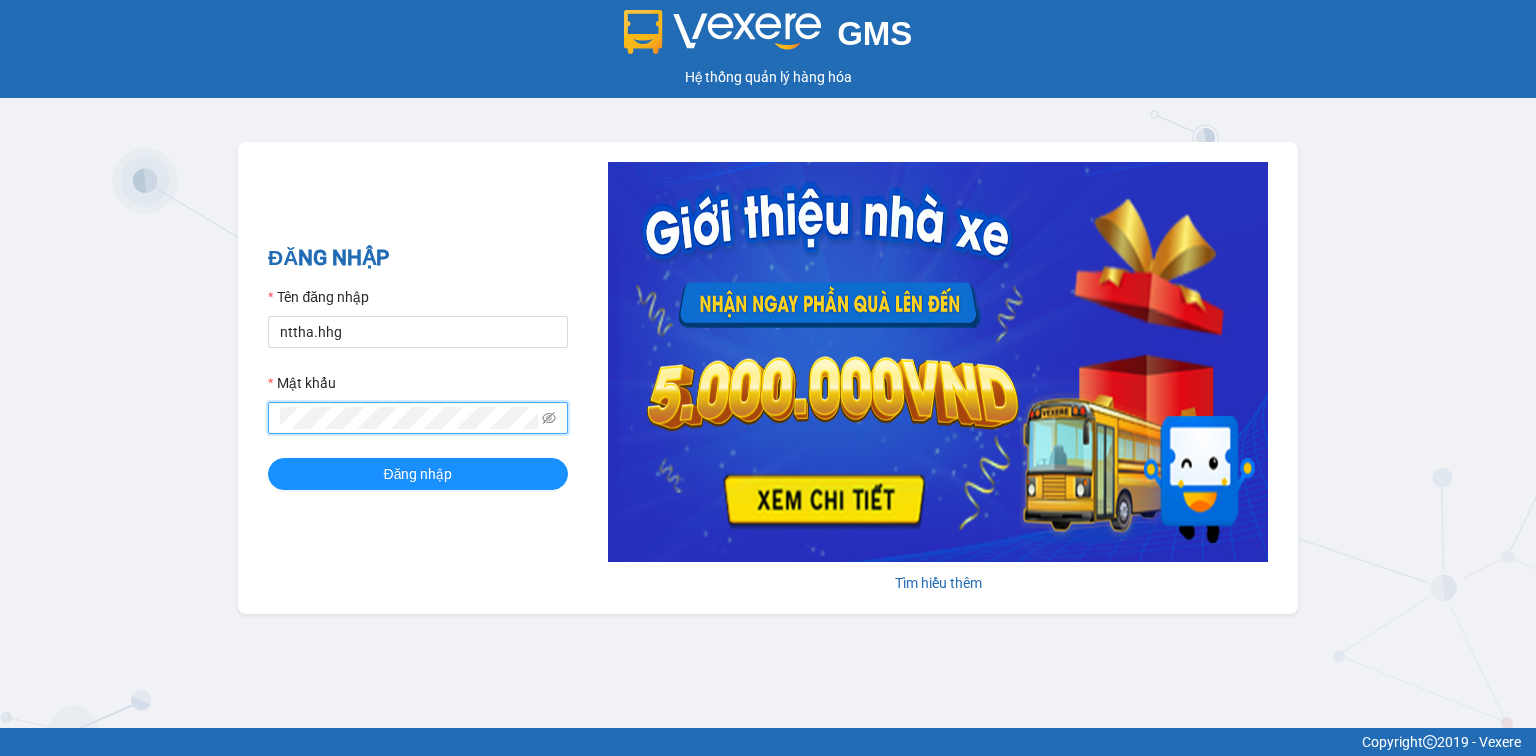 click on "Đăng nhập" at bounding box center (418, 474) 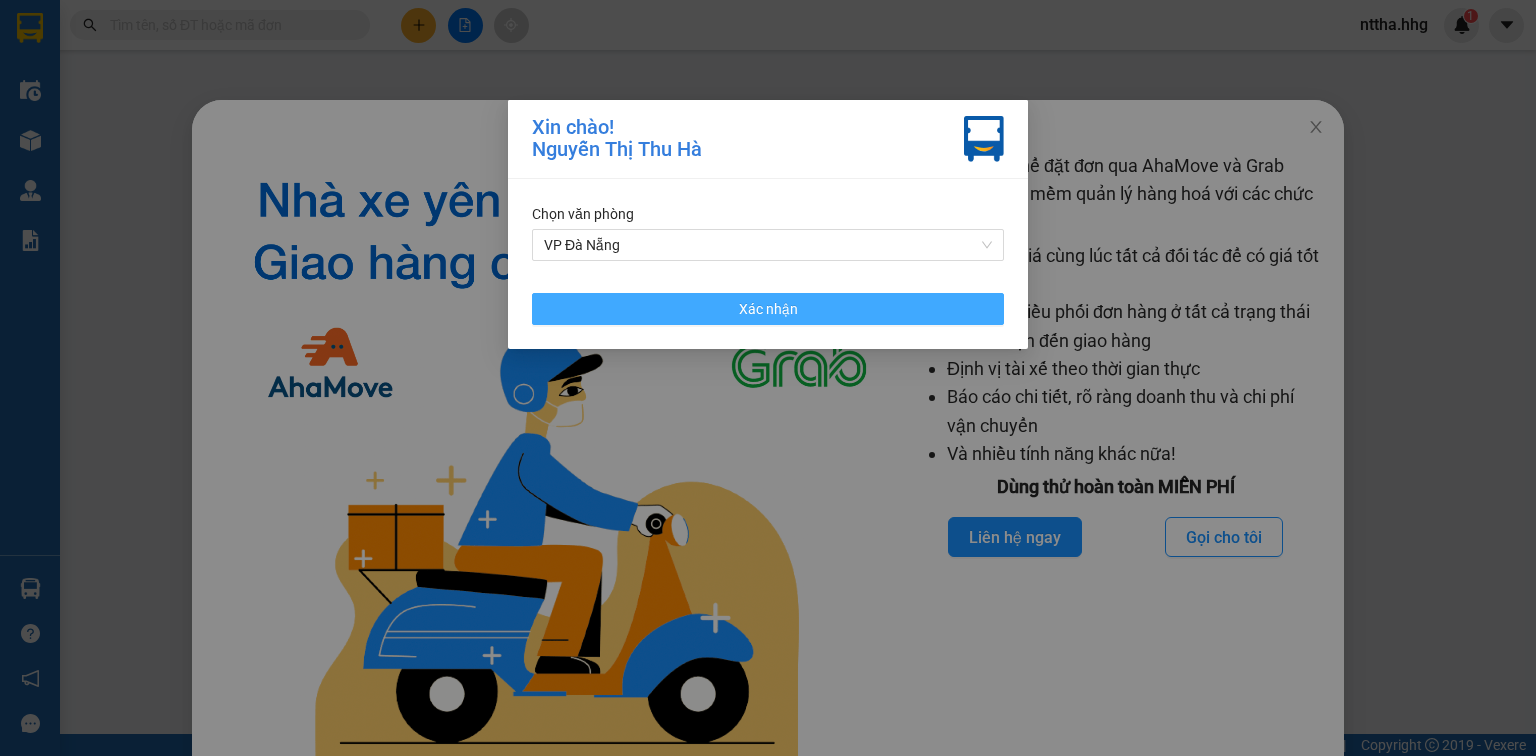 click on "Xác nhận" at bounding box center [768, 309] 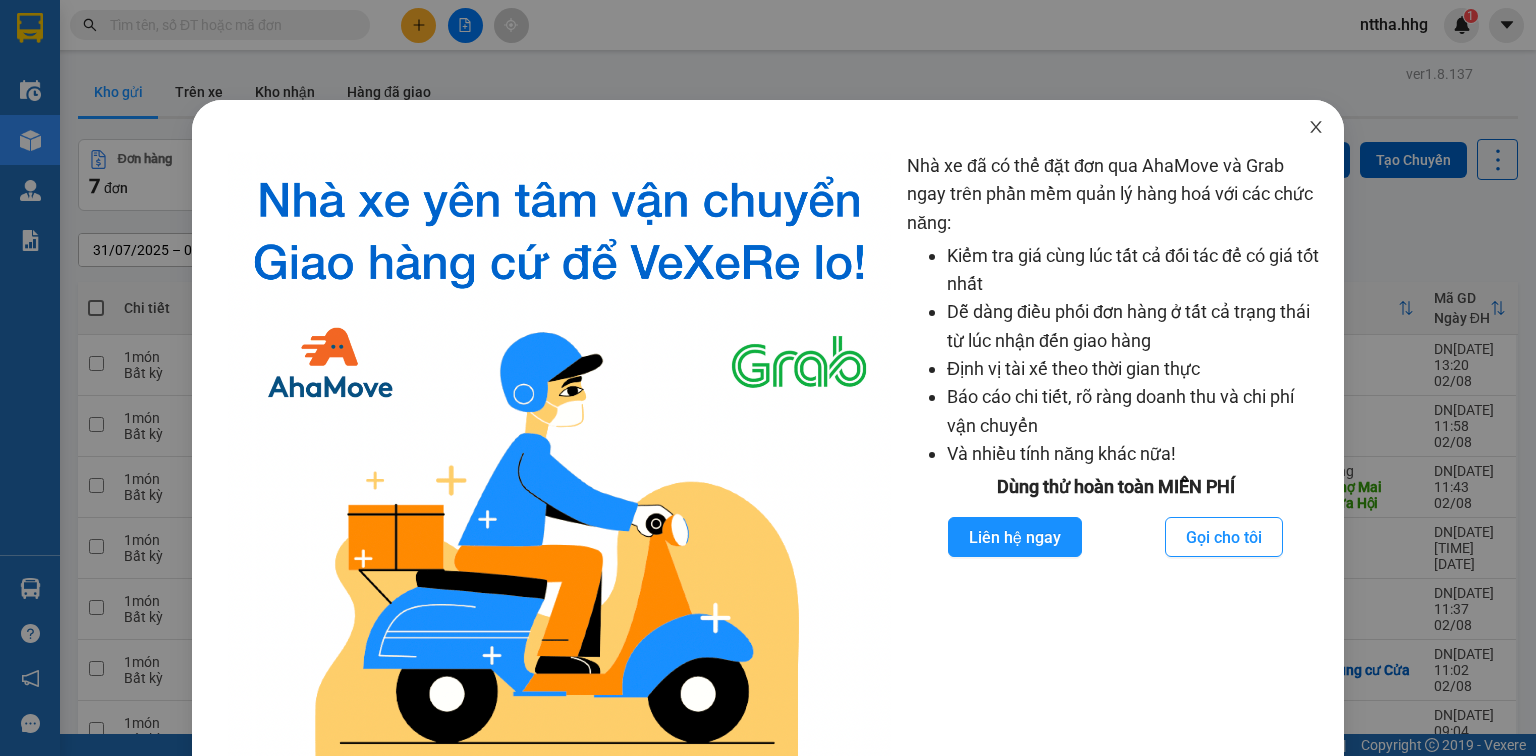 click 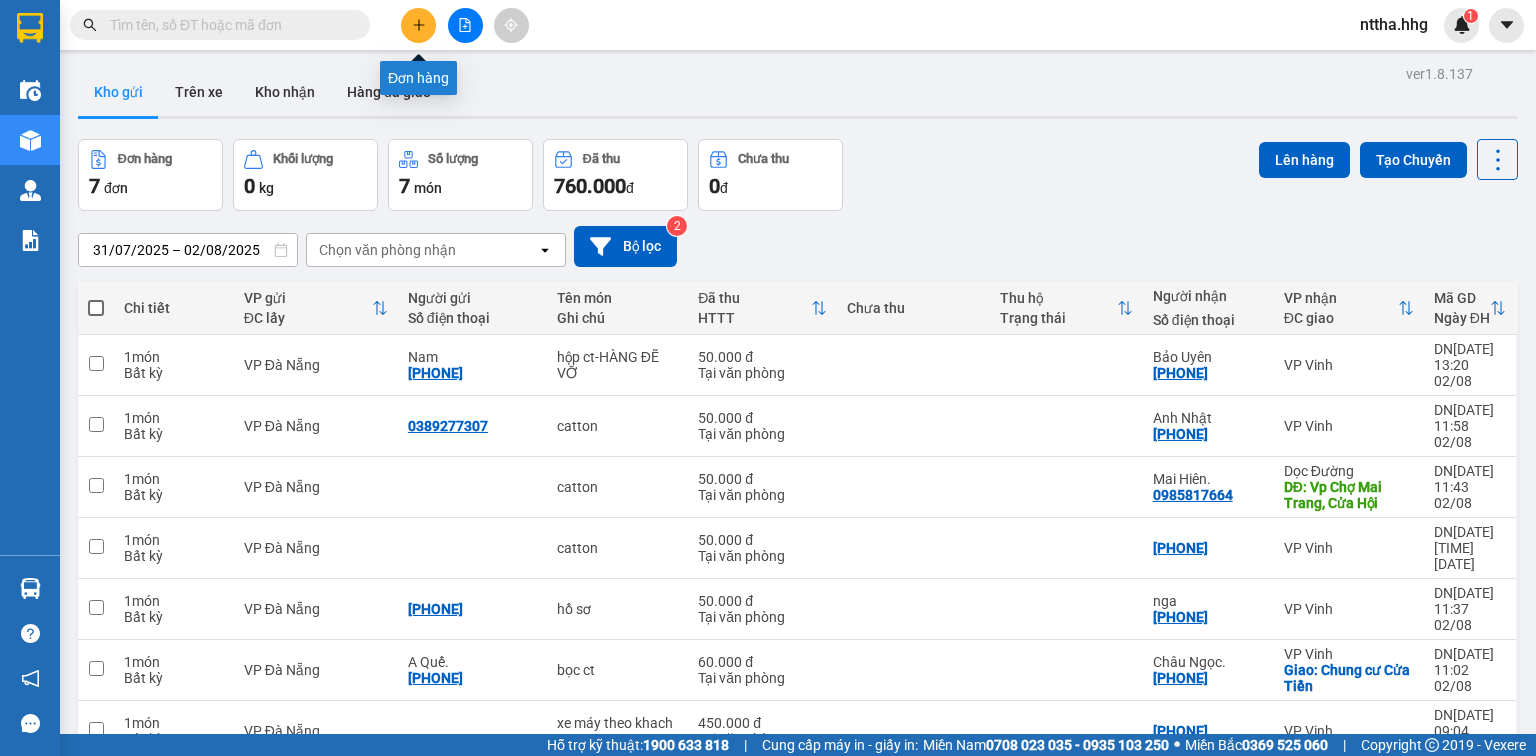 click 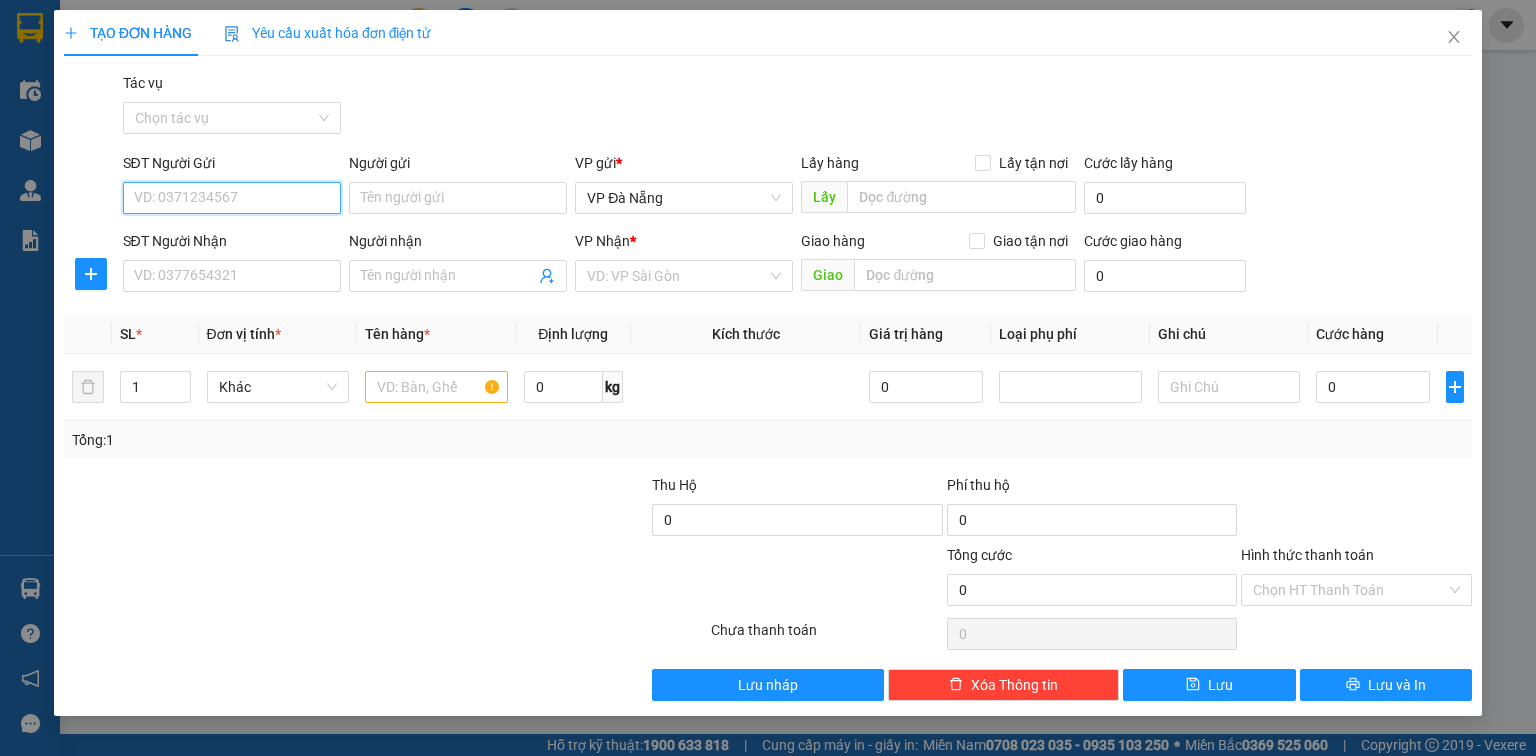 click on "SĐT Người Gửi" at bounding box center (232, 198) 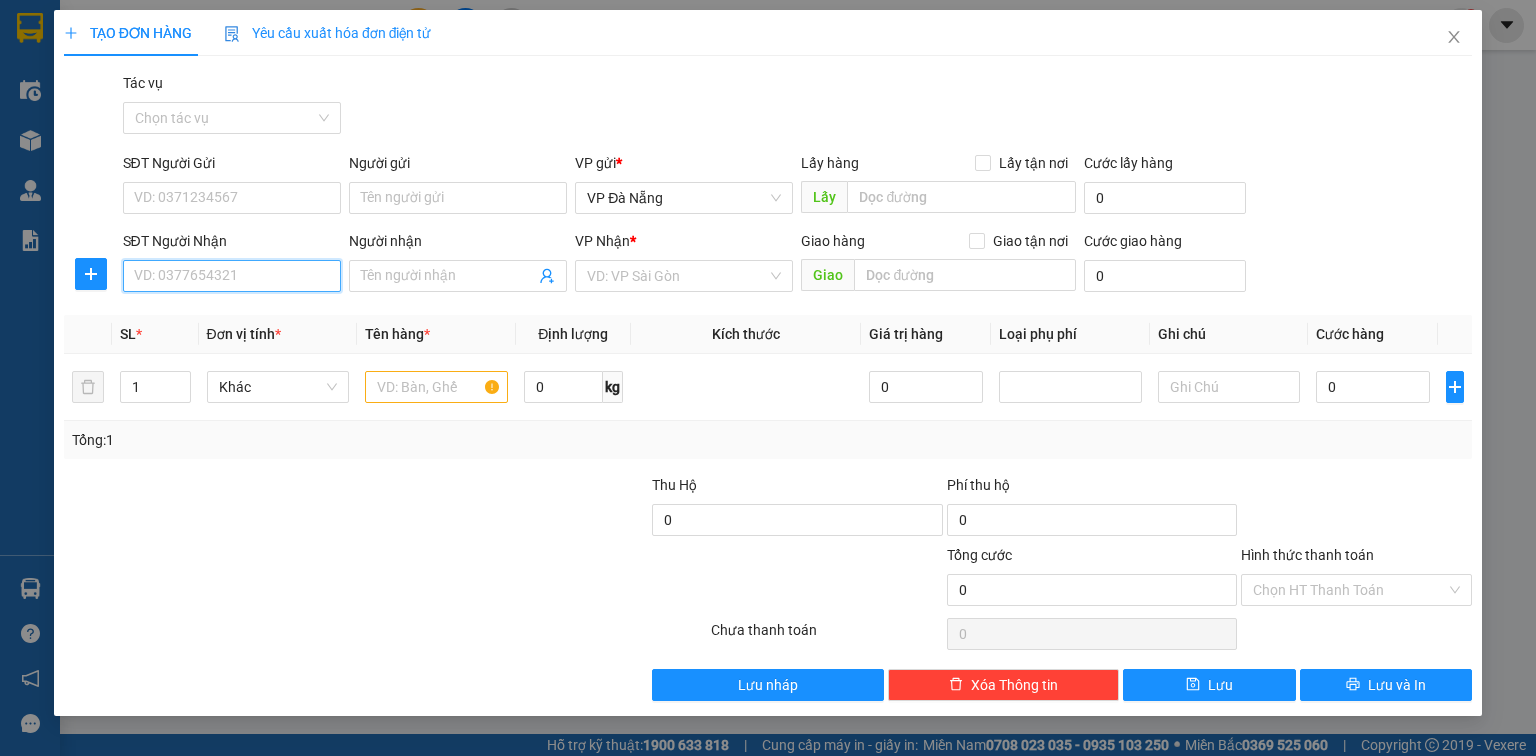 click on "SĐT Người Nhận" at bounding box center (232, 276) 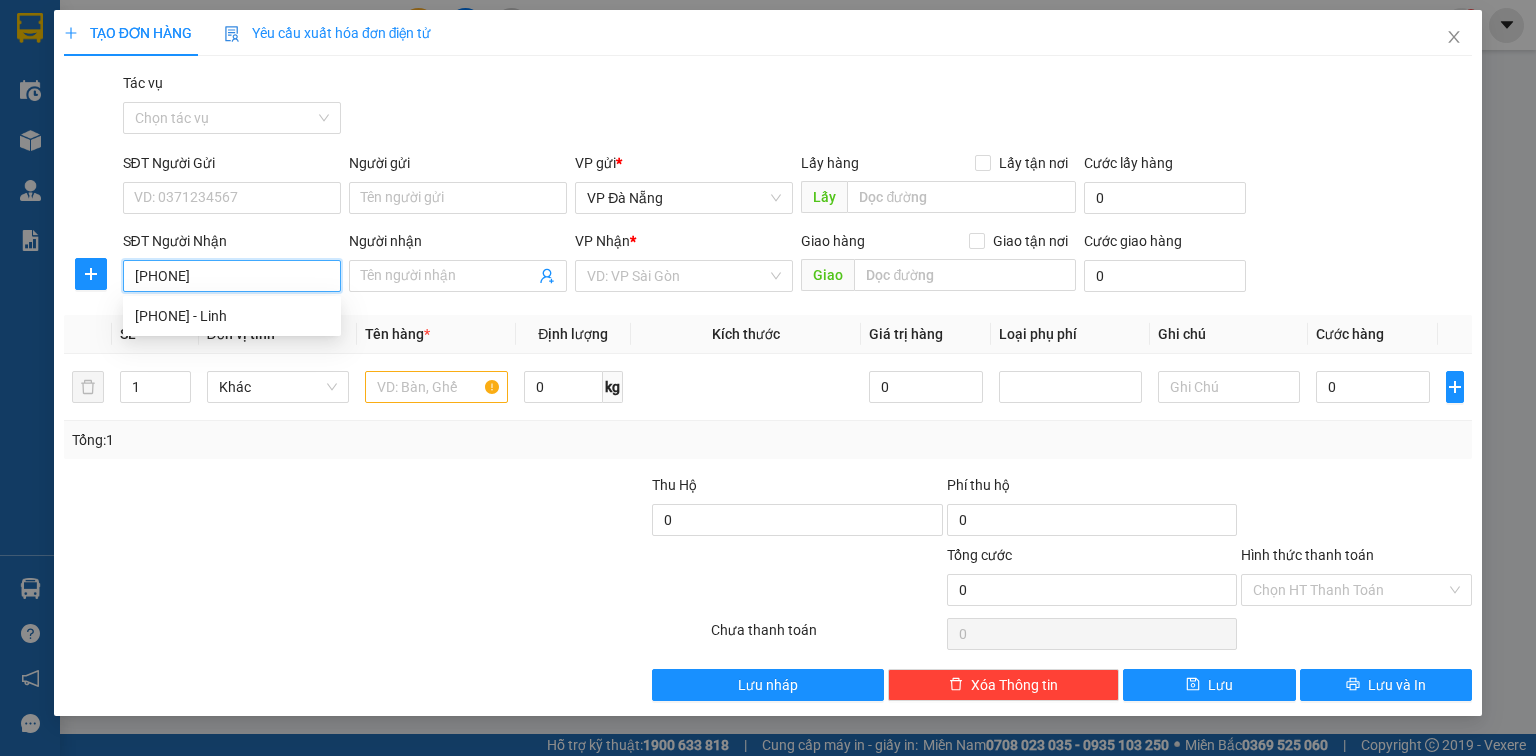 type on "0971449967" 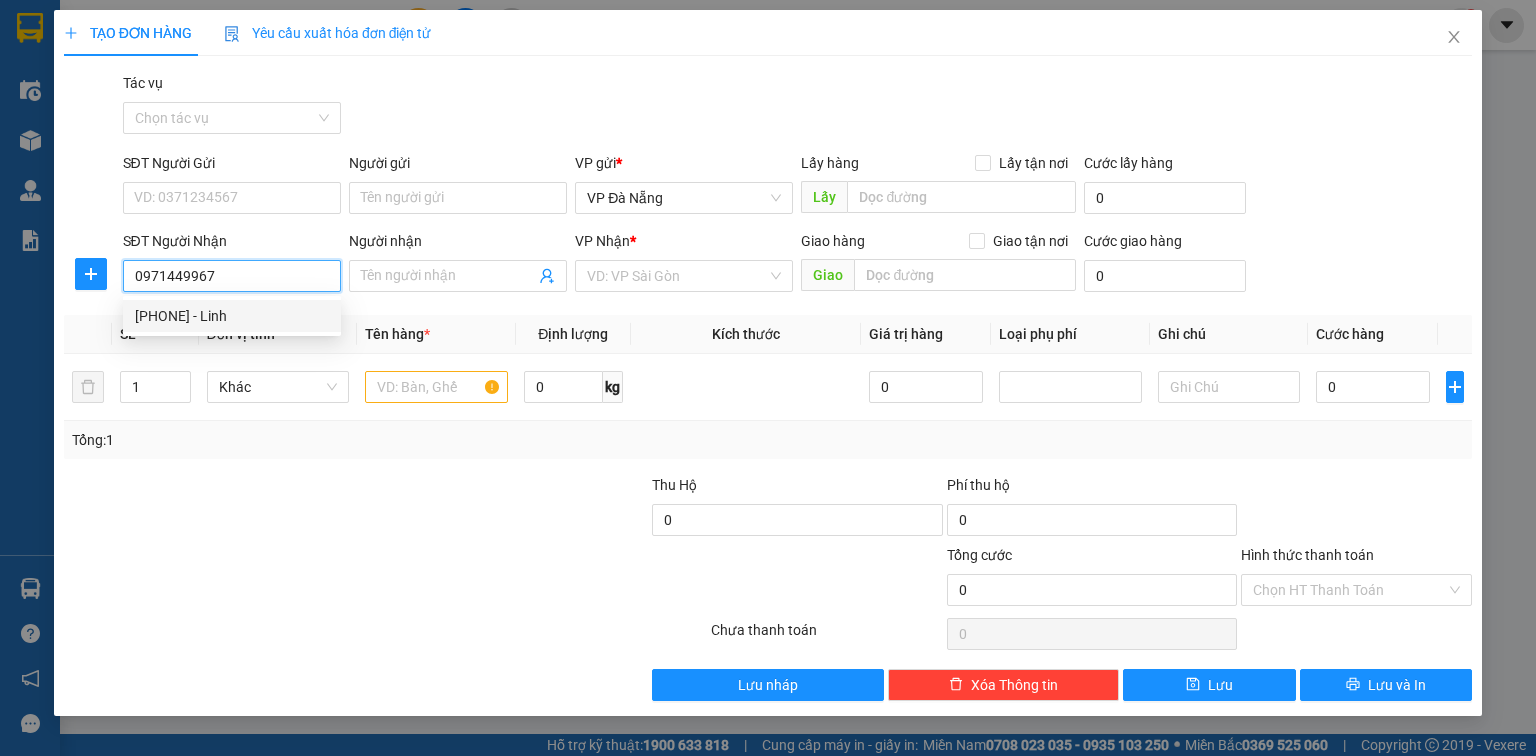 click on "[PHONE] - Linh" at bounding box center (232, 316) 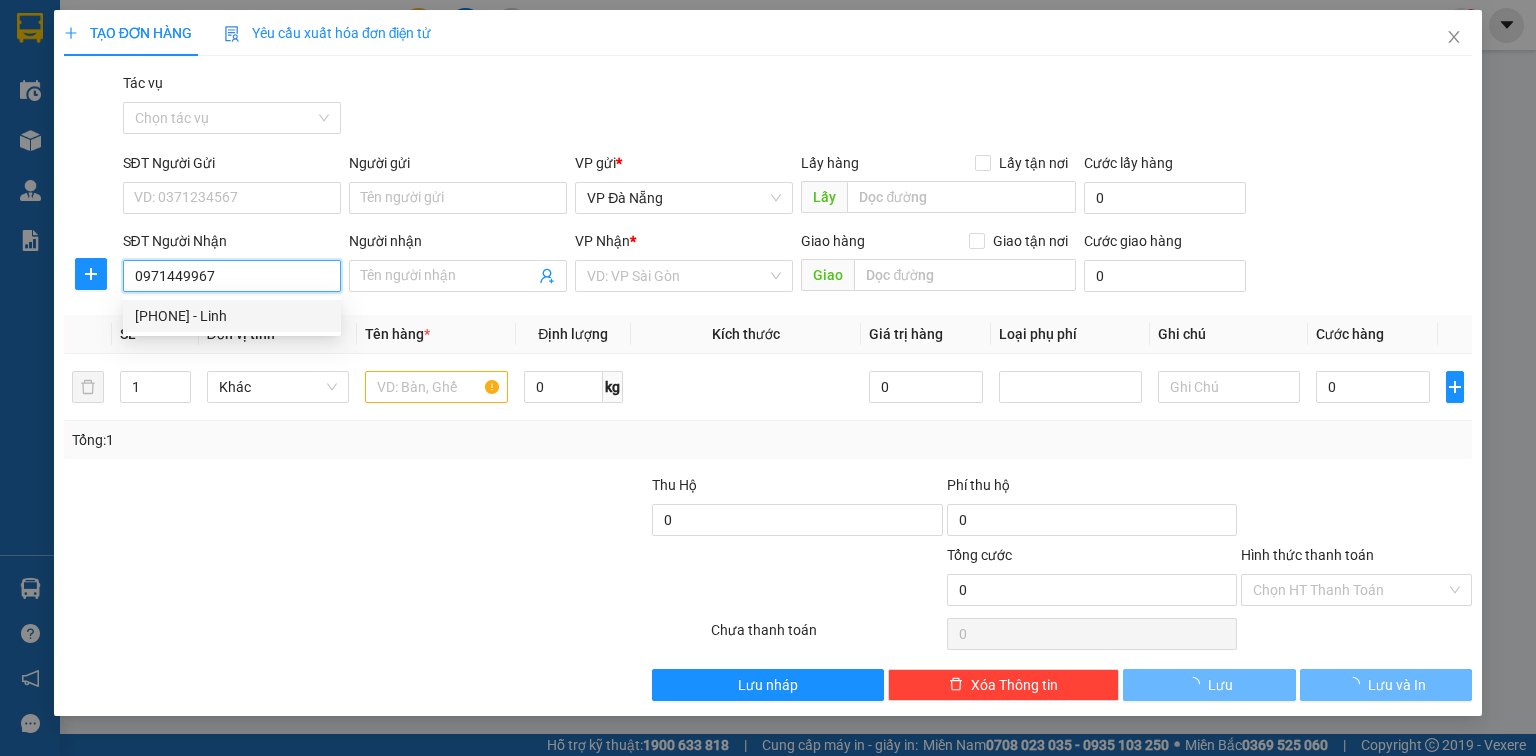 type on "Linh" 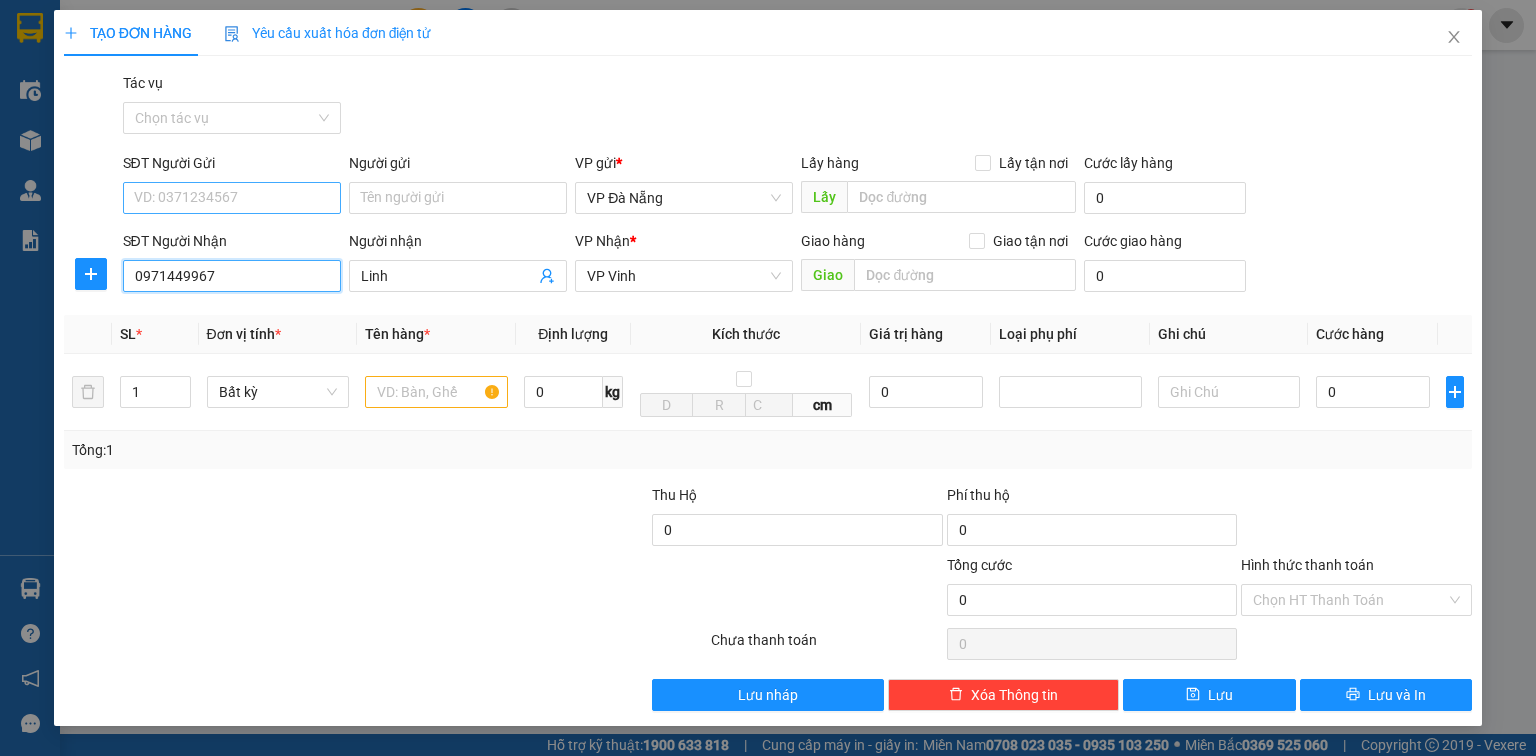 type on "0971449967" 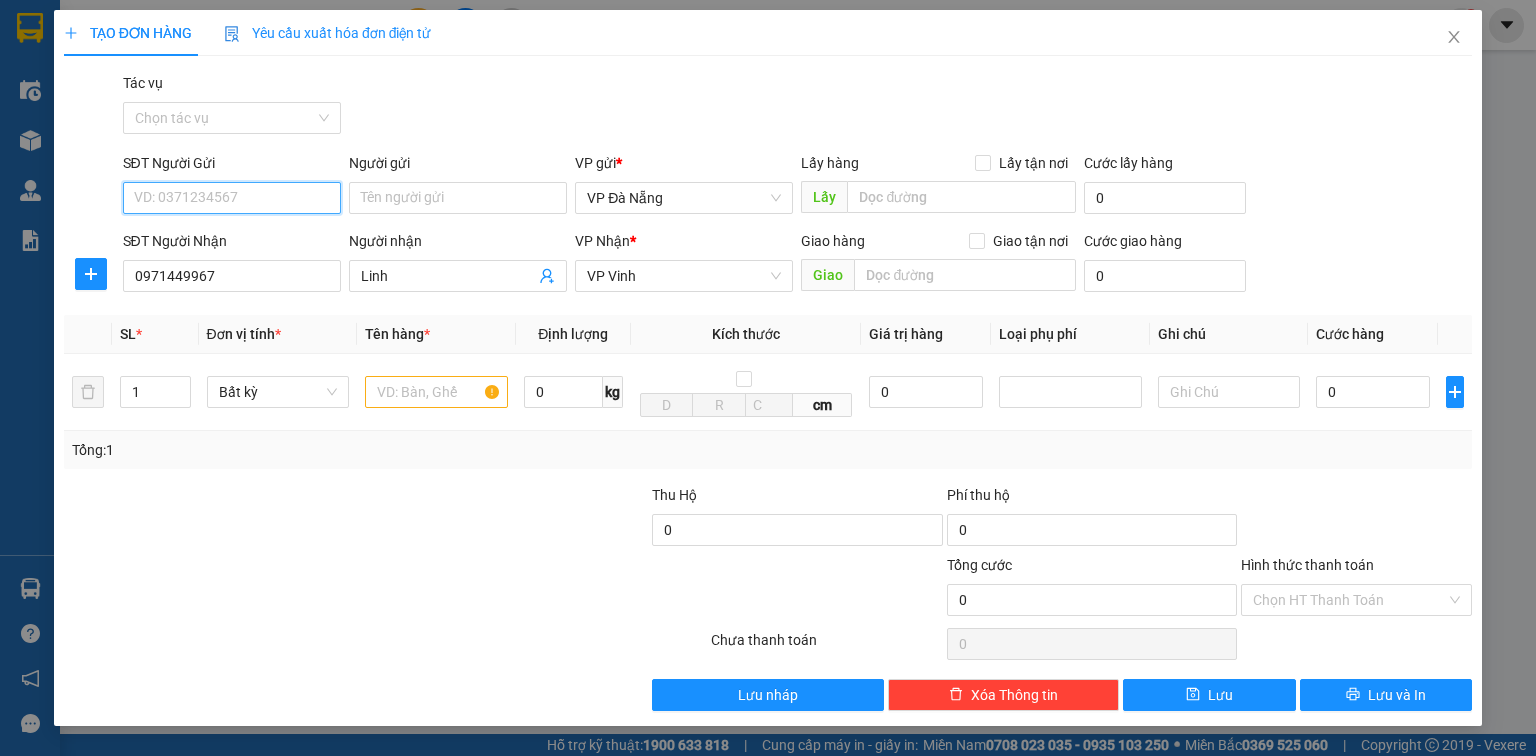 click on "SĐT Người Gửi" at bounding box center [232, 198] 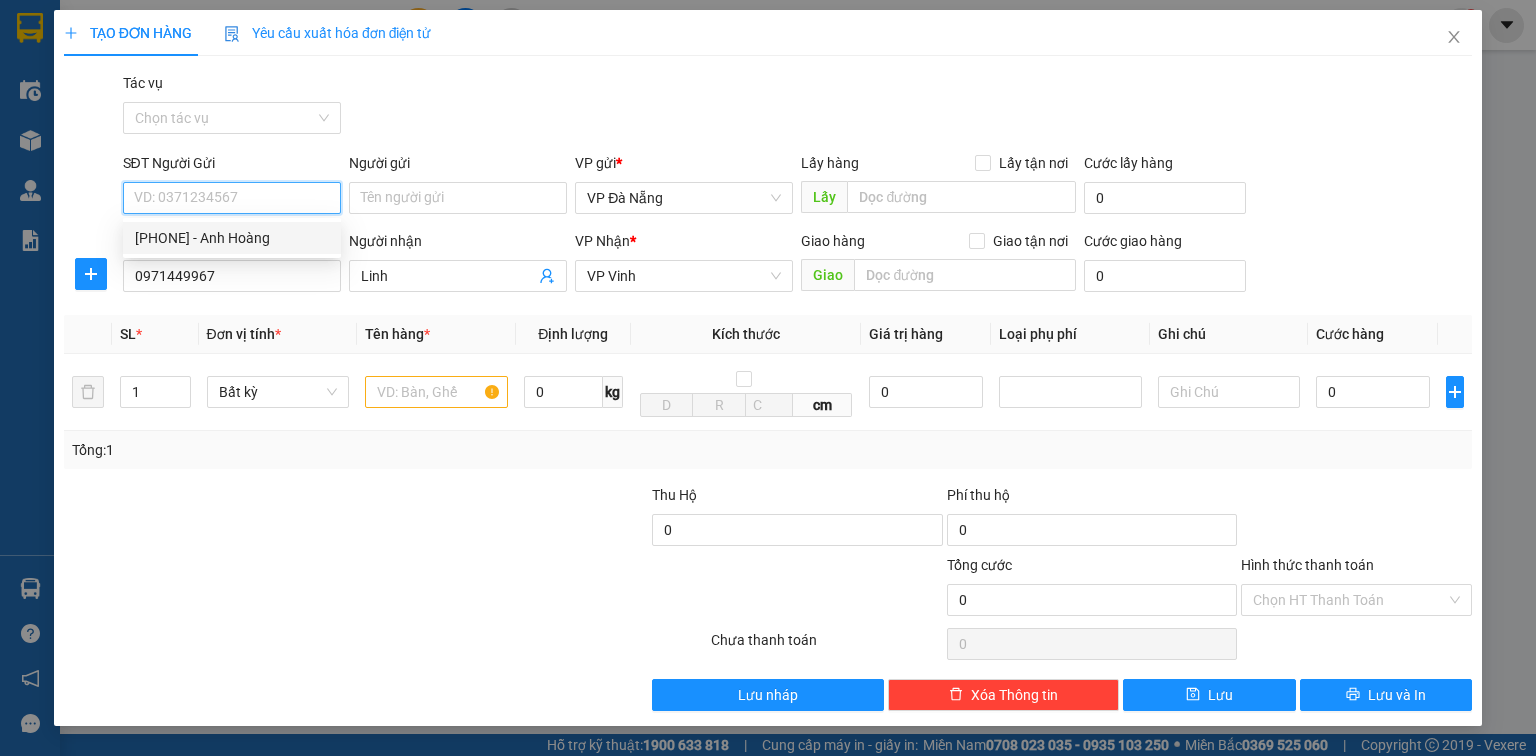 click on "[PHONE] - Anh Hoàng" at bounding box center (232, 238) 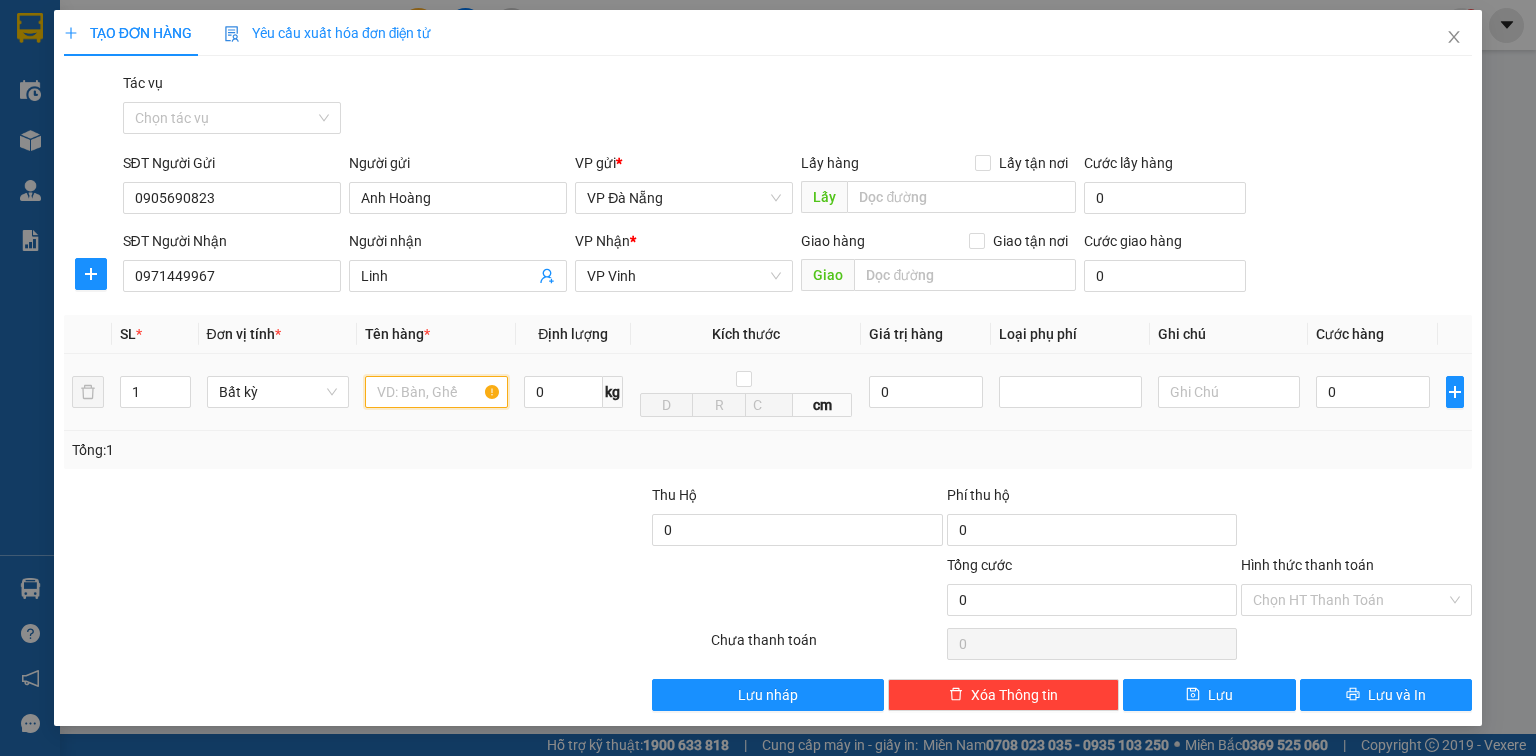 click at bounding box center [436, 392] 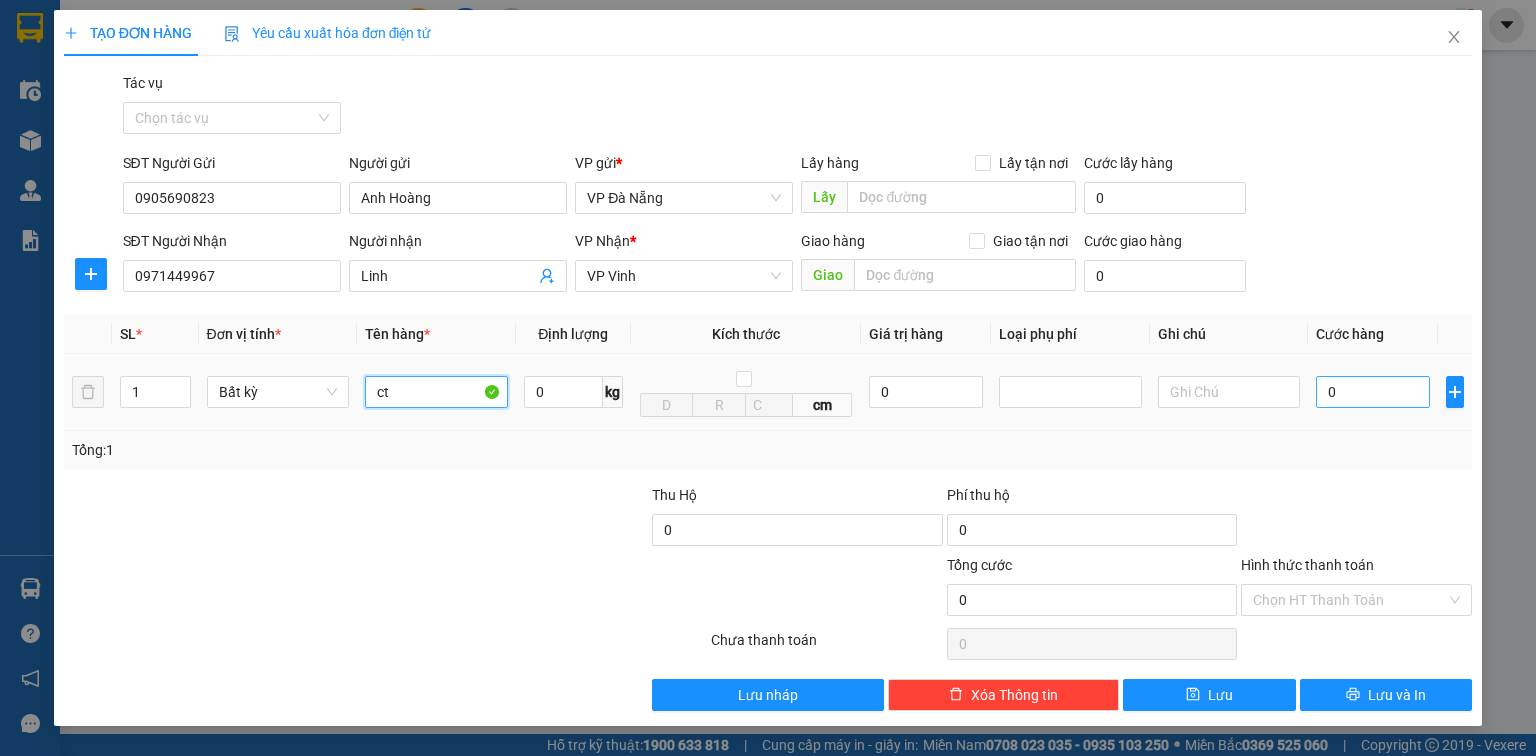 type on "ct" 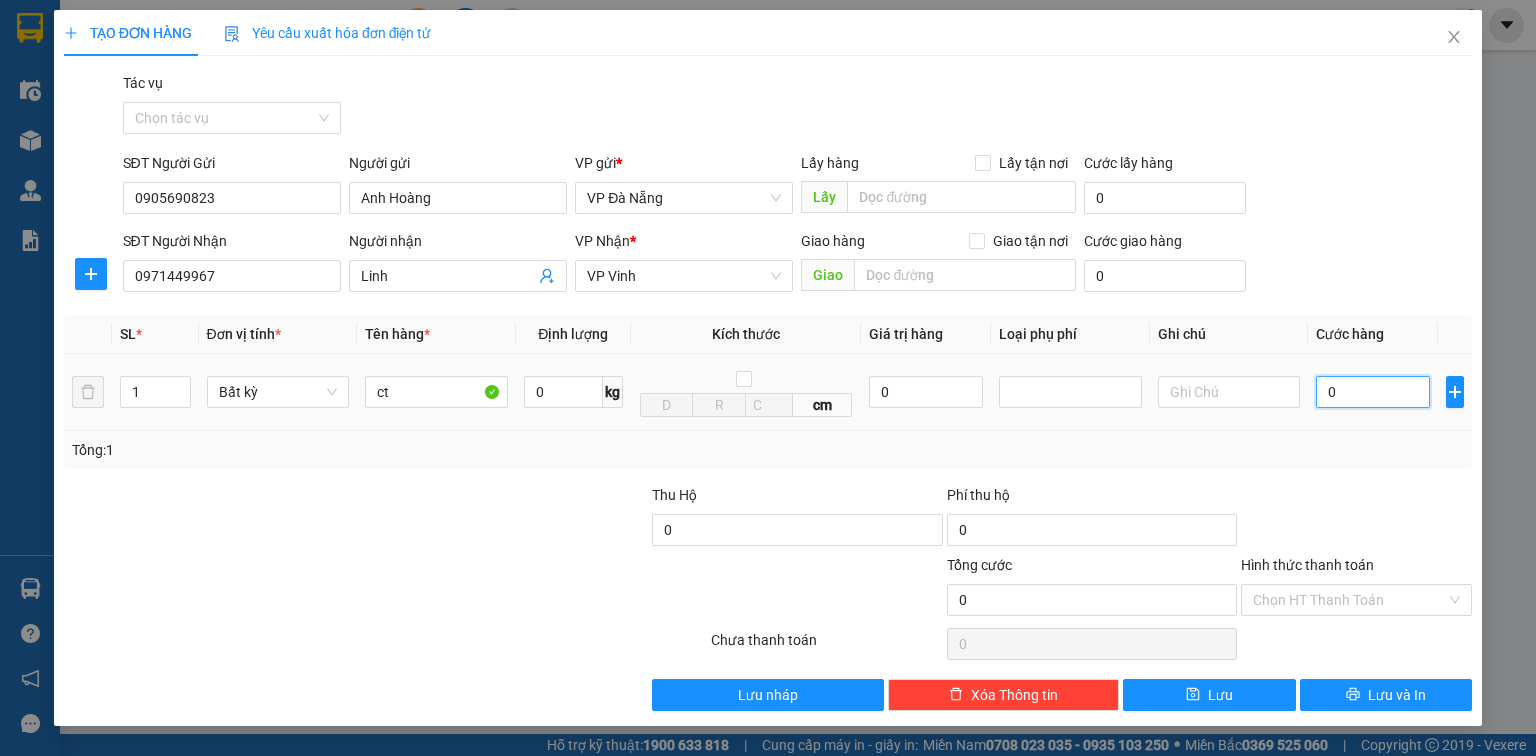 click on "0" at bounding box center (1373, 392) 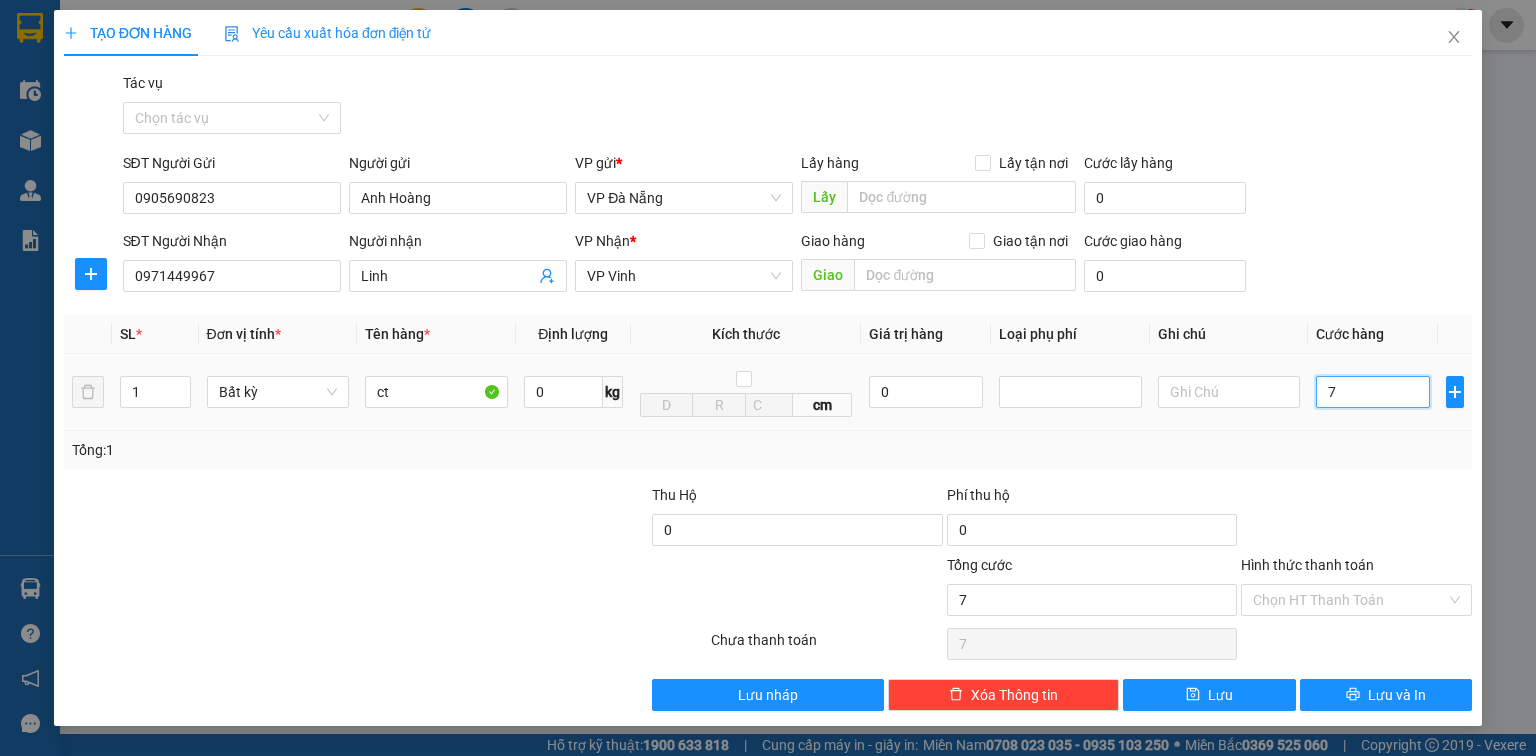 type on "70" 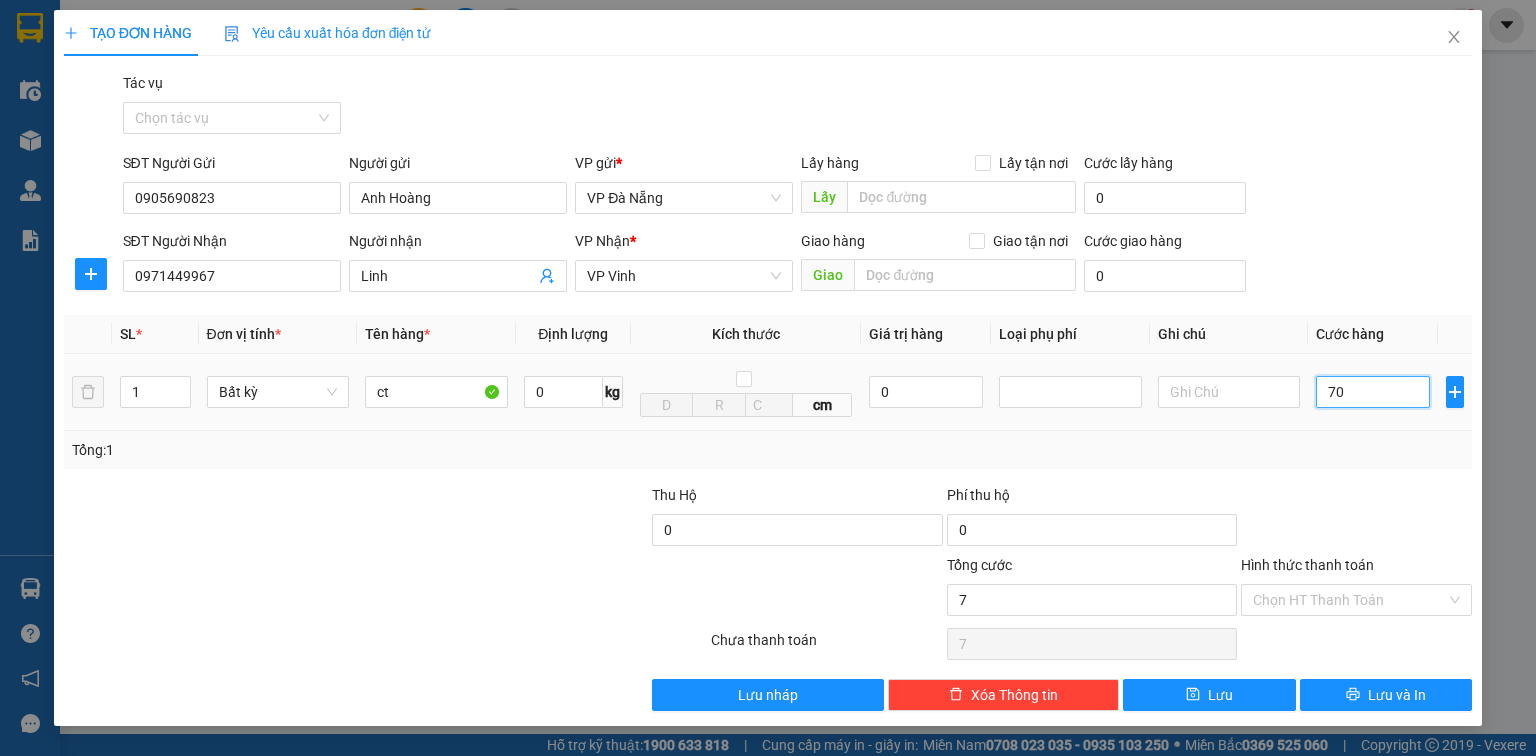 type on "70" 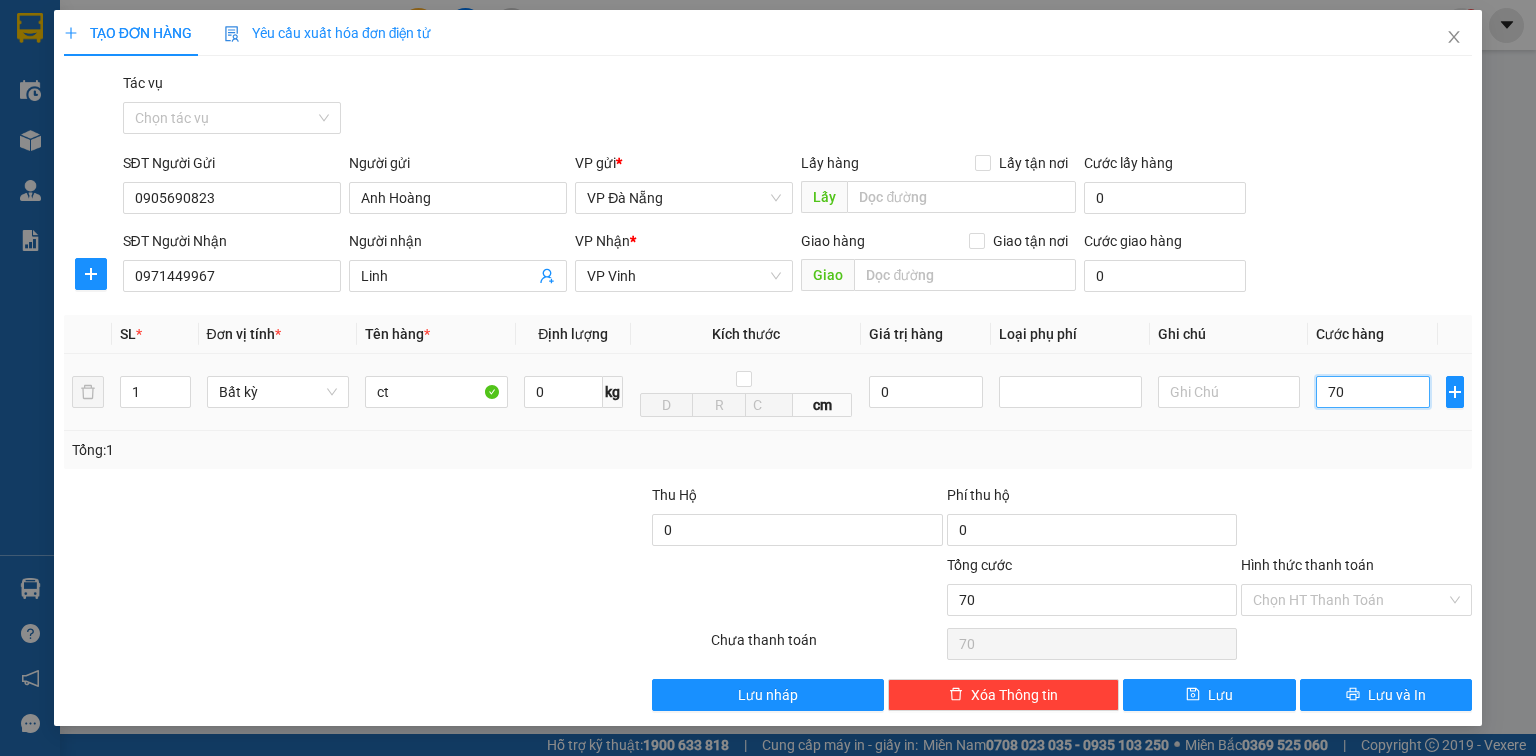 type on "700" 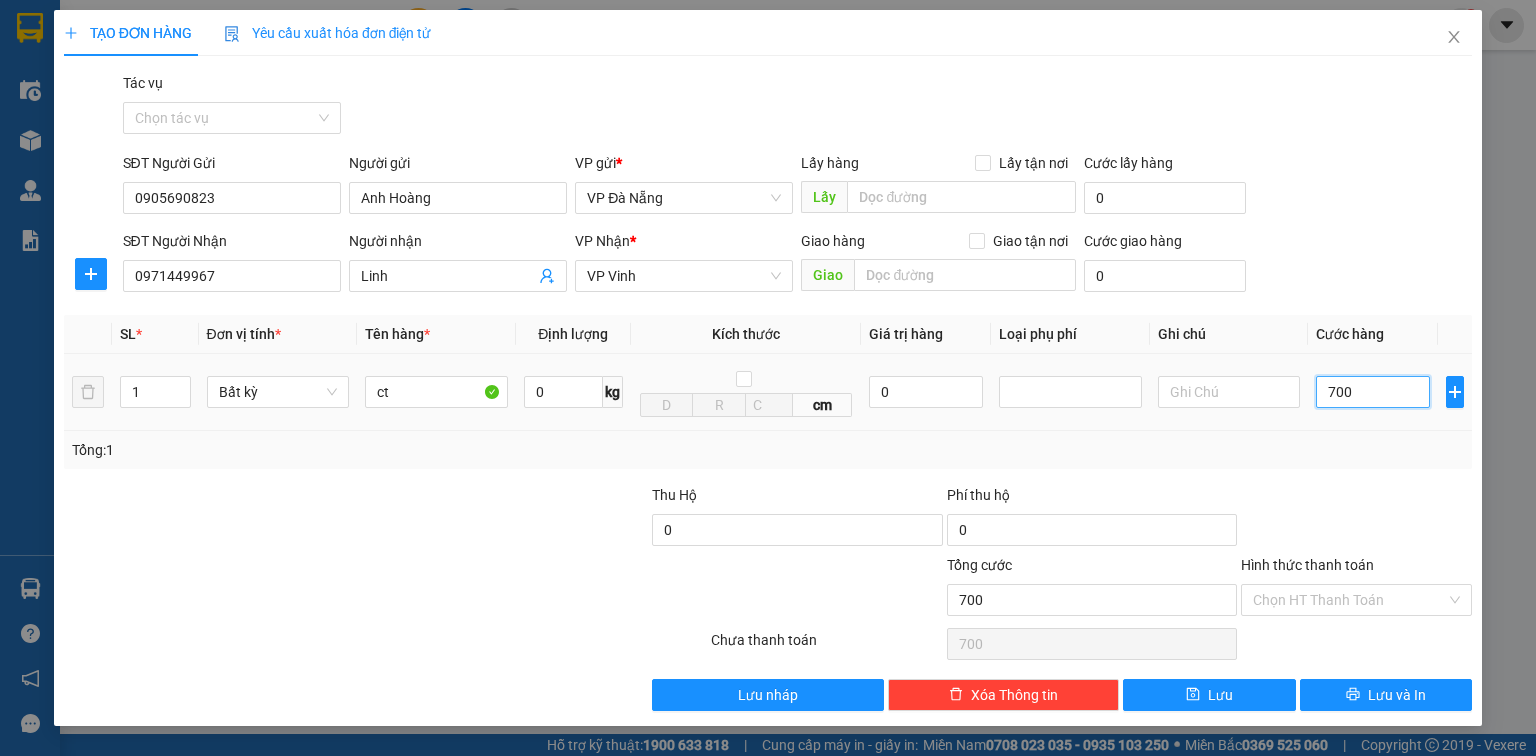 type on "7.000" 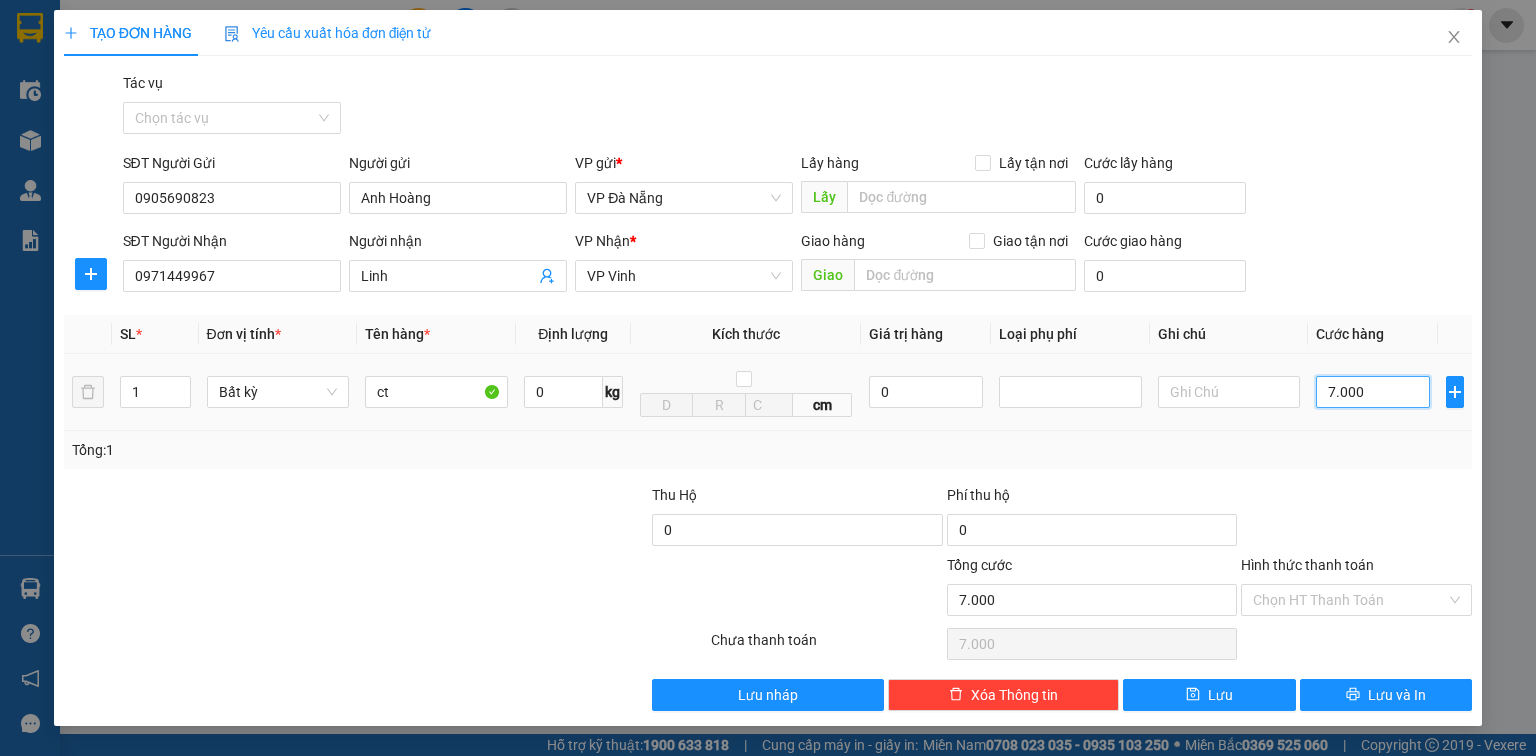 type on "70.000" 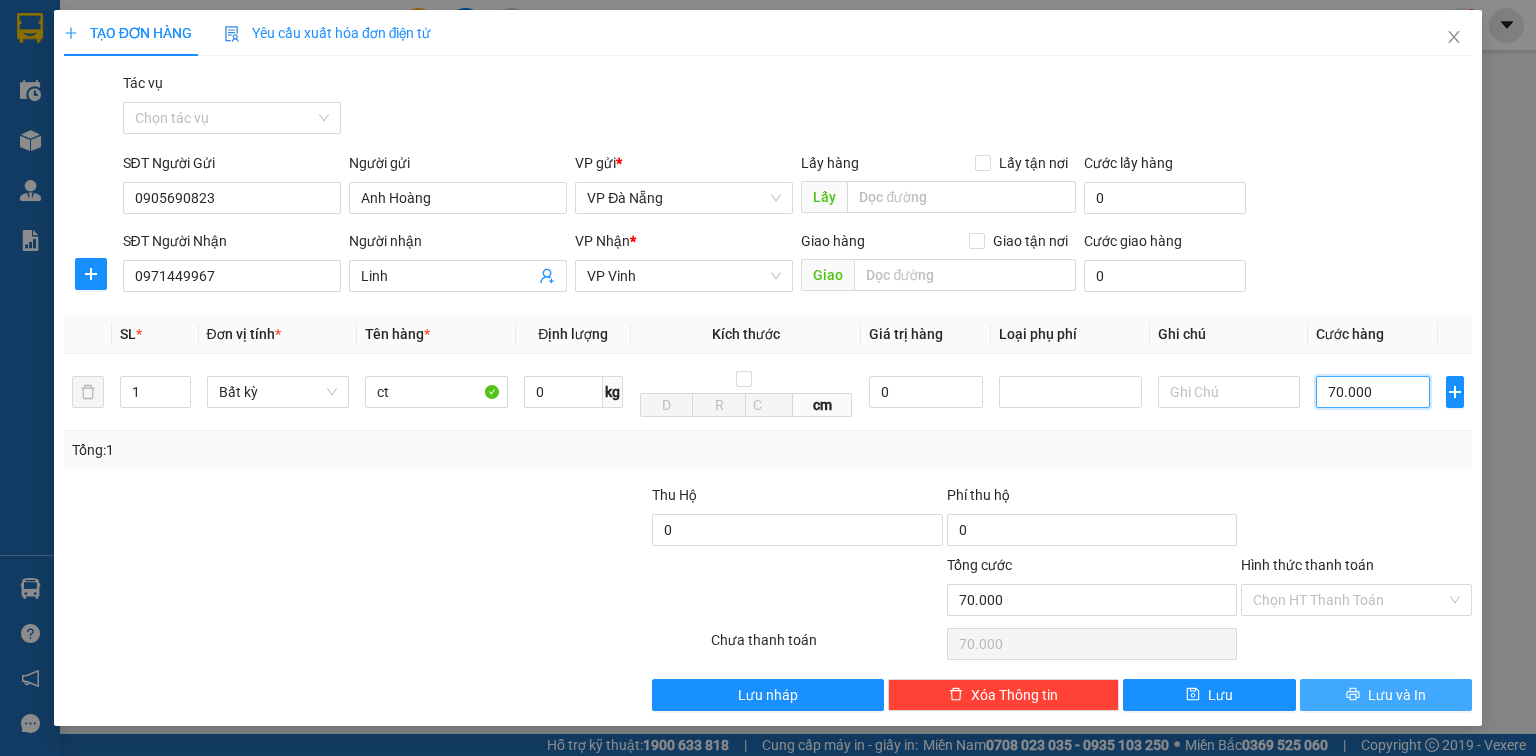 type on "70.000" 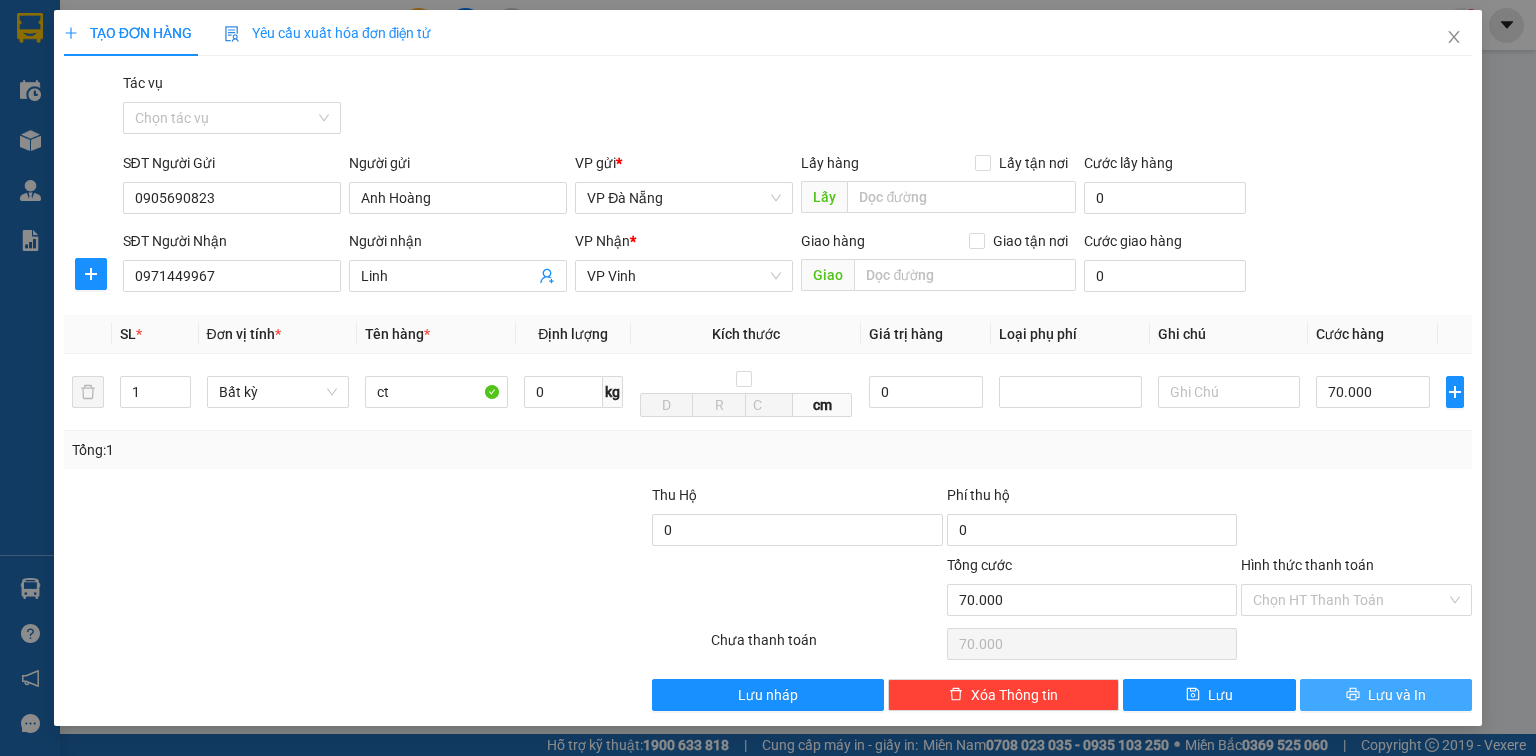 click on "Lưu và In" at bounding box center [1397, 695] 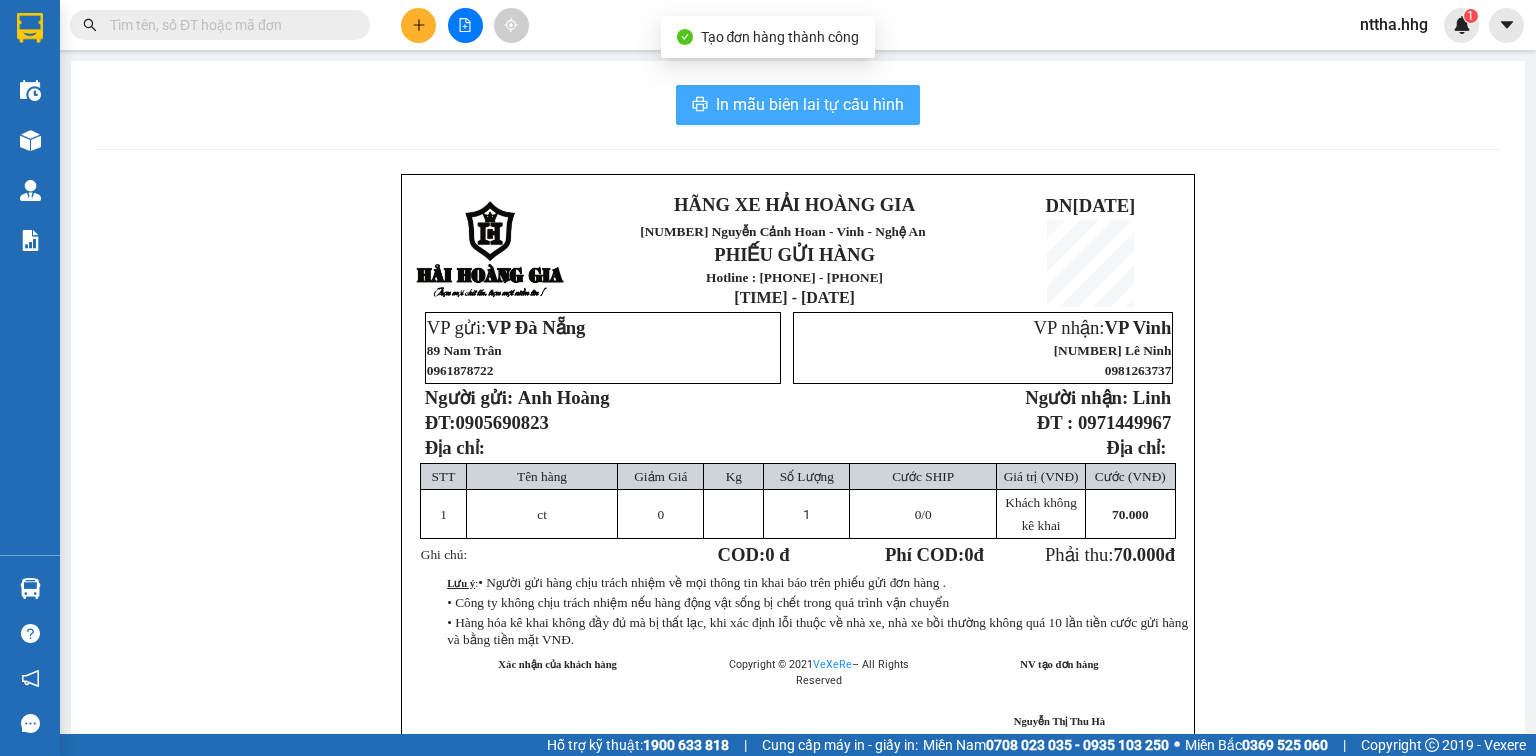 click on "In mẫu biên lai tự cấu hình" at bounding box center (798, 105) 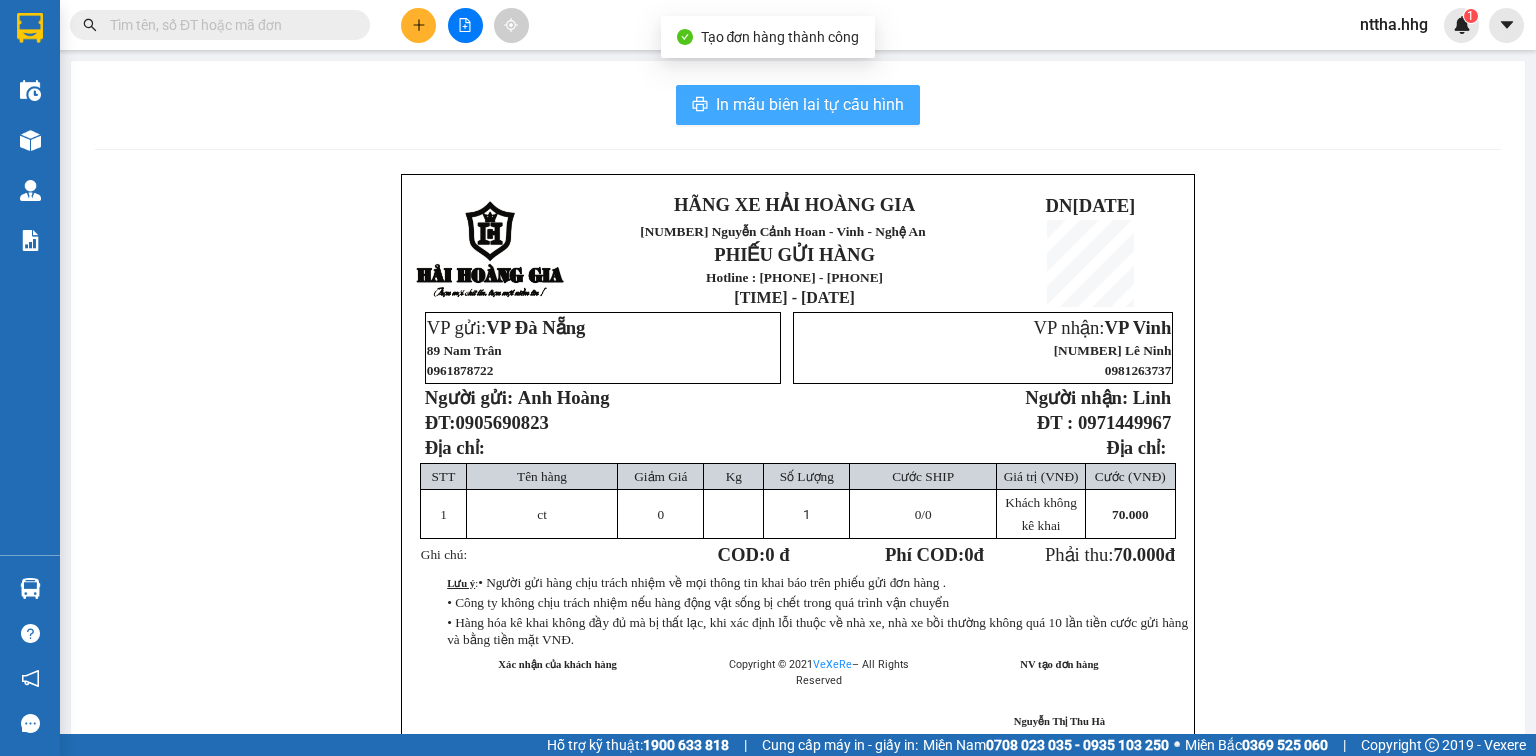 scroll, scrollTop: 0, scrollLeft: 0, axis: both 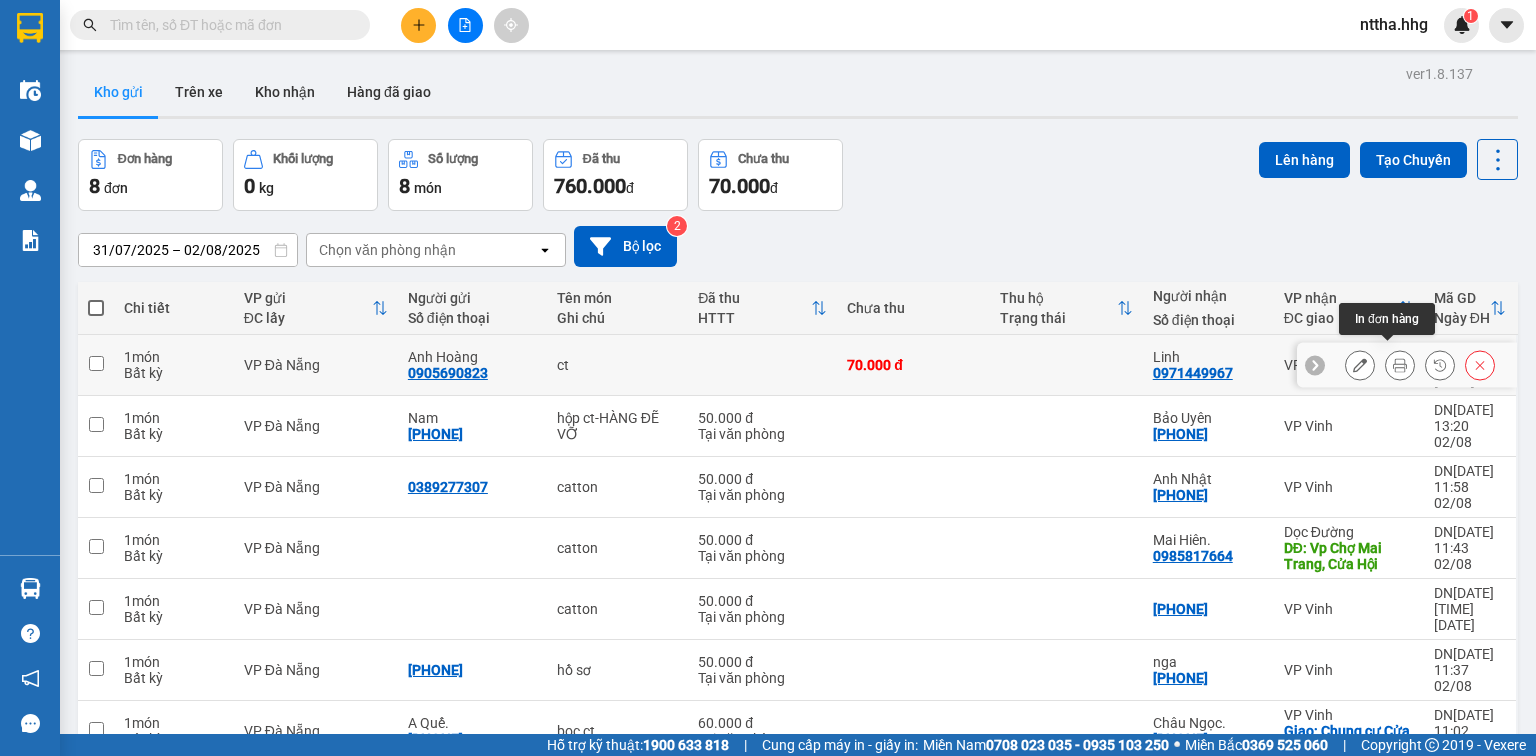 click 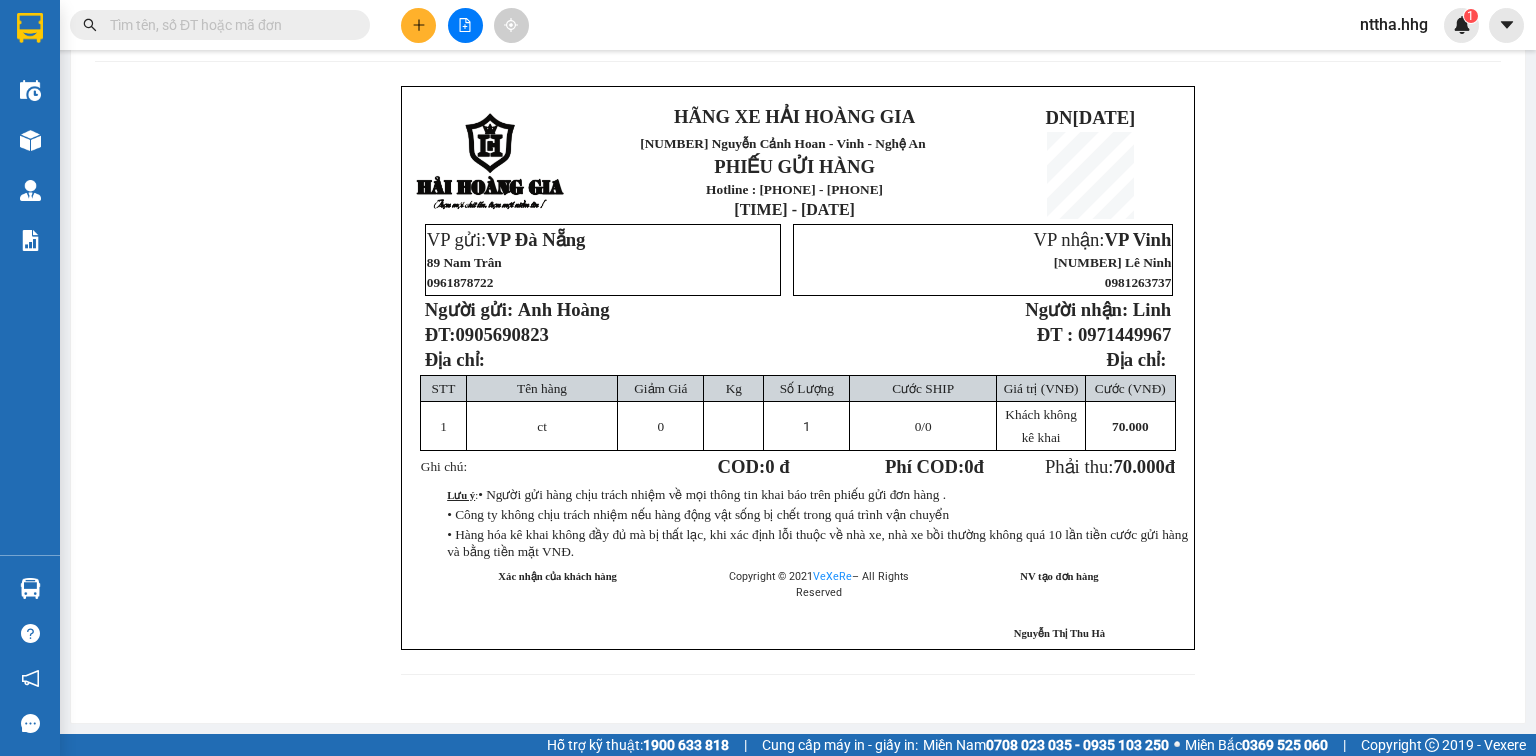 scroll, scrollTop: 108, scrollLeft: 0, axis: vertical 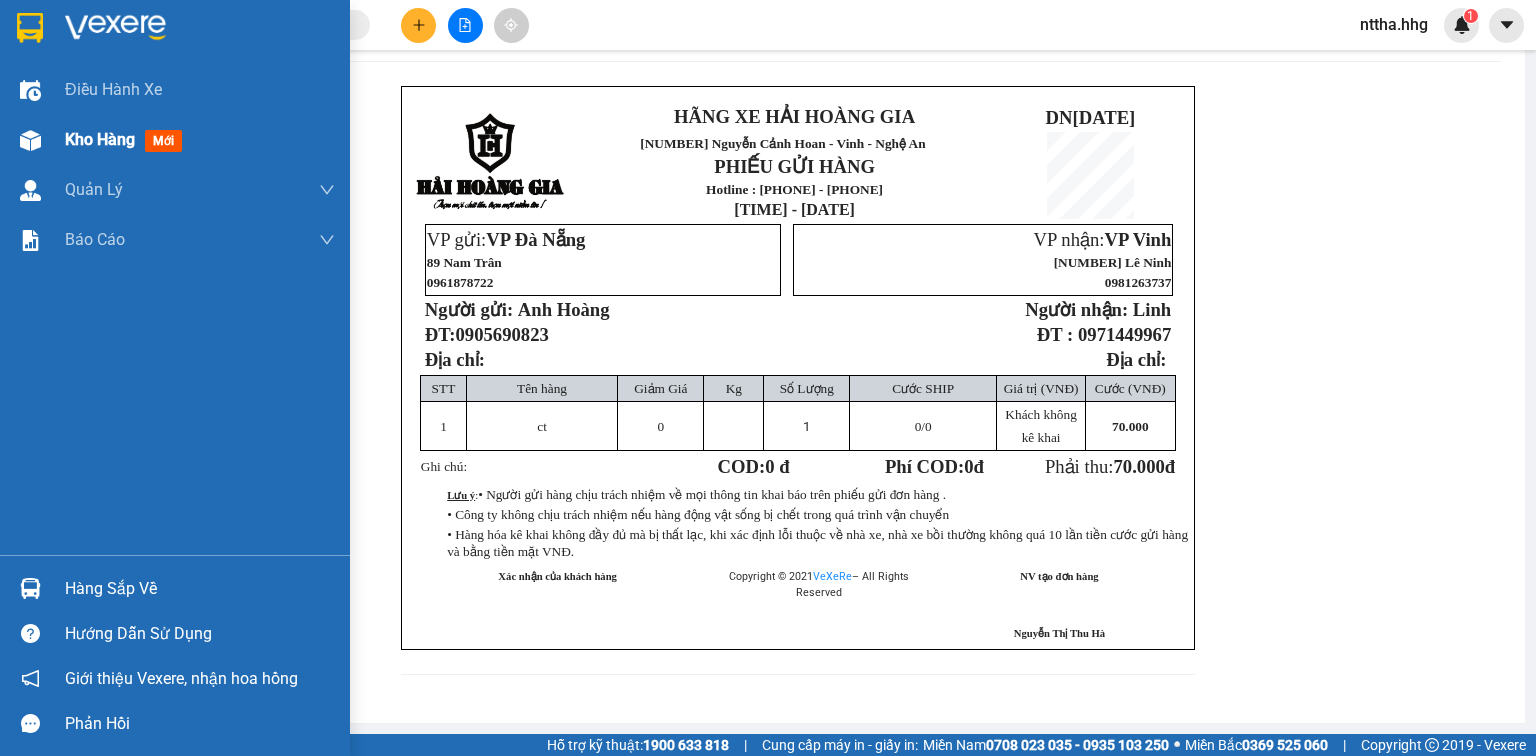 click on "Kho hàng mới" at bounding box center [175, 140] 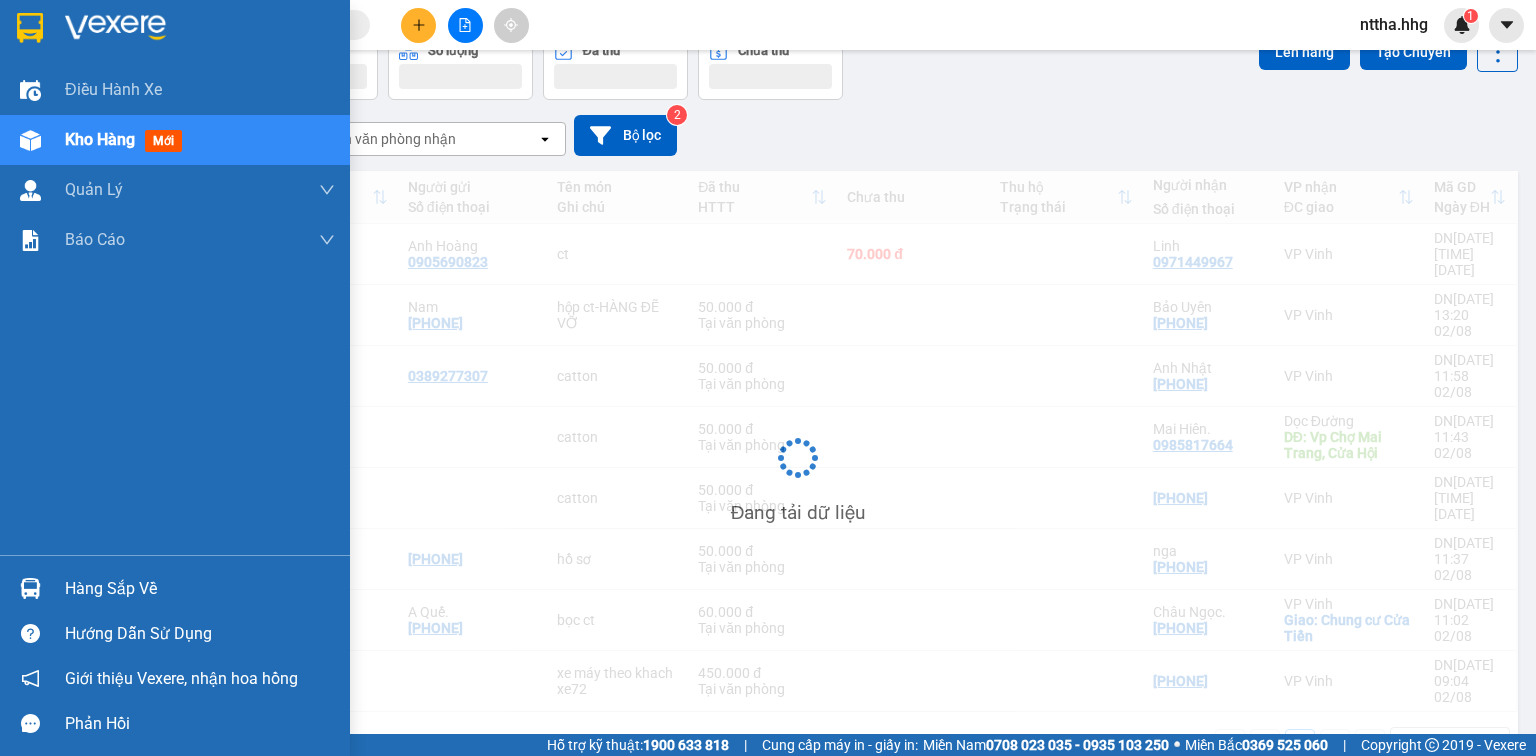 scroll, scrollTop: 92, scrollLeft: 0, axis: vertical 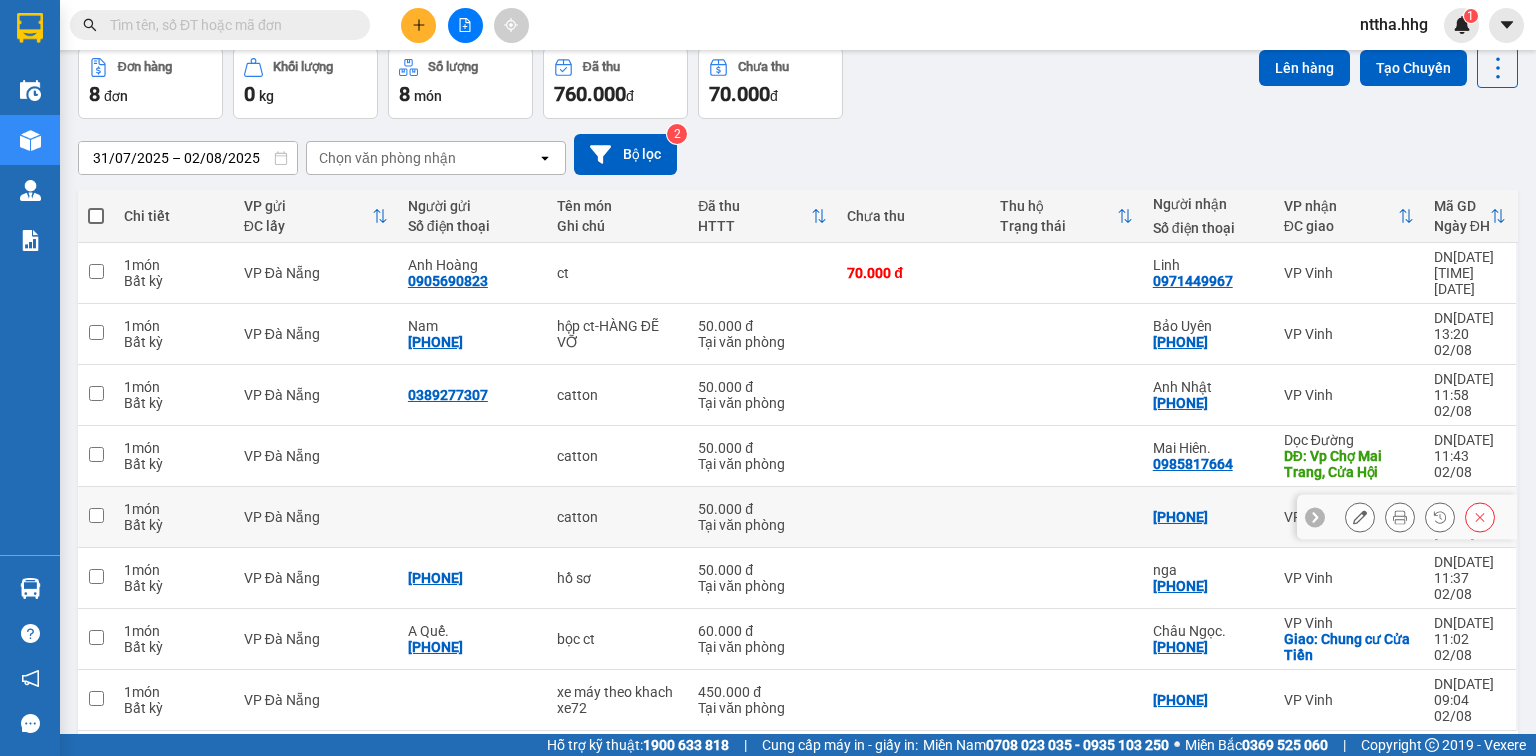 drag, startPoint x: 1199, startPoint y: 459, endPoint x: 1123, endPoint y: 458, distance: 76.00658 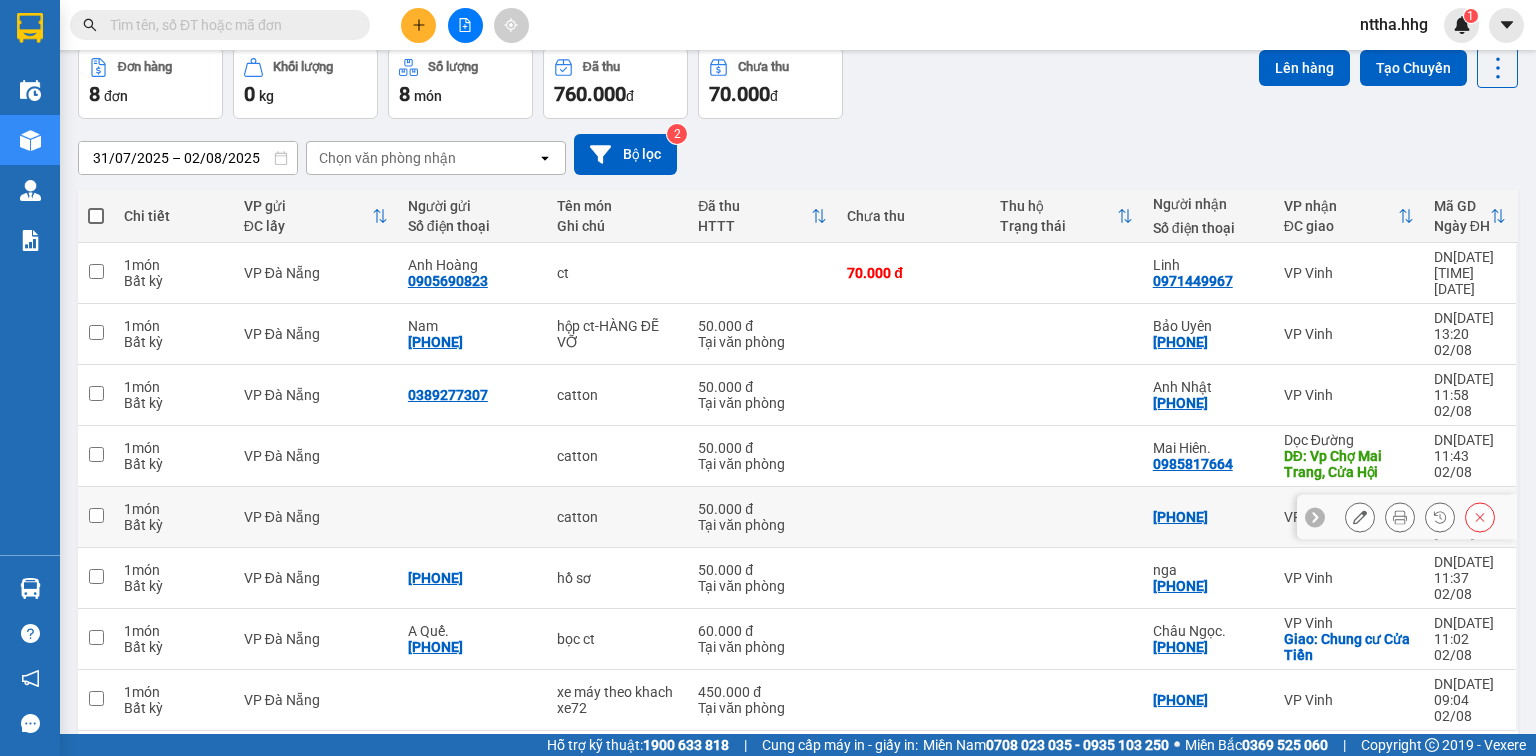 click on "[PHONE]" at bounding box center (1208, 517) 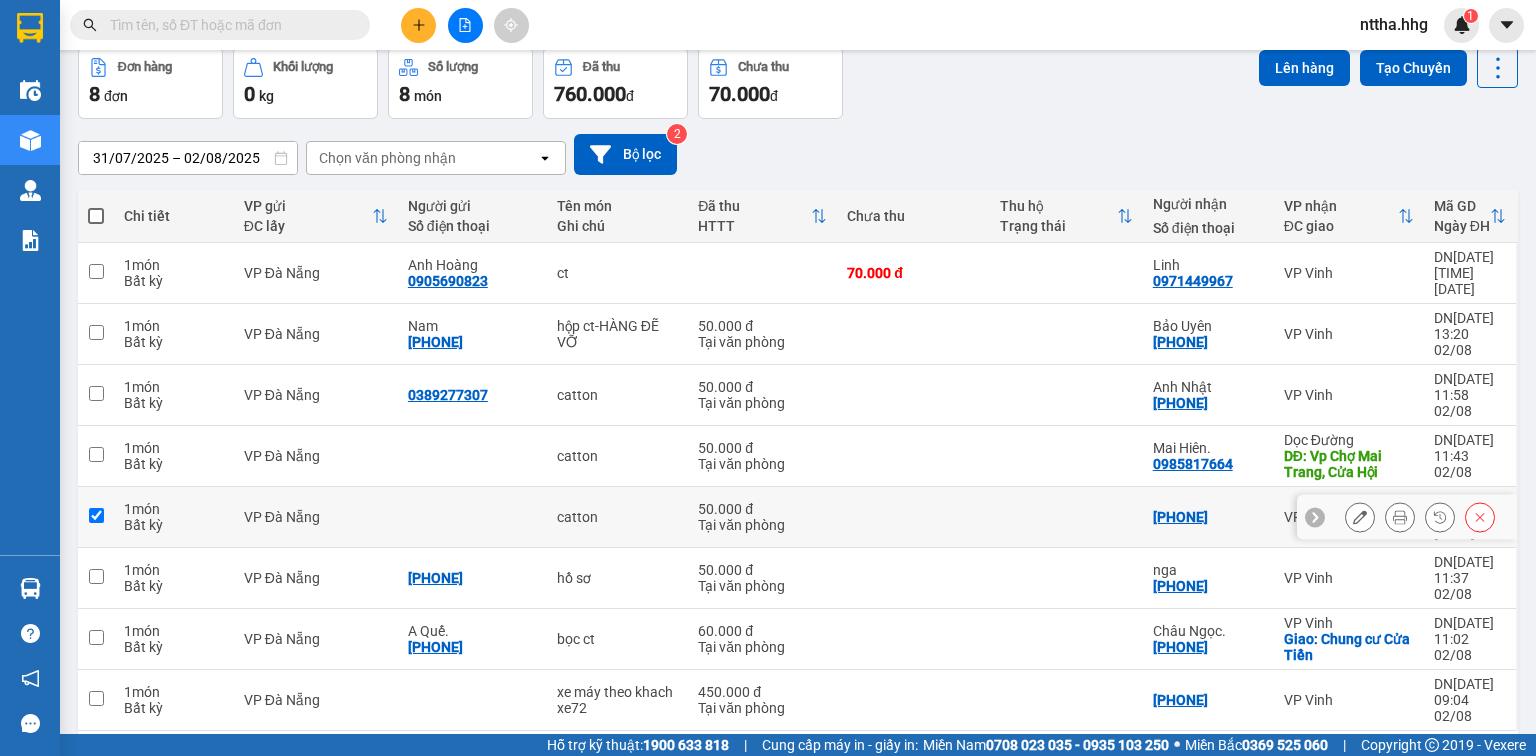 checkbox on "true" 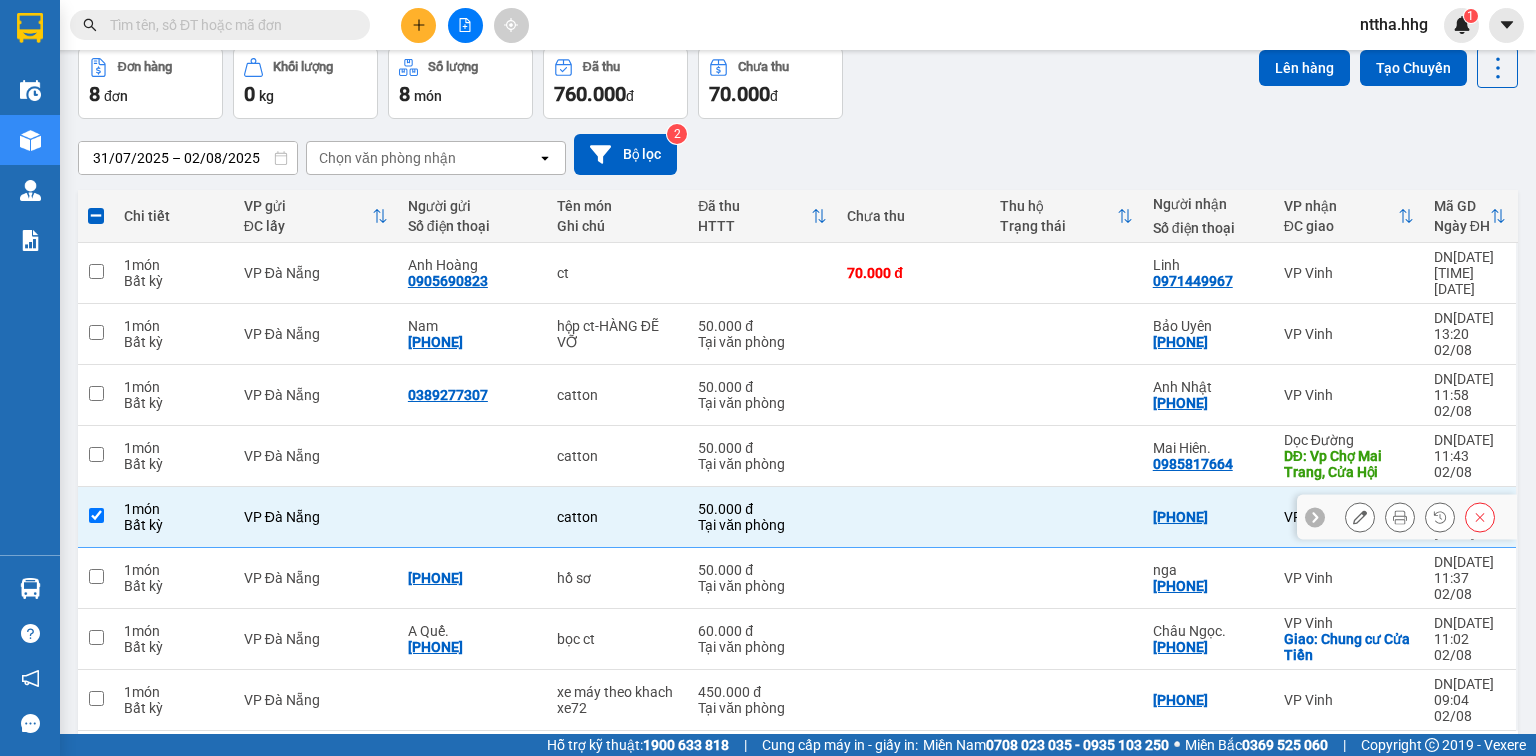 copy on "[PHONE]" 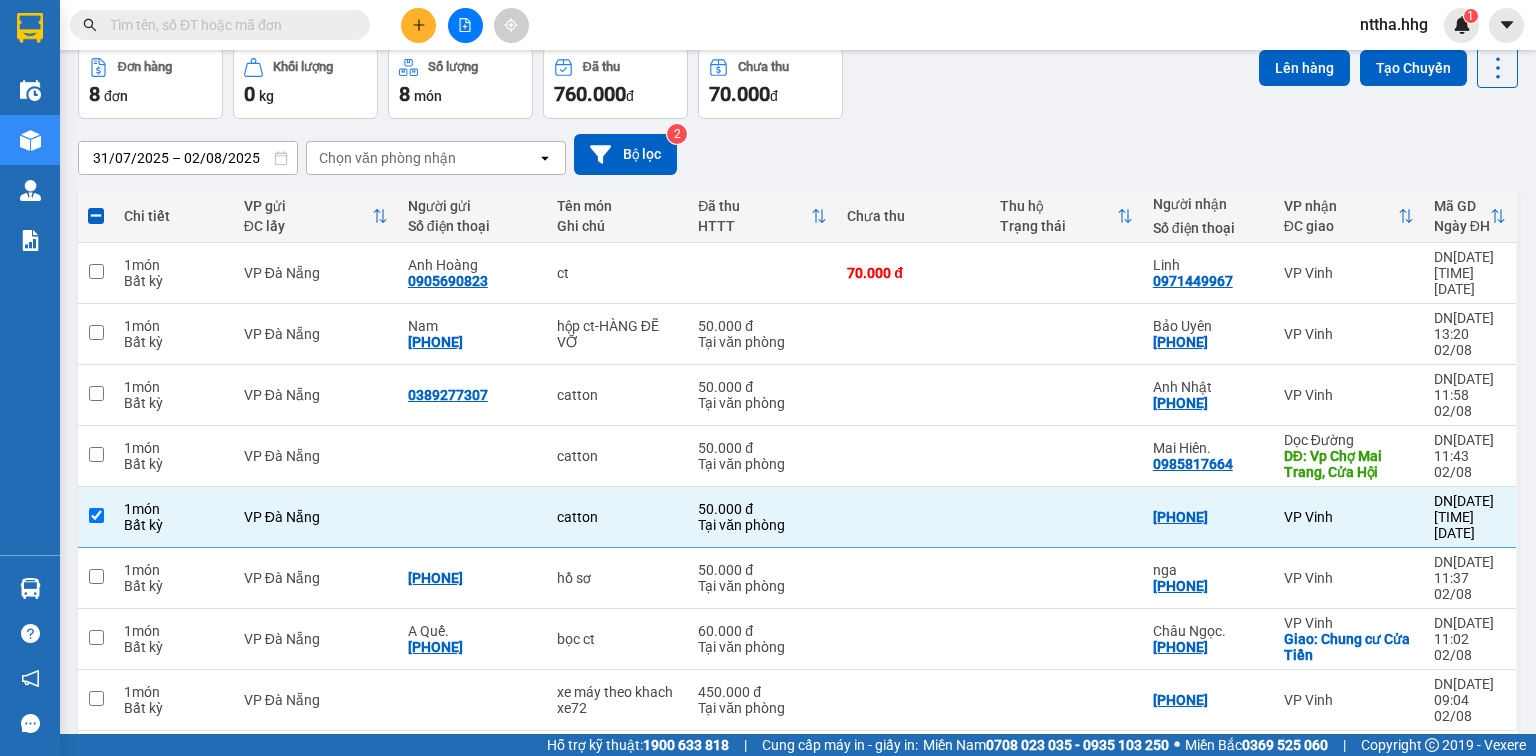 click at bounding box center (228, 25) 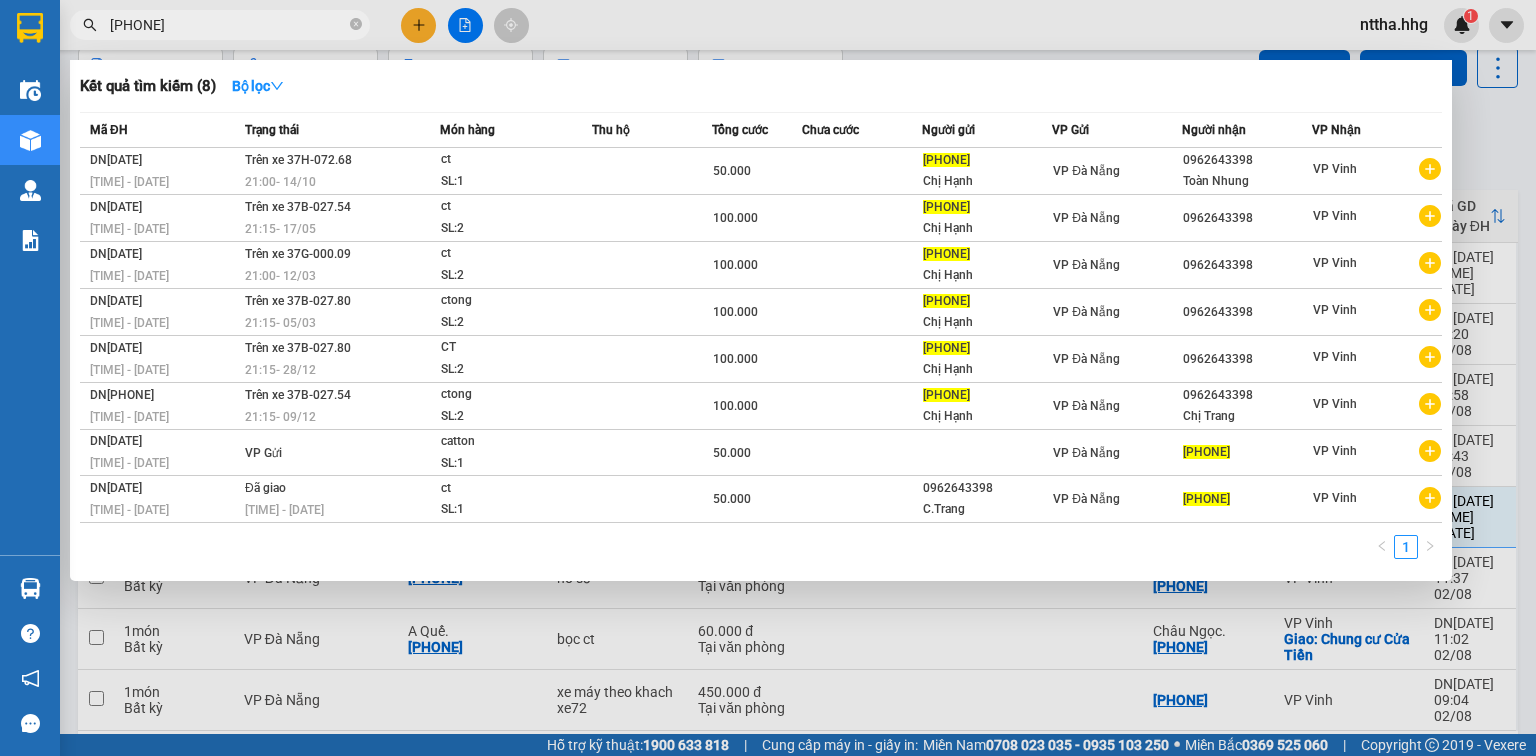 type on "[PHONE]" 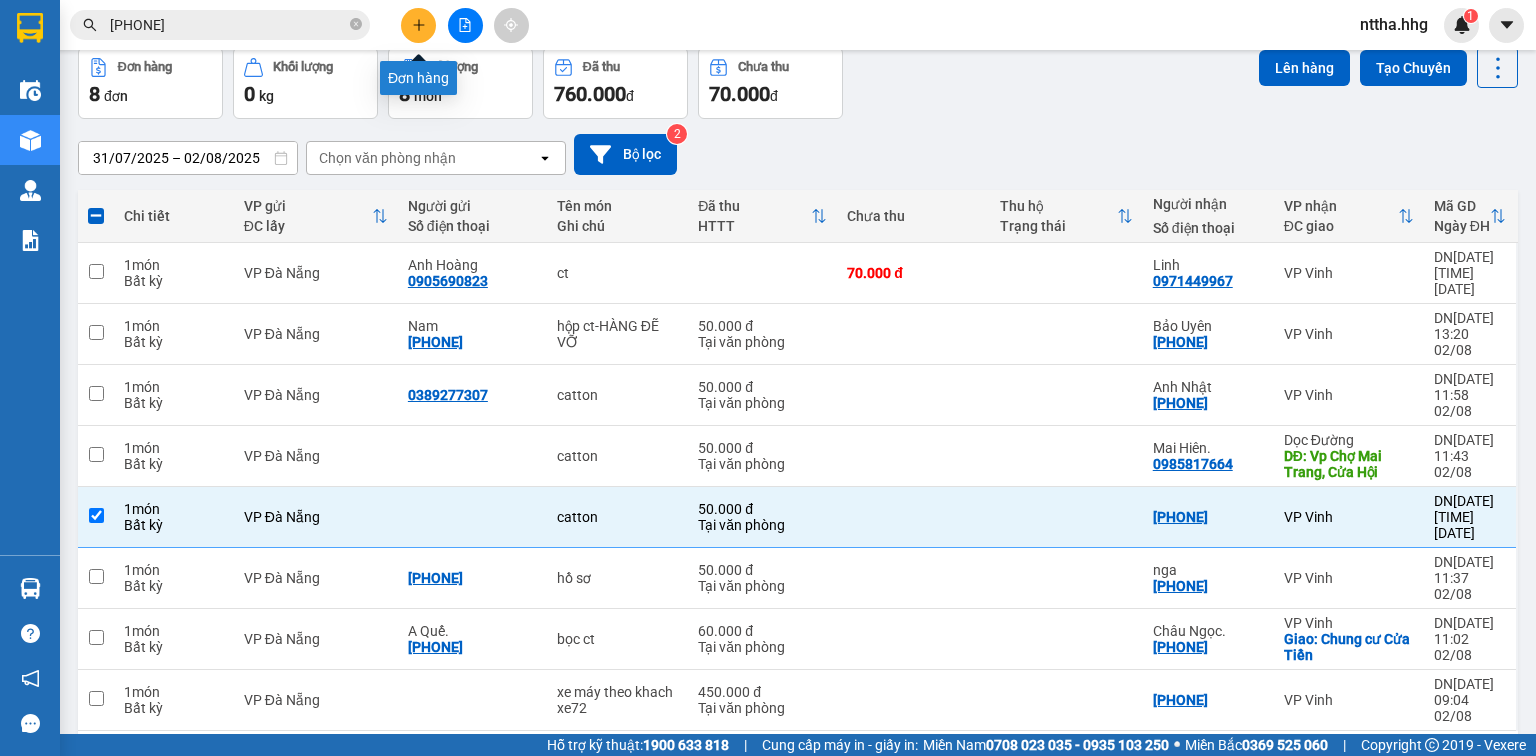 click 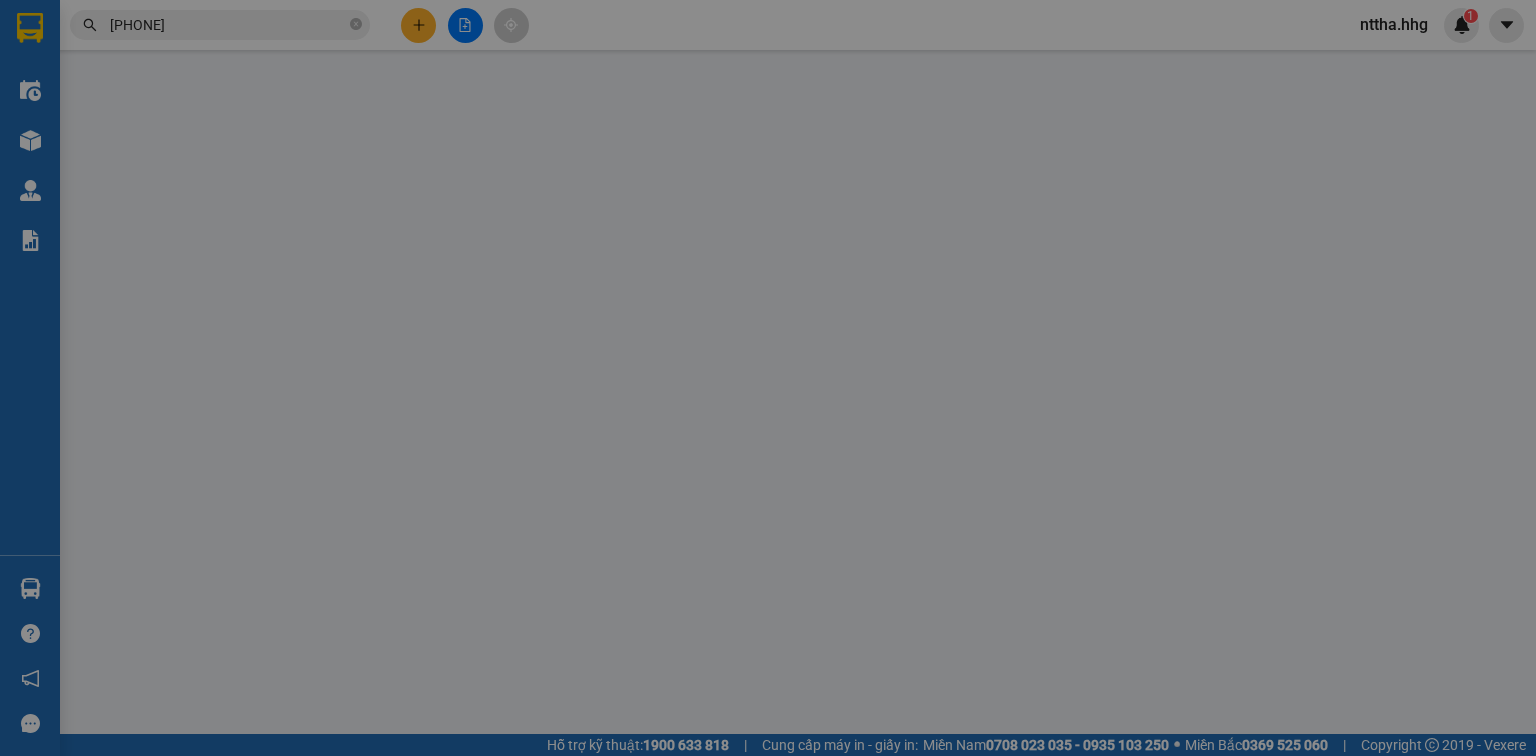 scroll, scrollTop: 0, scrollLeft: 0, axis: both 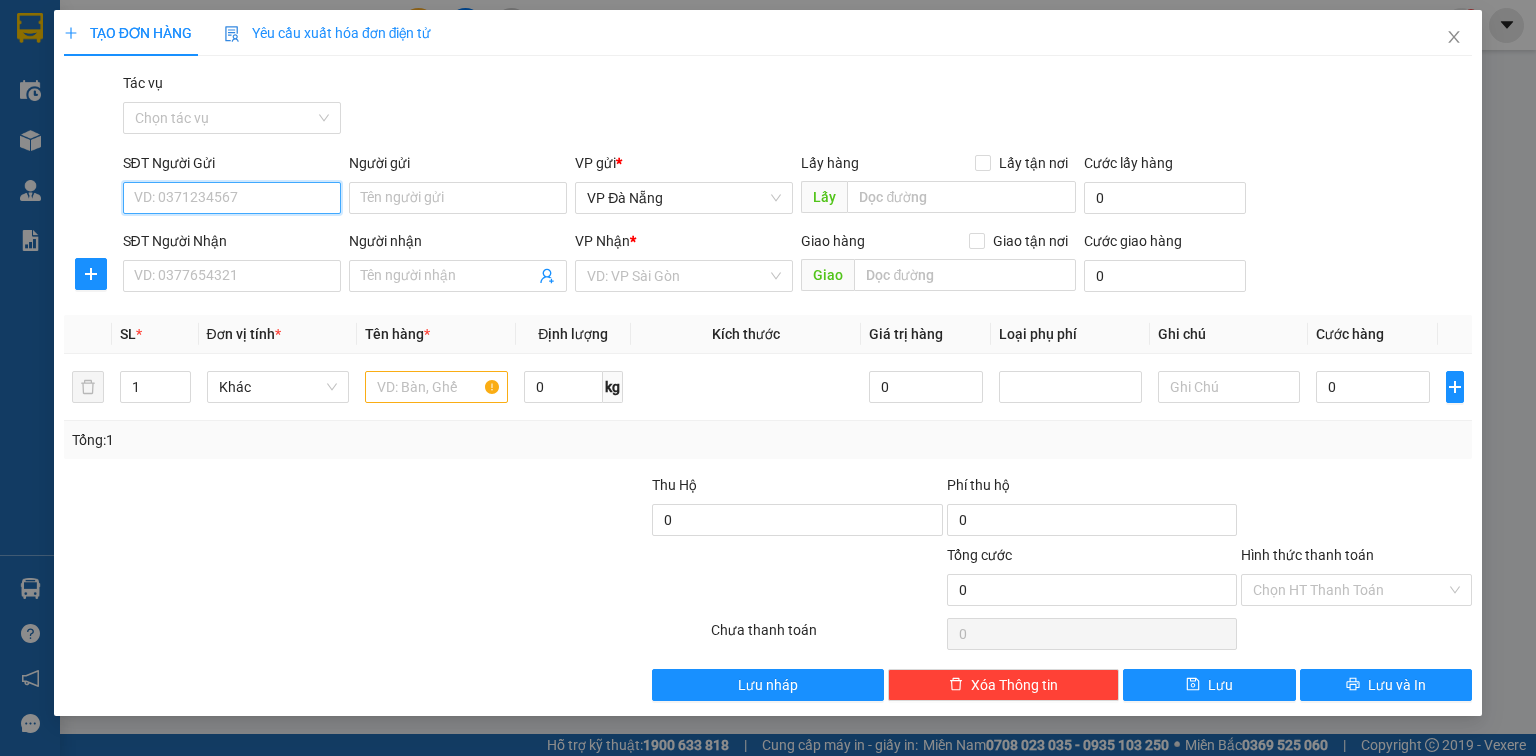 click on "SĐT Người Gửi" at bounding box center [232, 198] 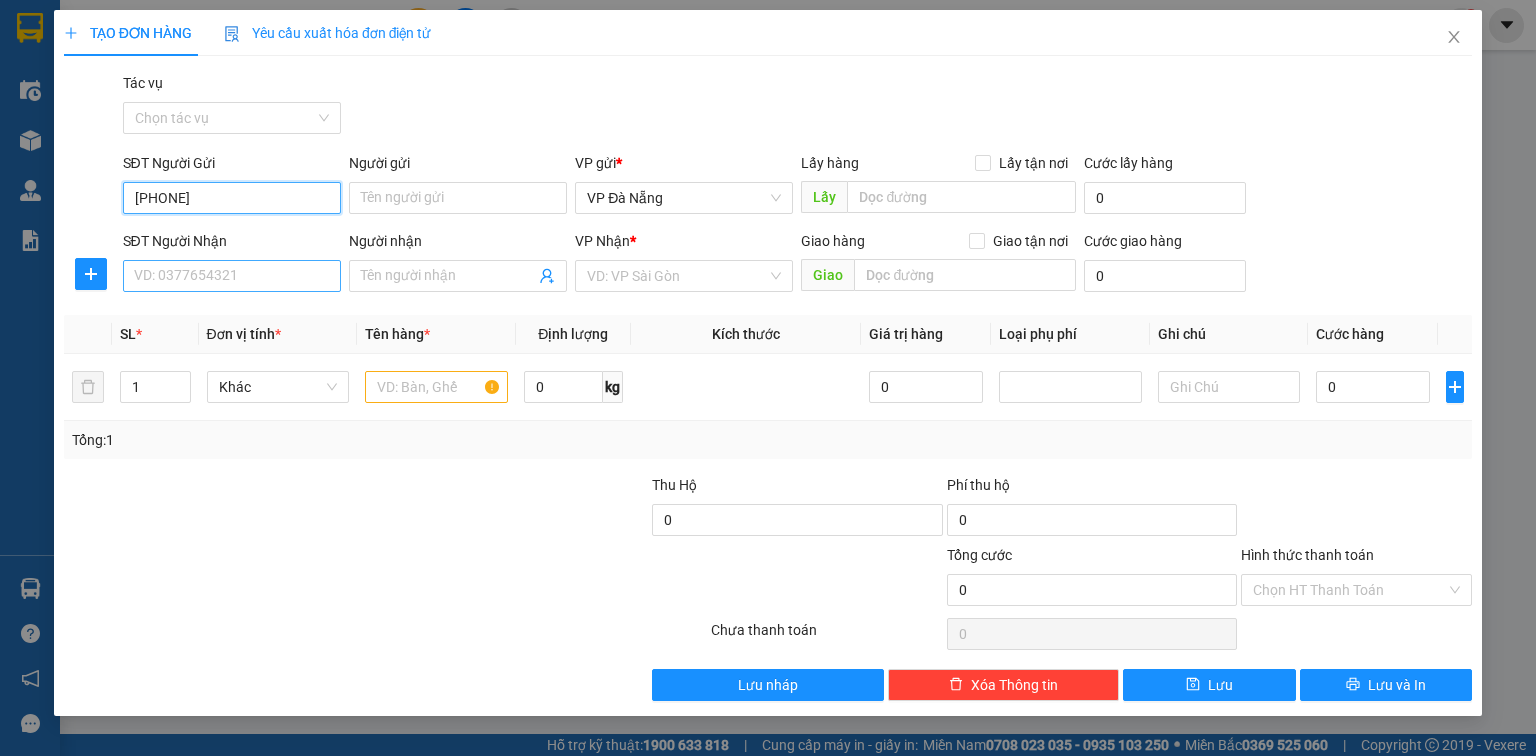 type on "[PHONE]" 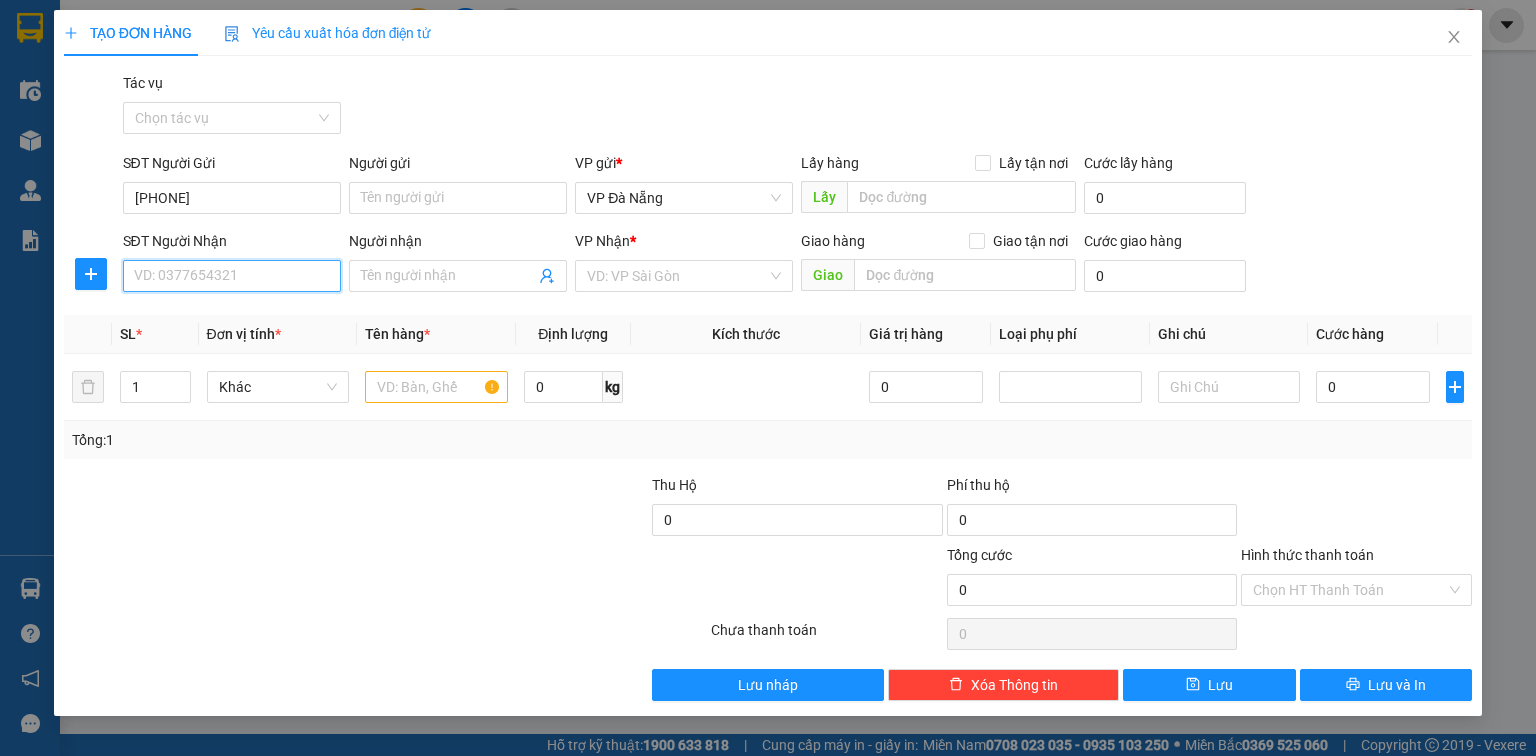 click on "SĐT Người Nhận" at bounding box center [232, 276] 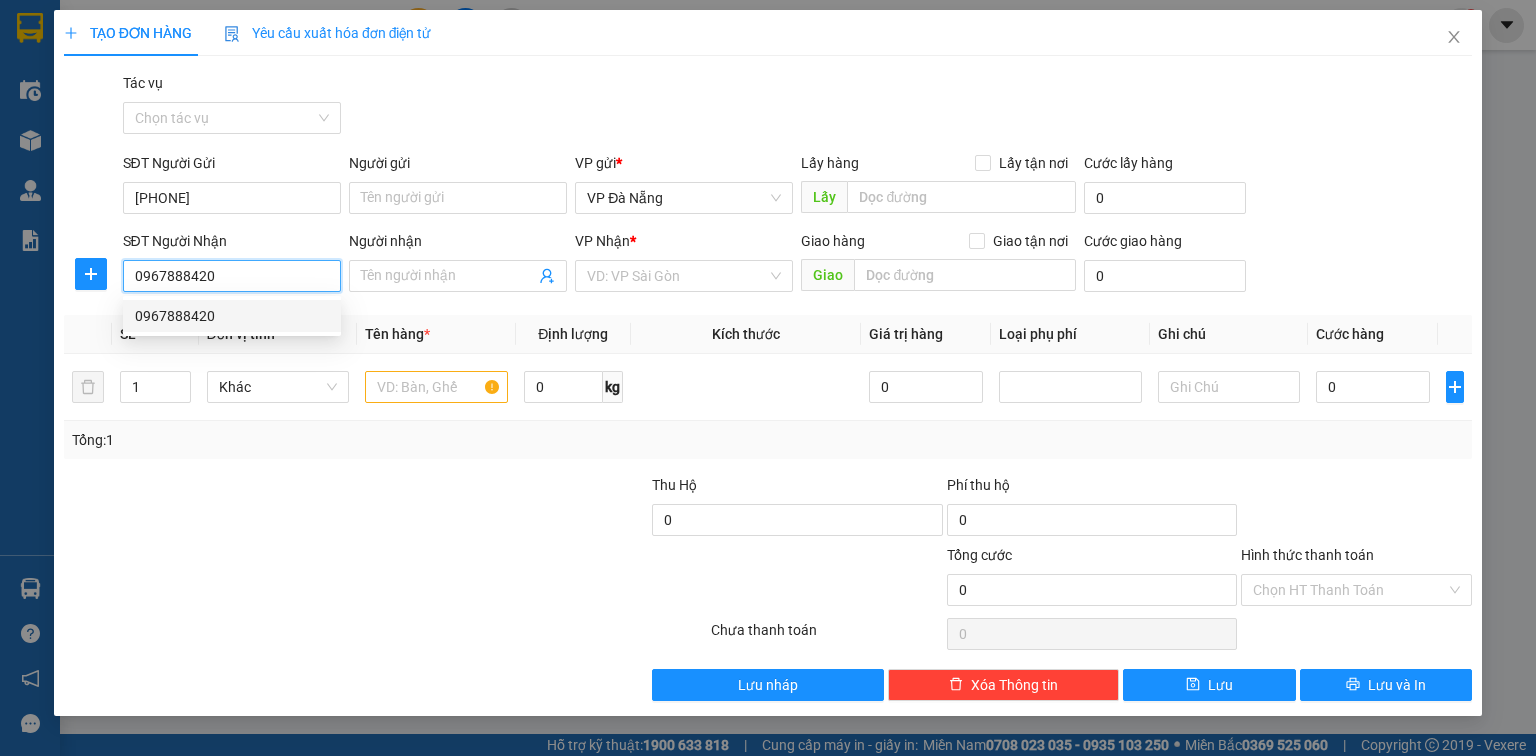 click on "0967888420" at bounding box center [232, 316] 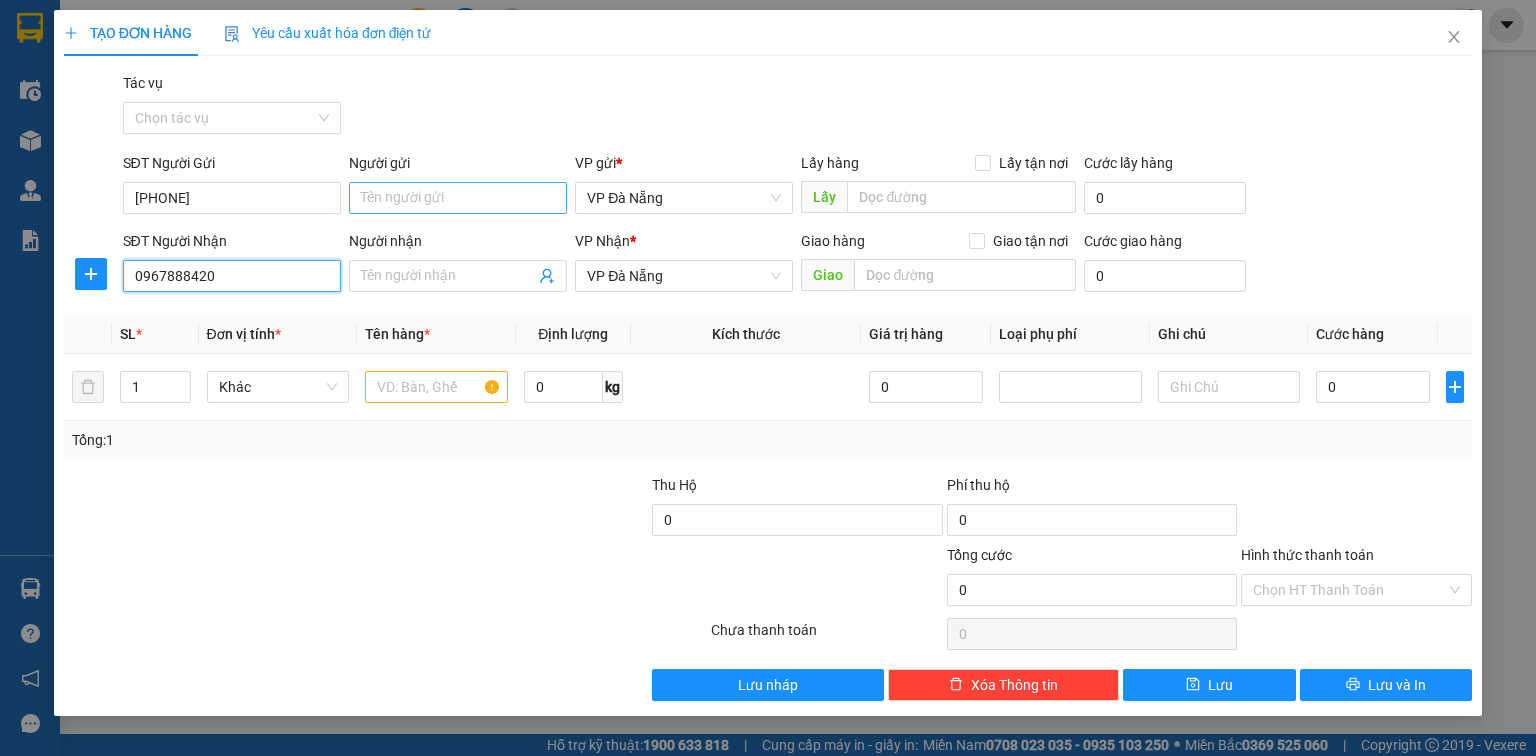 type on "0967888420" 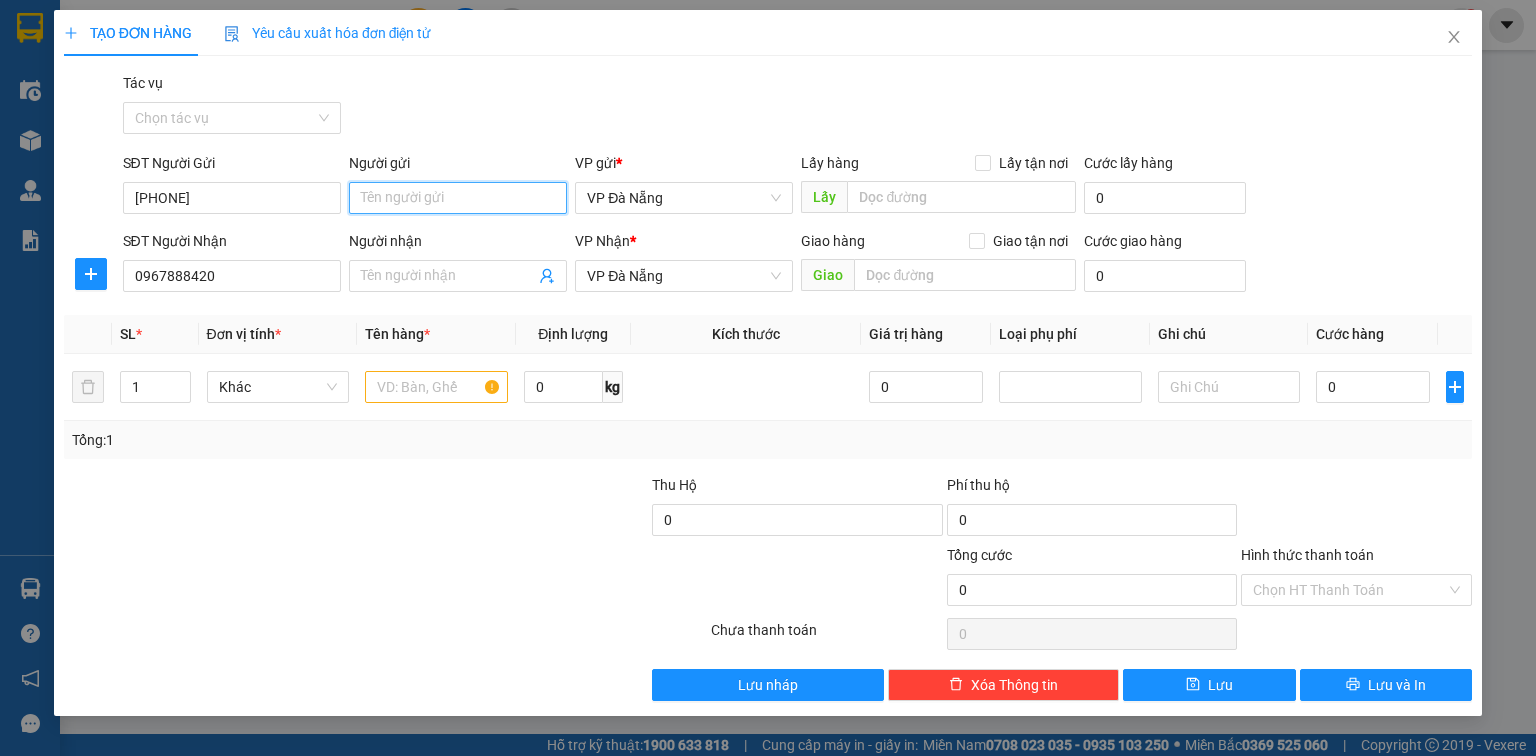 click on "Người gửi" at bounding box center [458, 198] 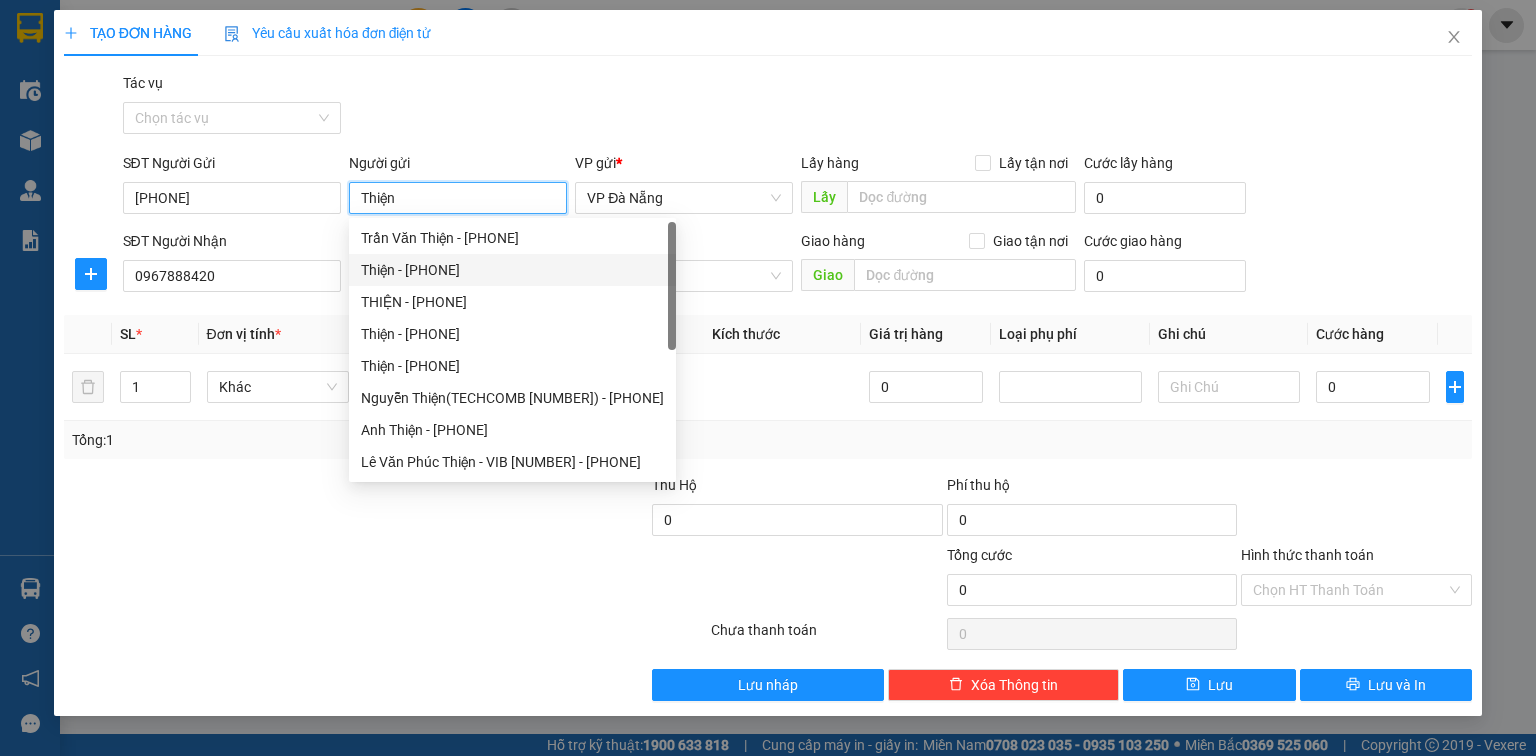 type on "Thiện" 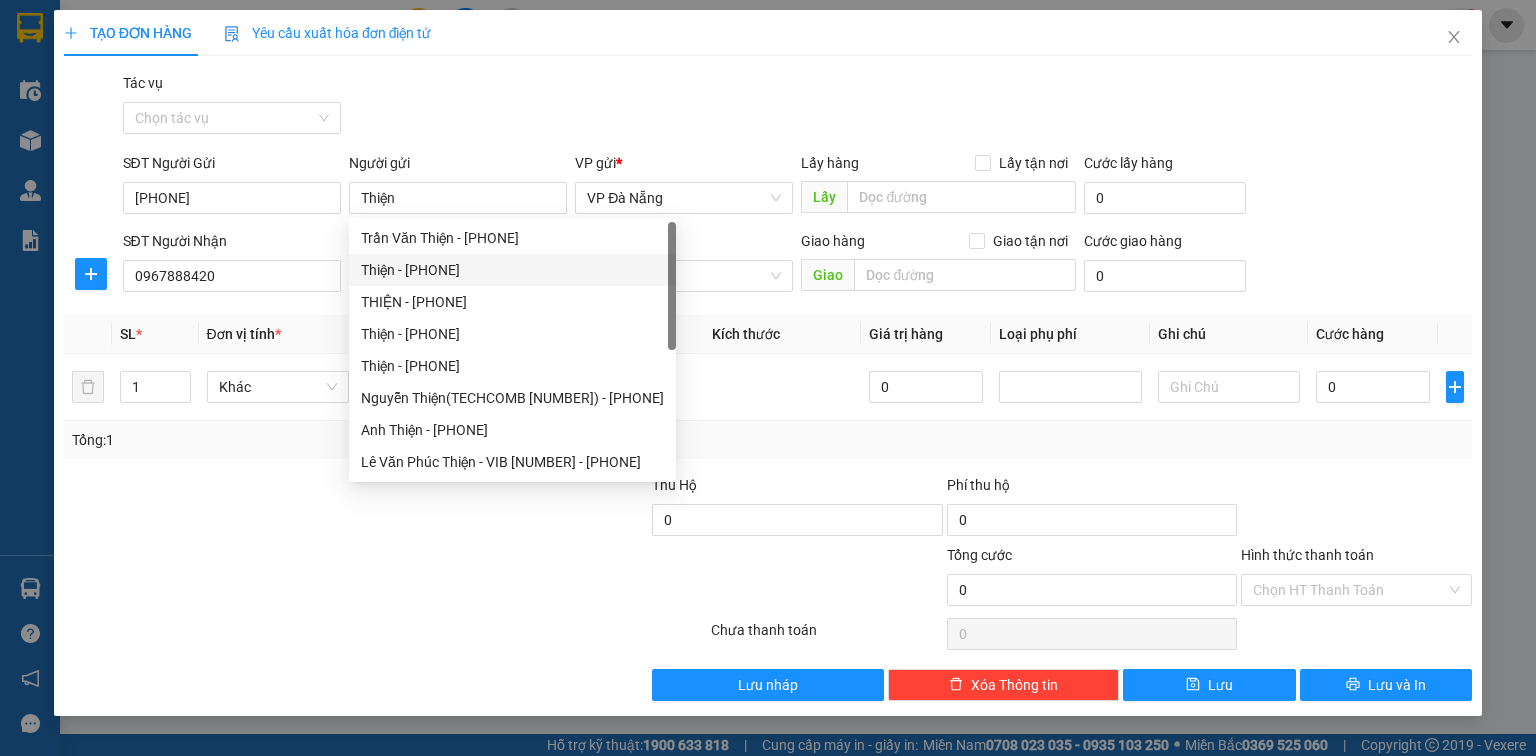 click at bounding box center (268, 579) 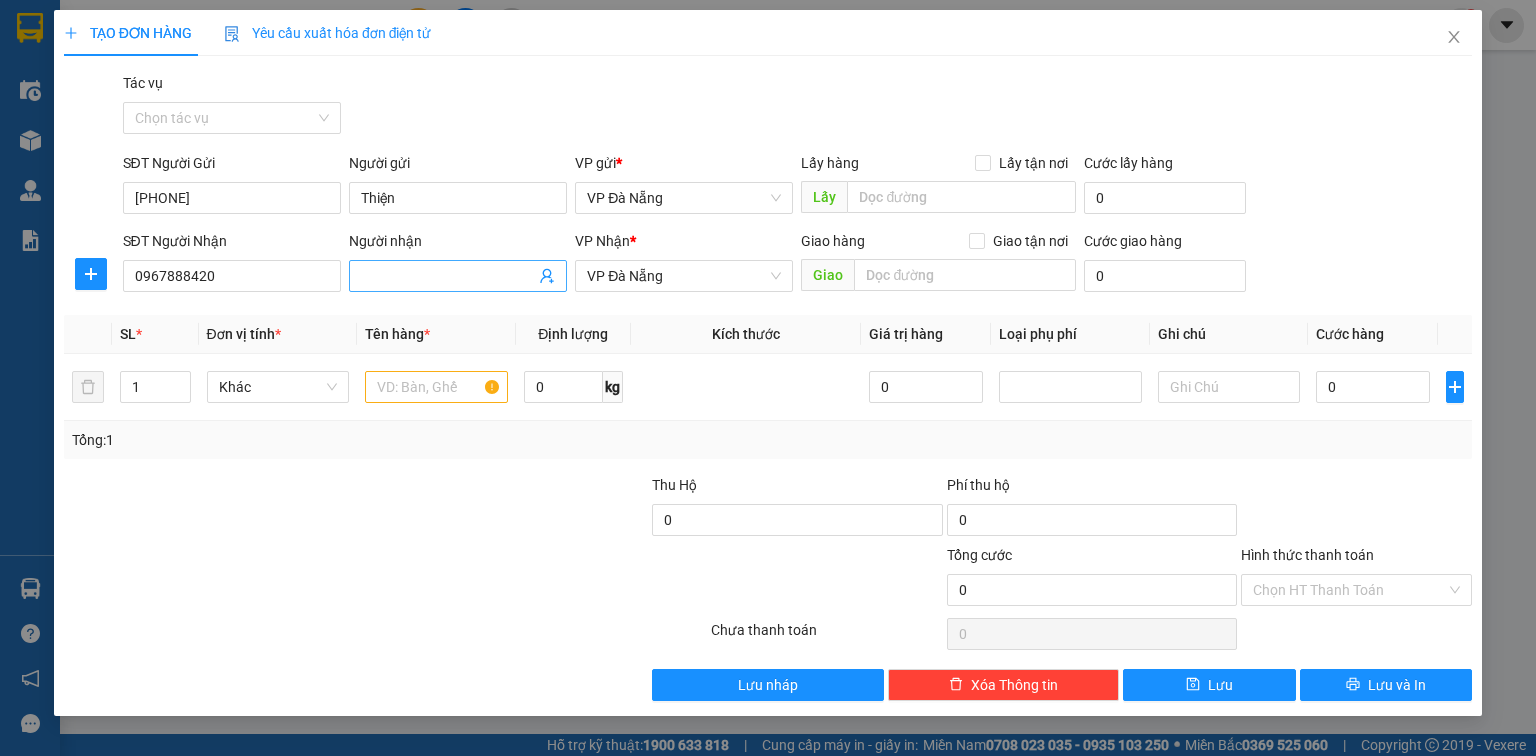 click on "Người nhận" at bounding box center [448, 276] 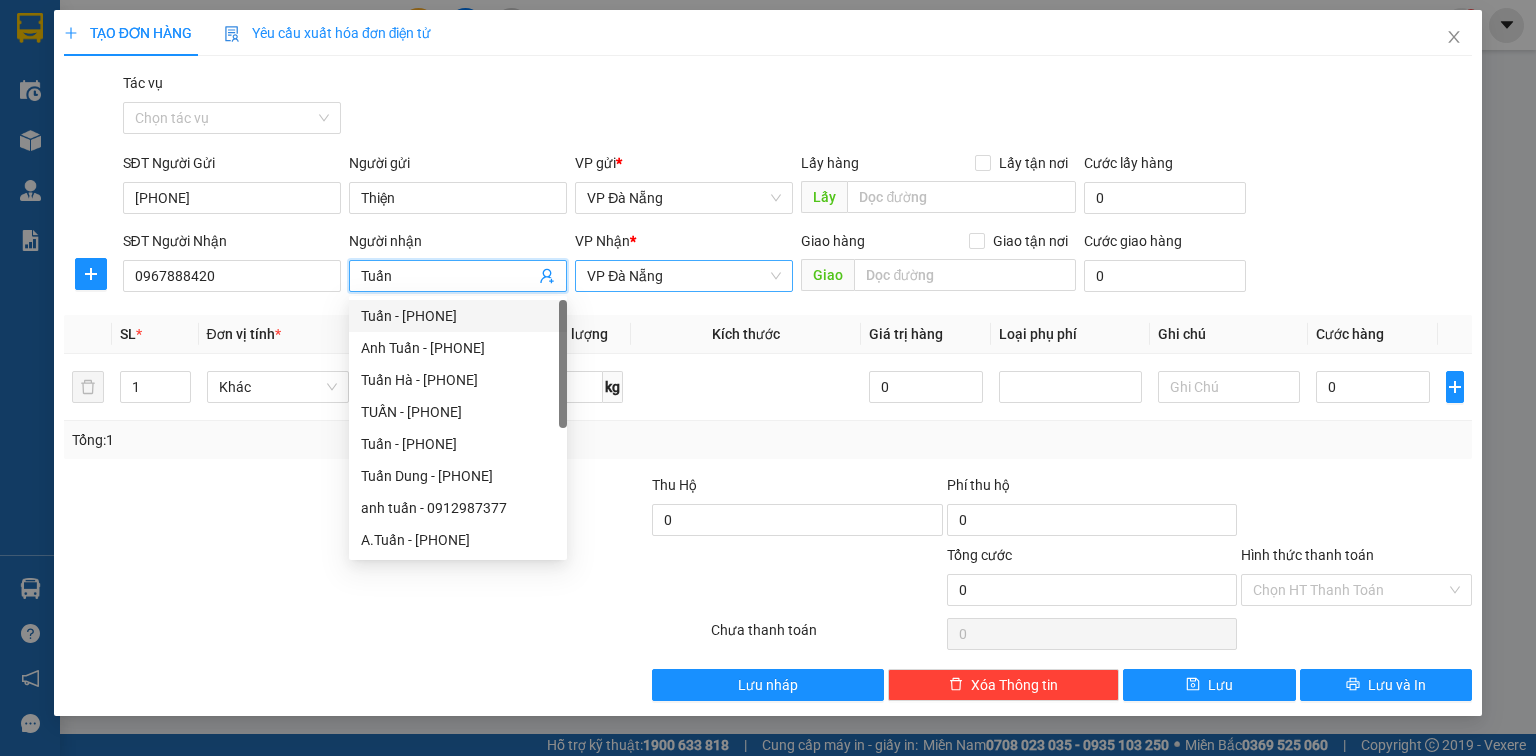 click on "VP Đà Nẵng" at bounding box center (684, 276) 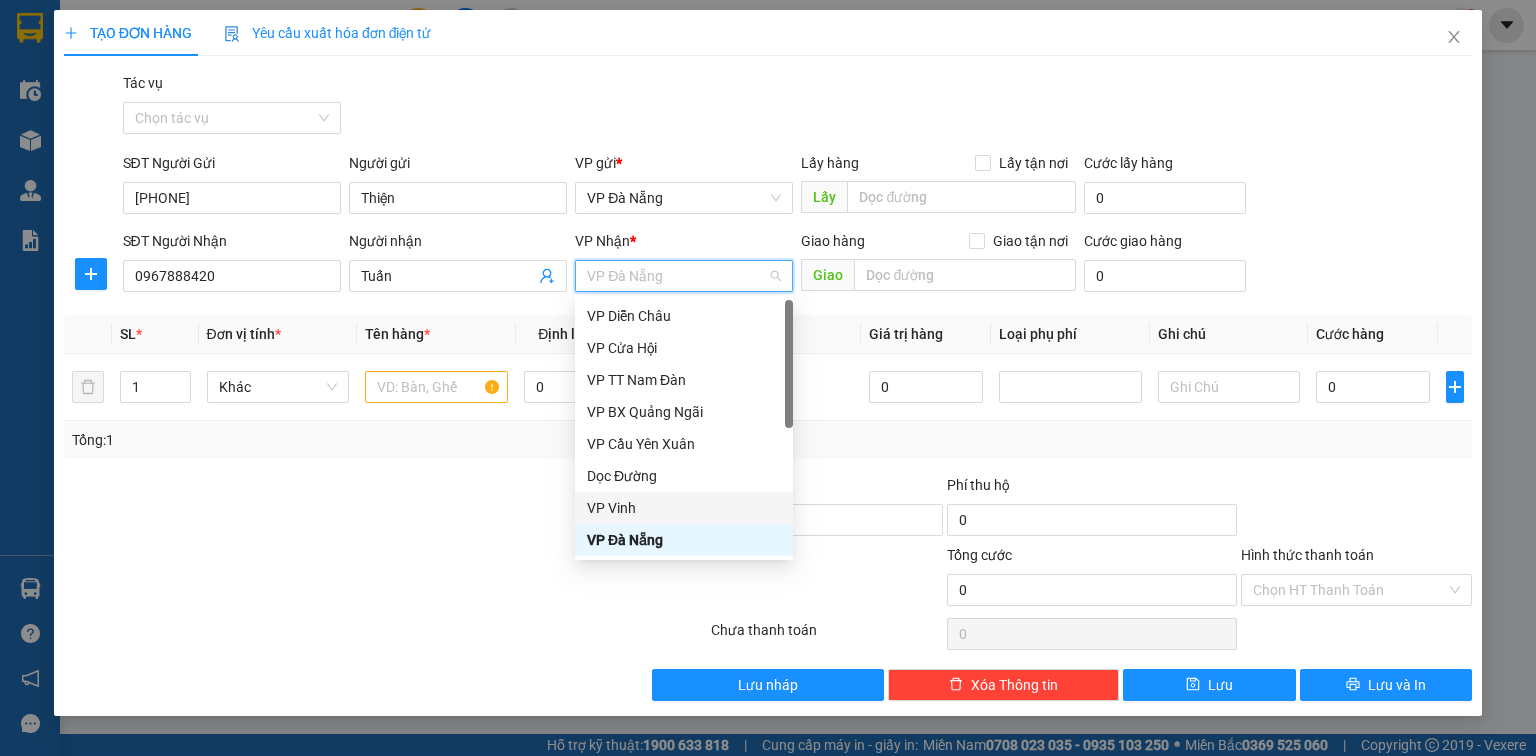 click on "VP Vinh" at bounding box center (684, 508) 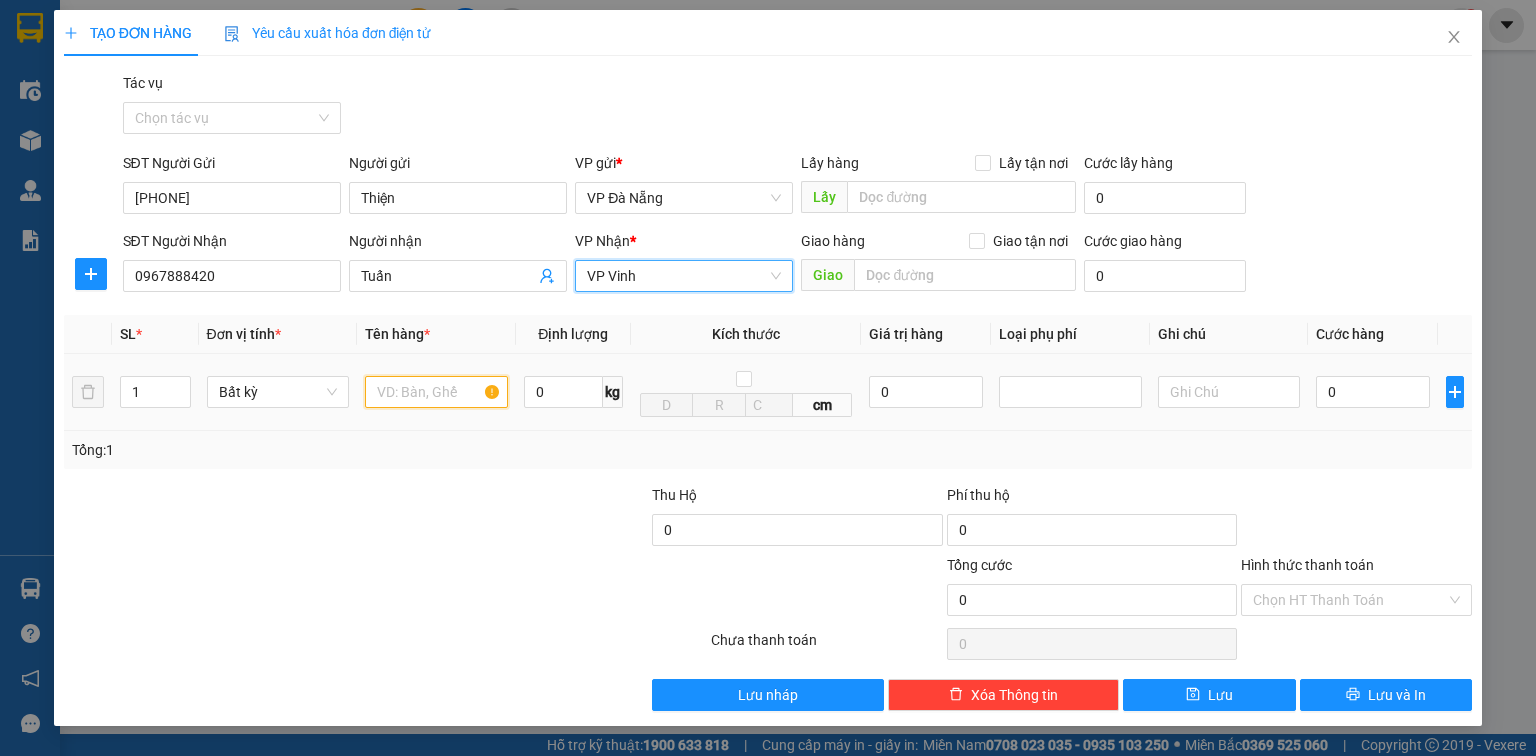 click at bounding box center [436, 392] 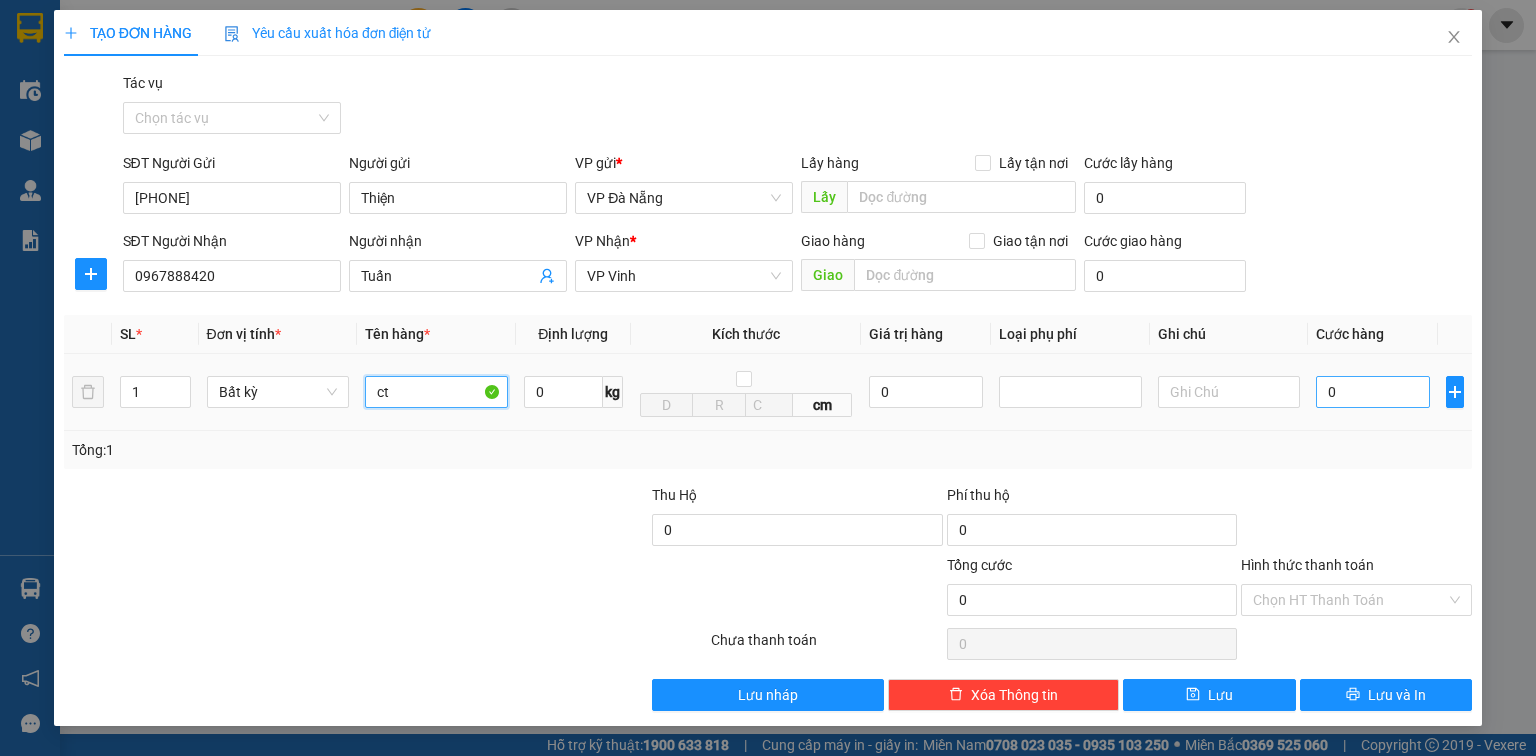 type on "ct" 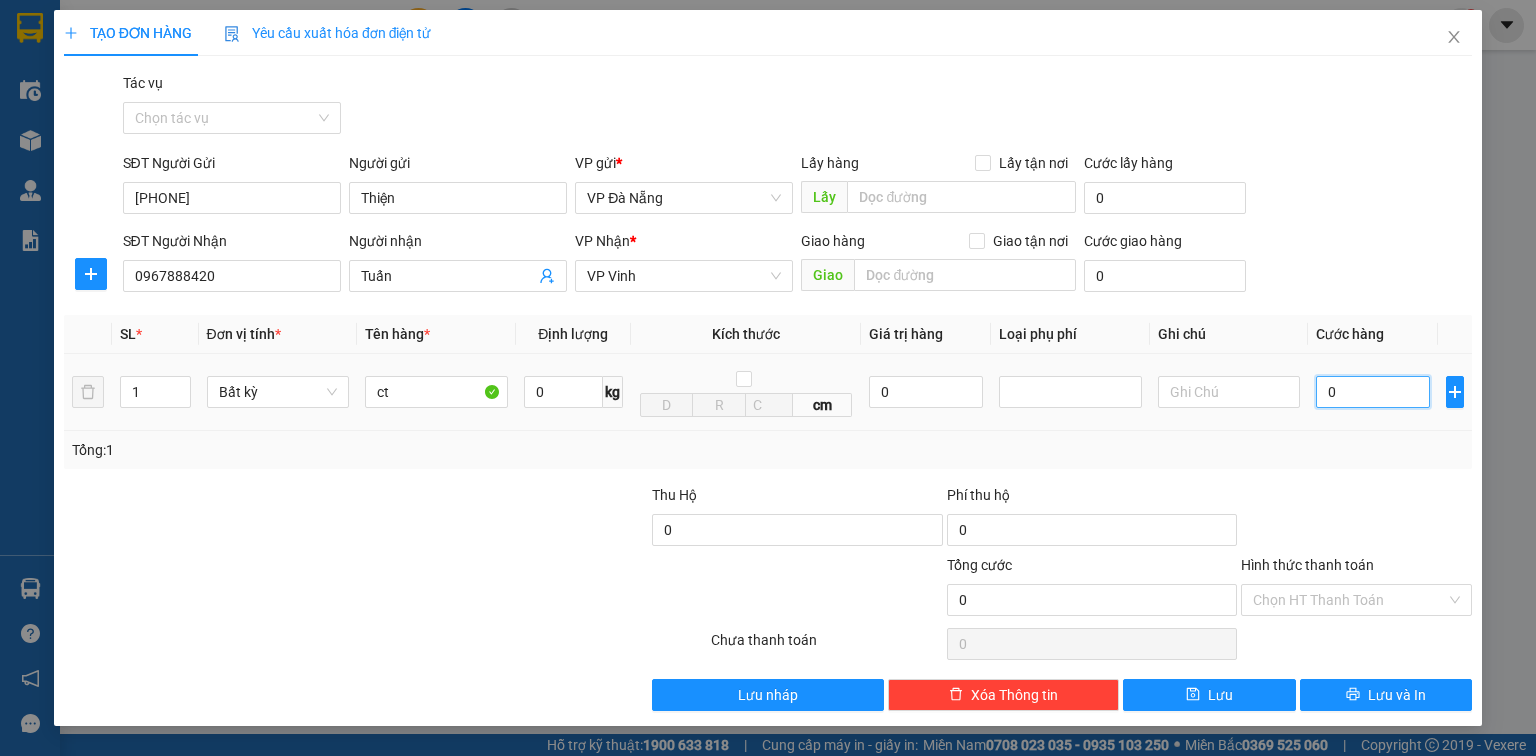 click on "0" at bounding box center (1373, 392) 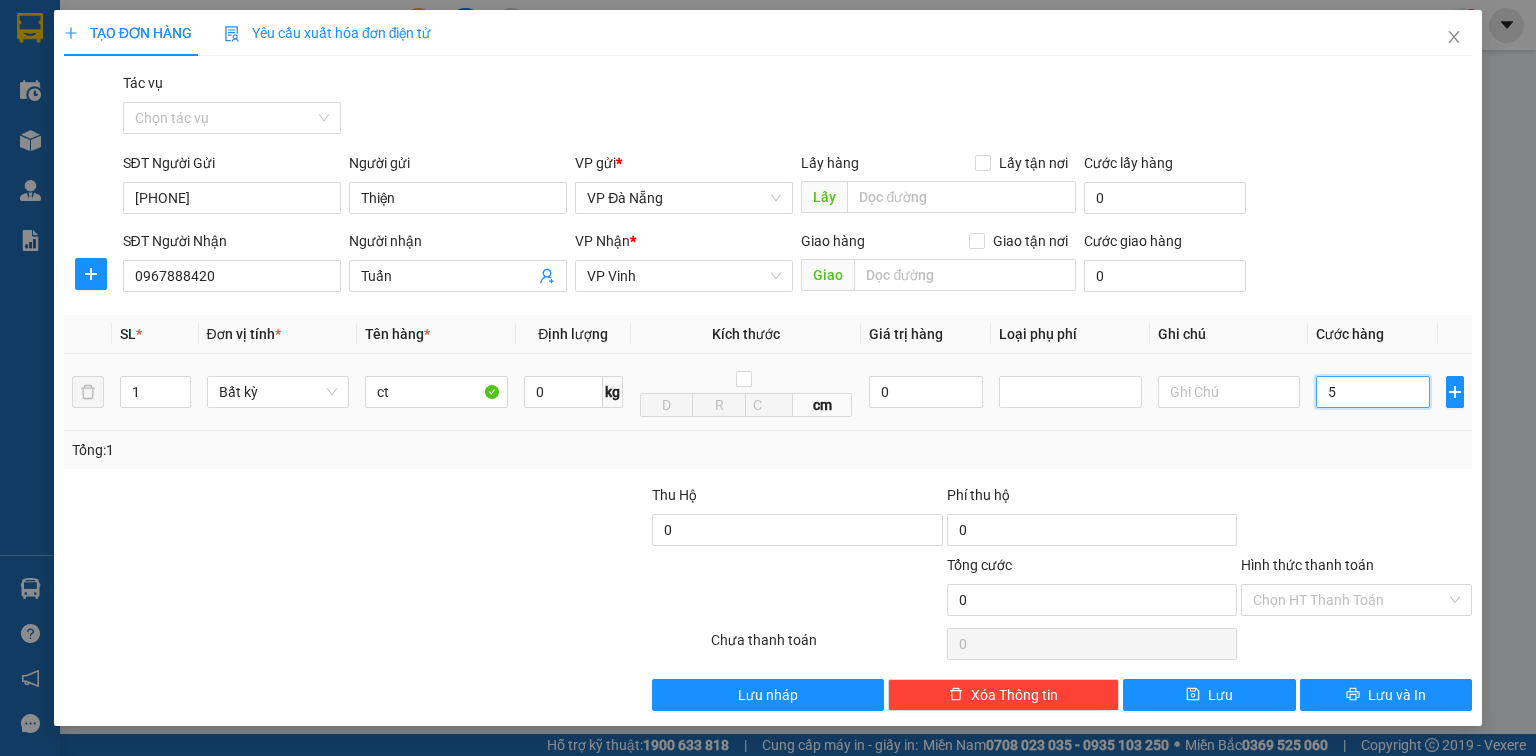 type on "5" 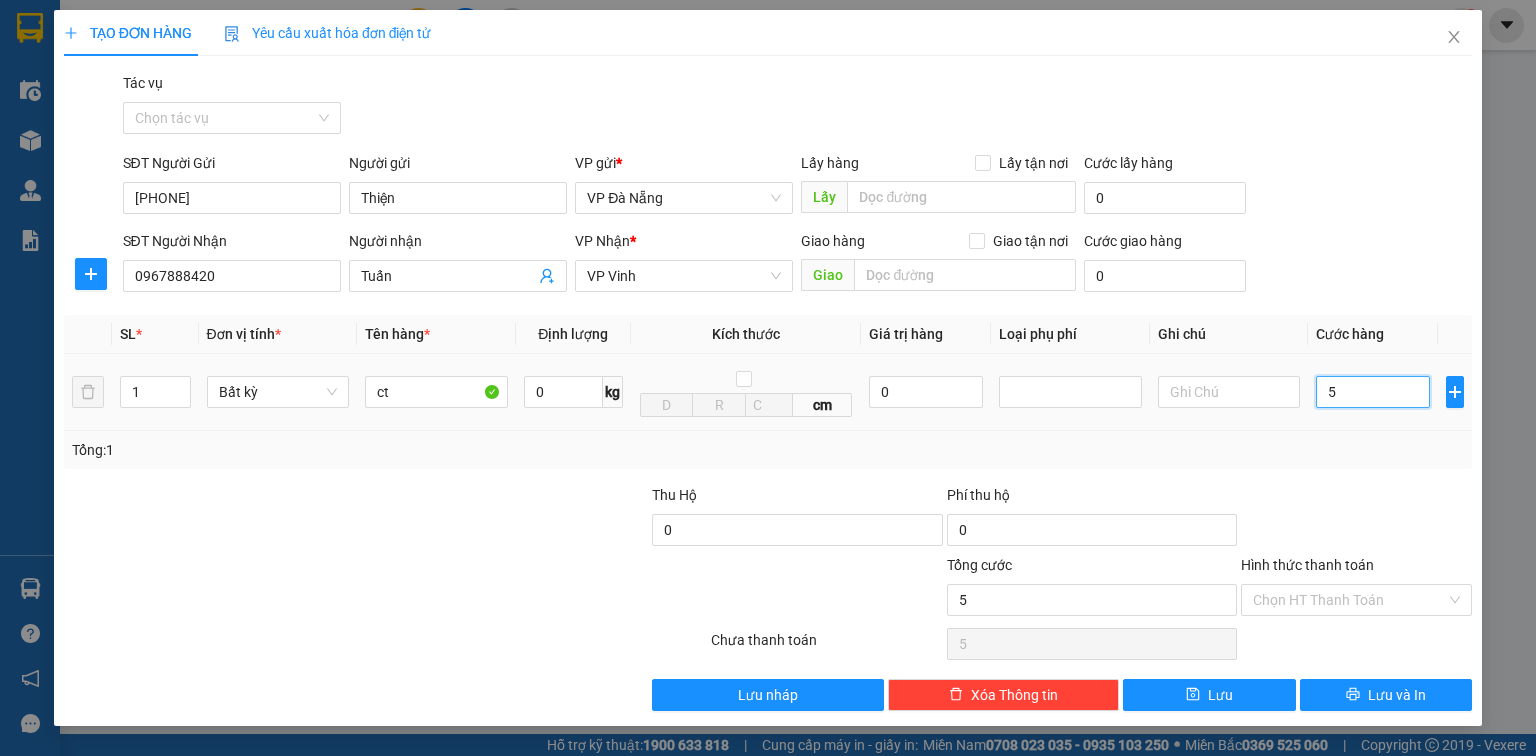 type on "50" 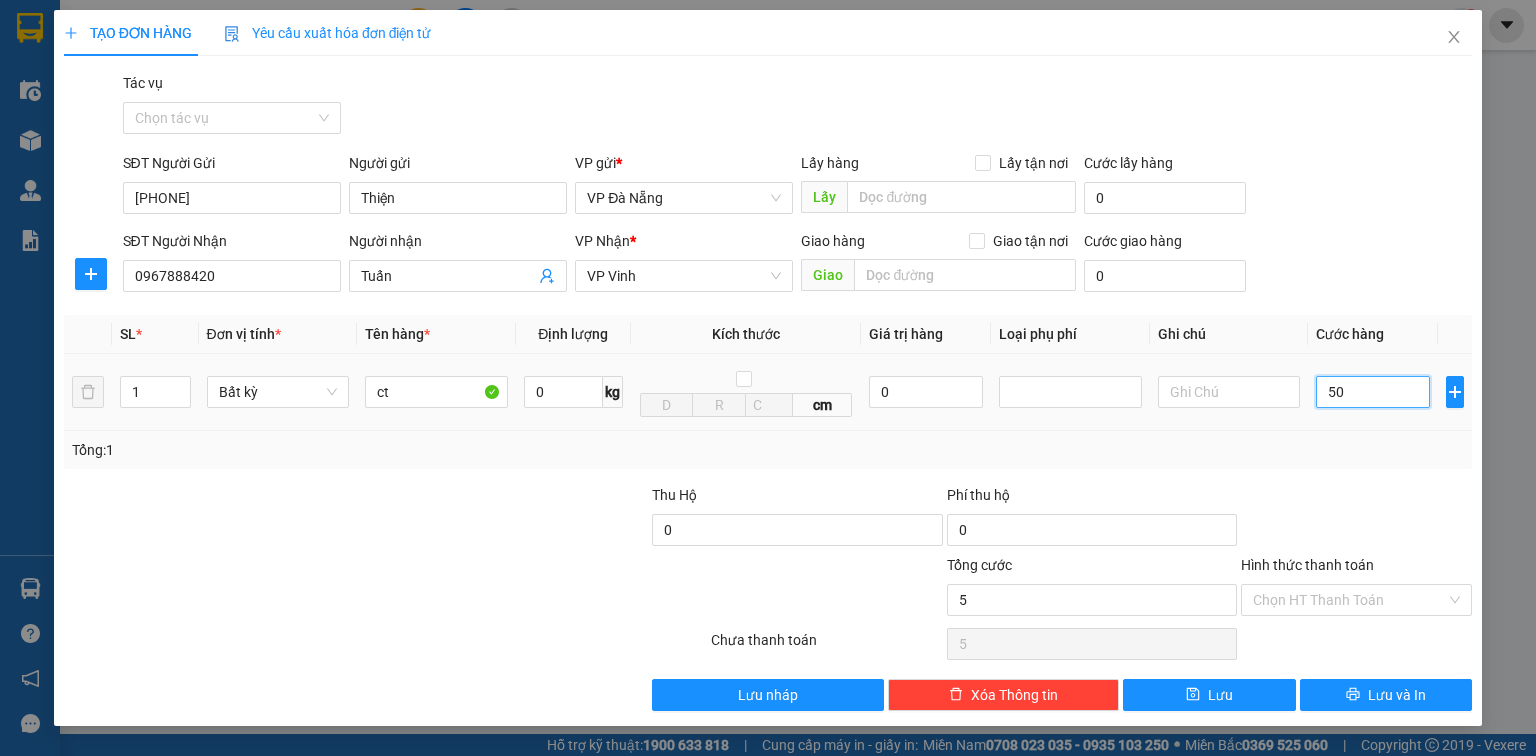 type on "50" 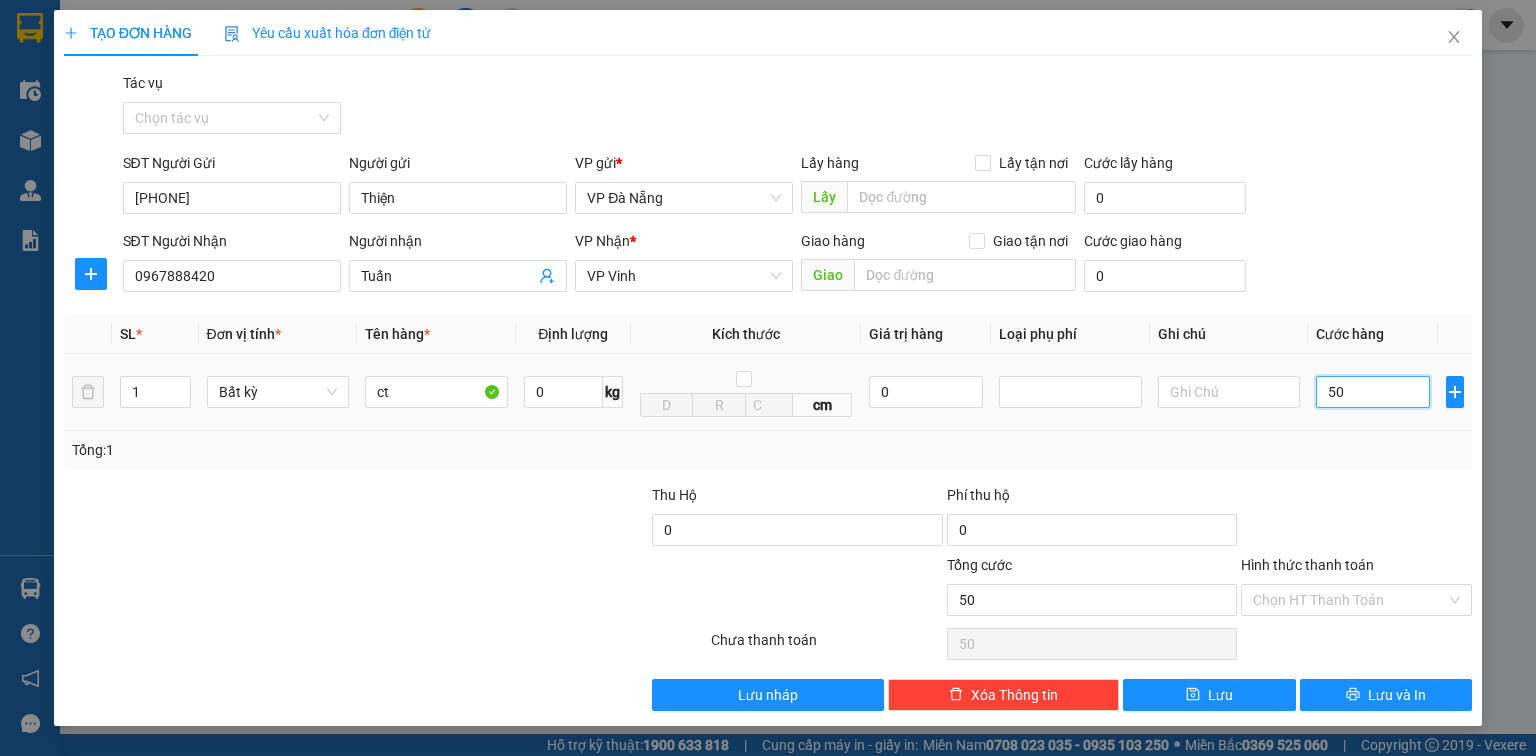 type on "500" 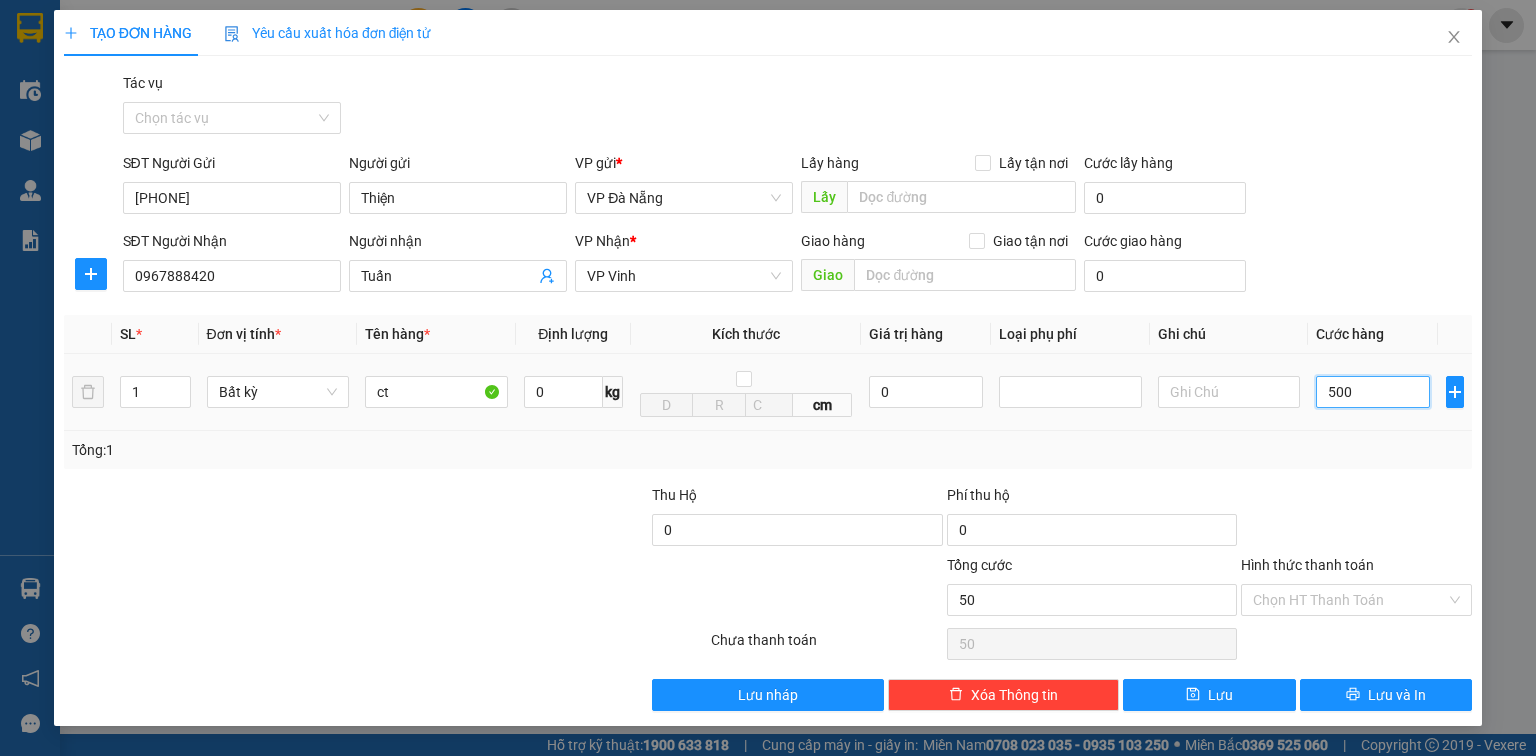 type on "500" 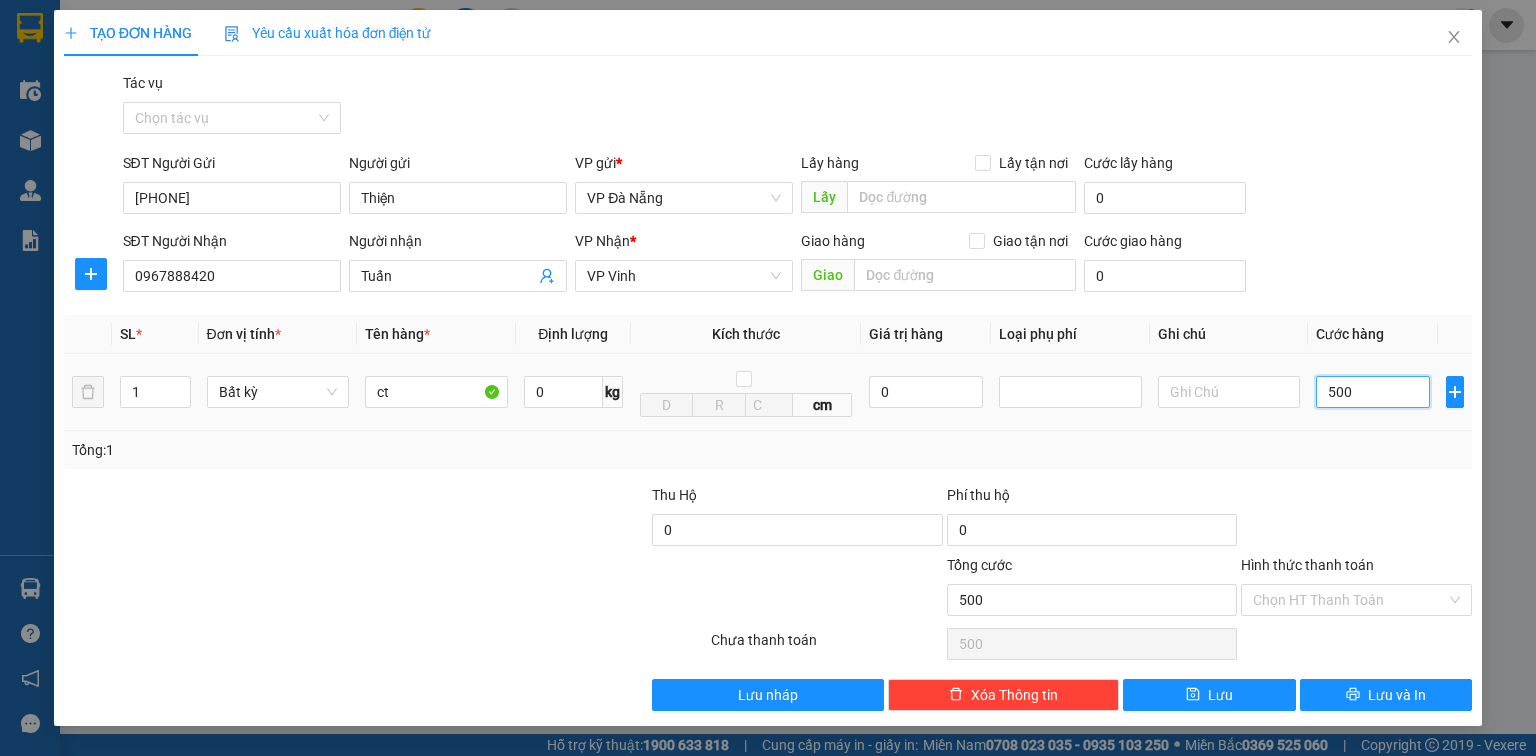 type on "5.000" 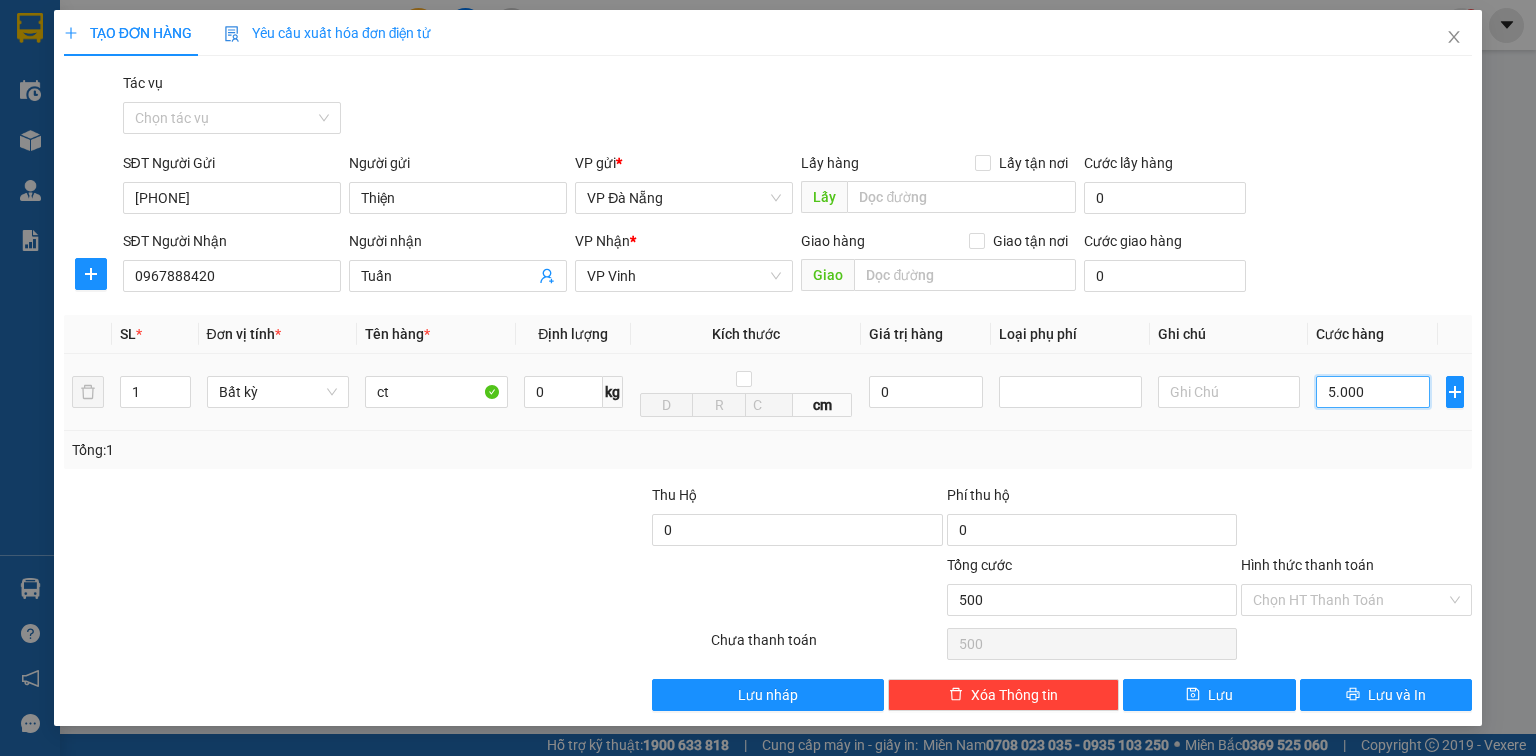 type on "5.000" 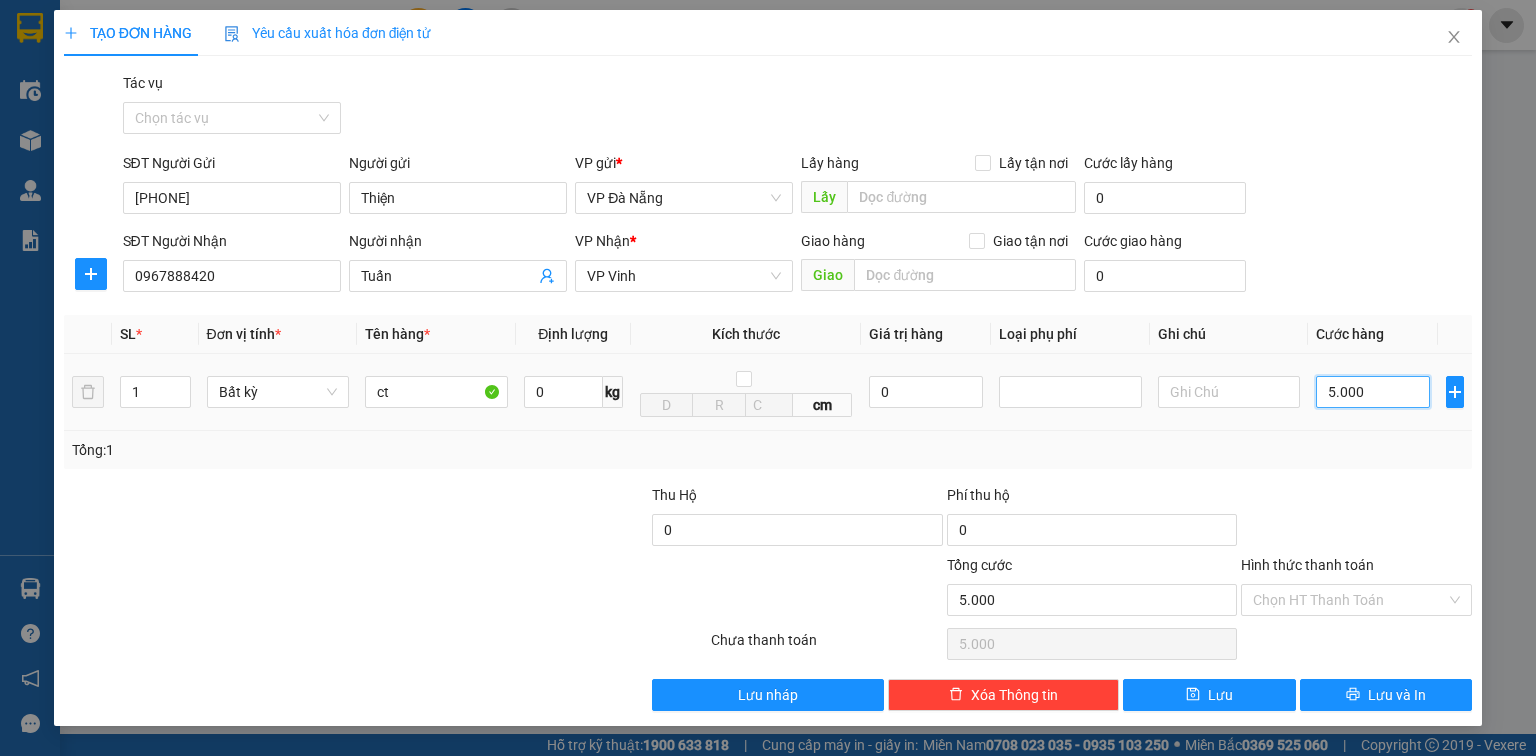 type on "50.000" 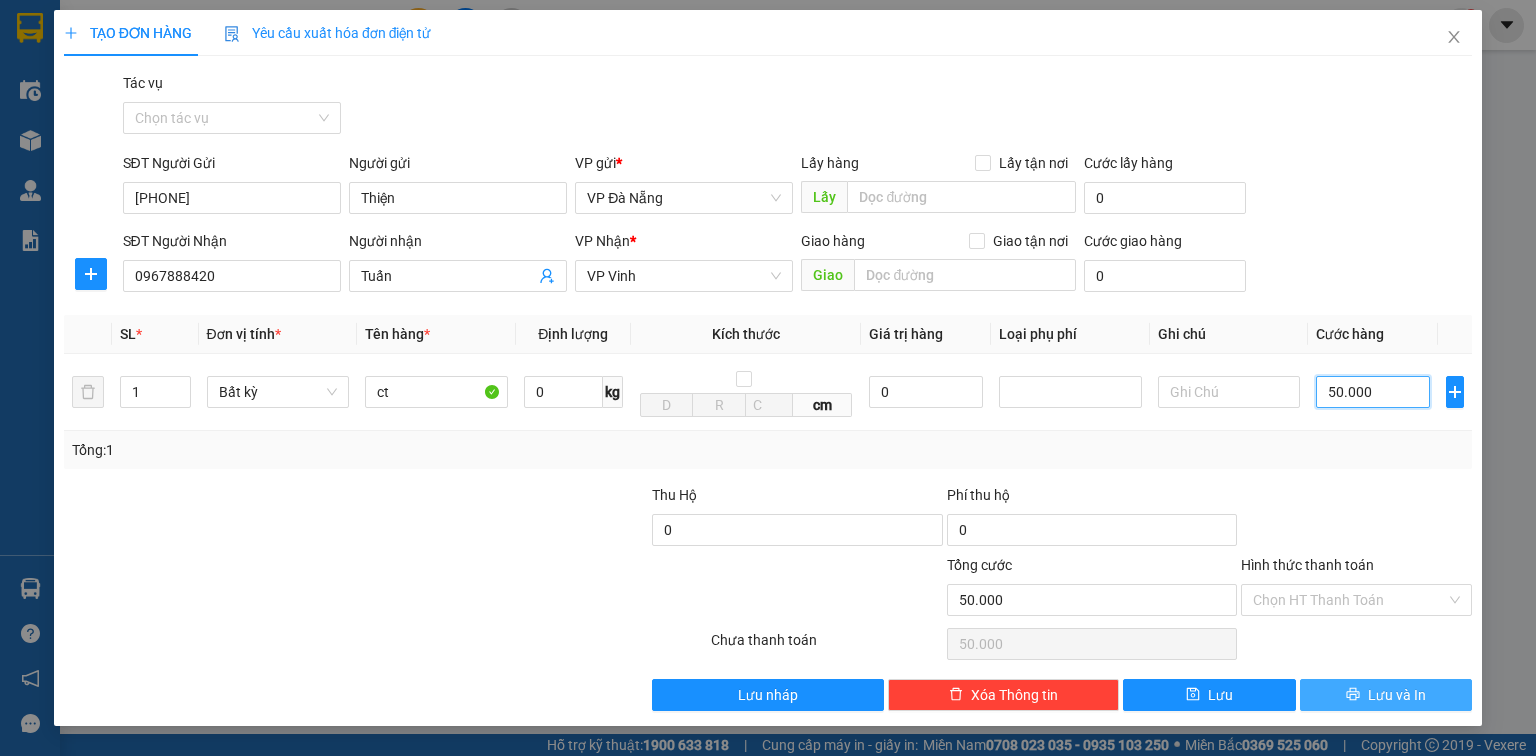 type on "50.000" 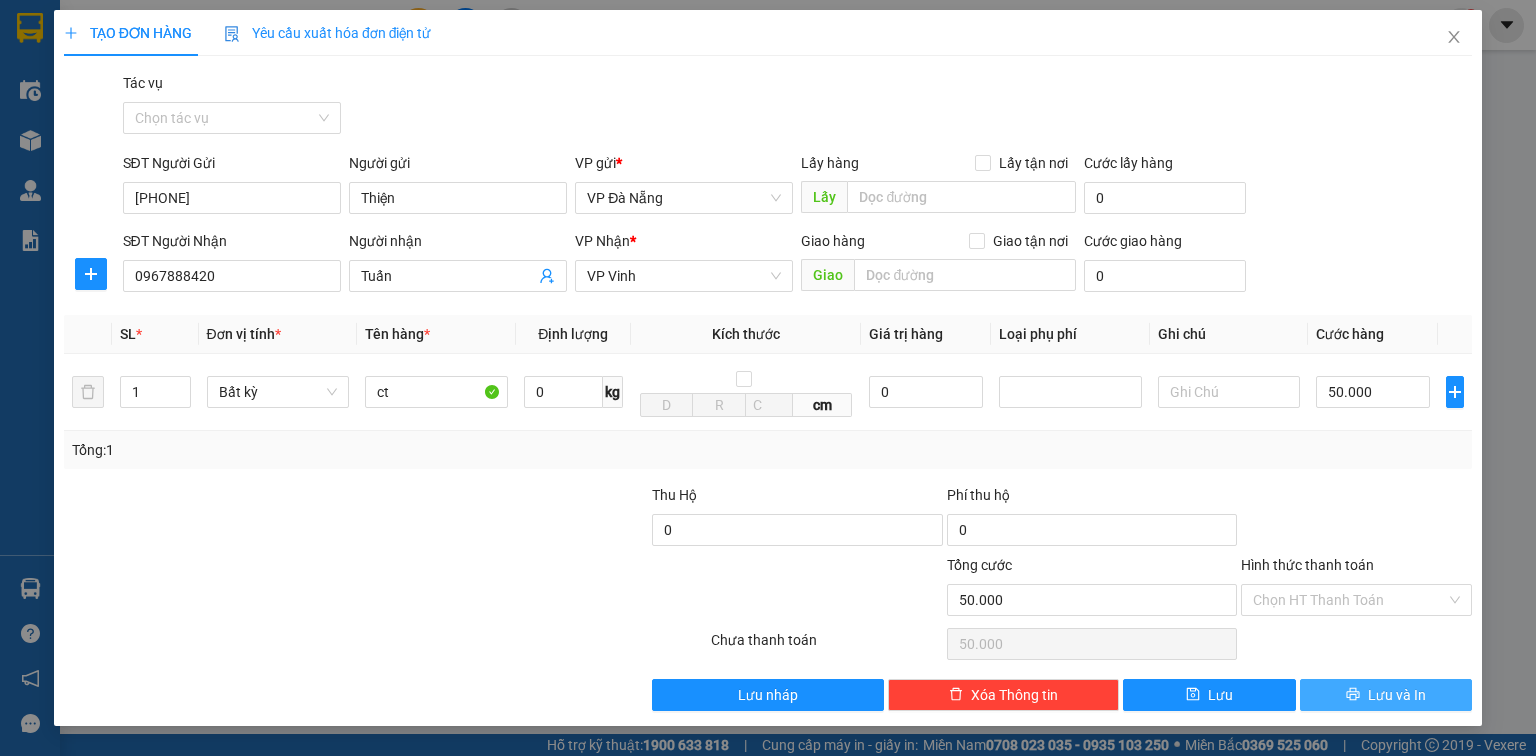 click on "Lưu và In" at bounding box center (1386, 695) 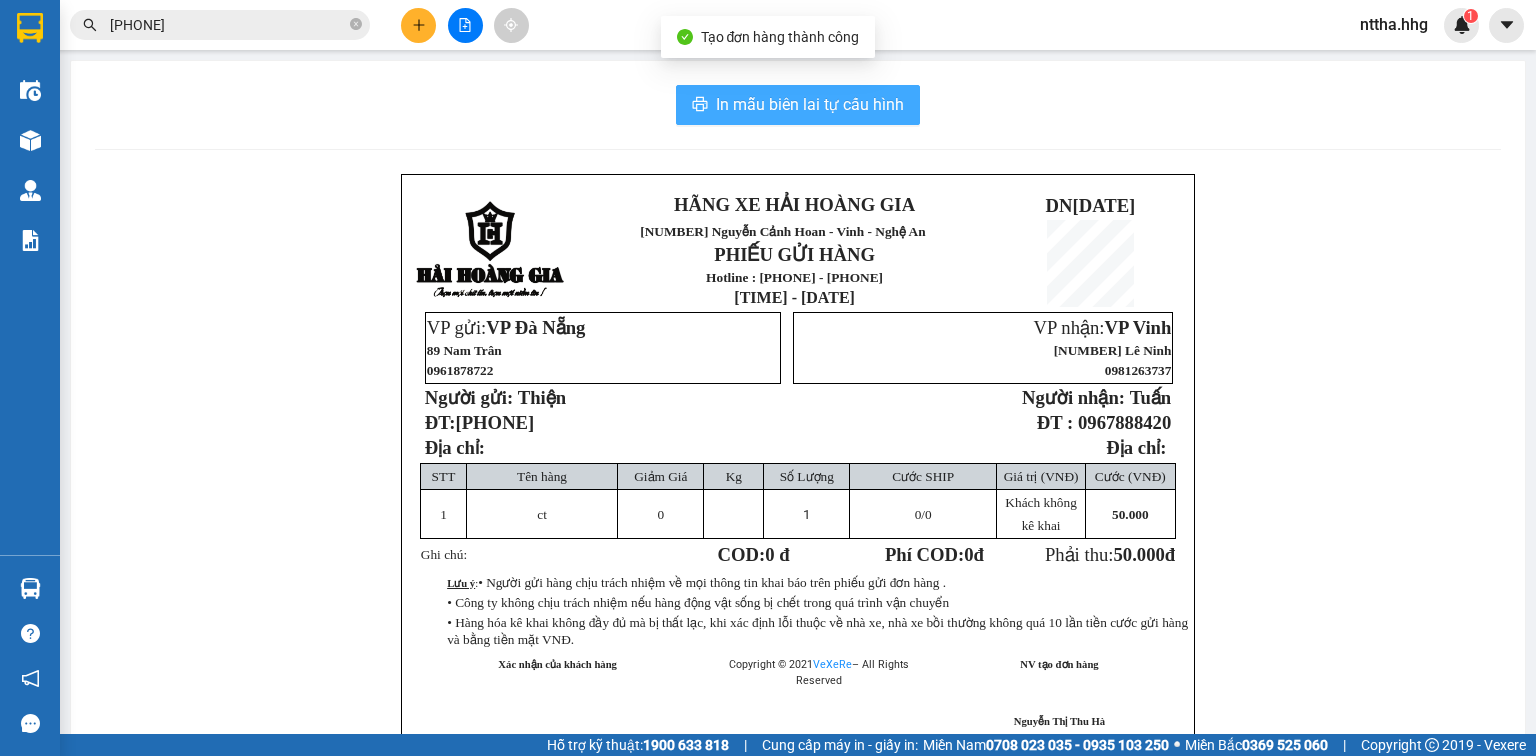 click on "In mẫu biên lai tự cấu hình" at bounding box center (810, 104) 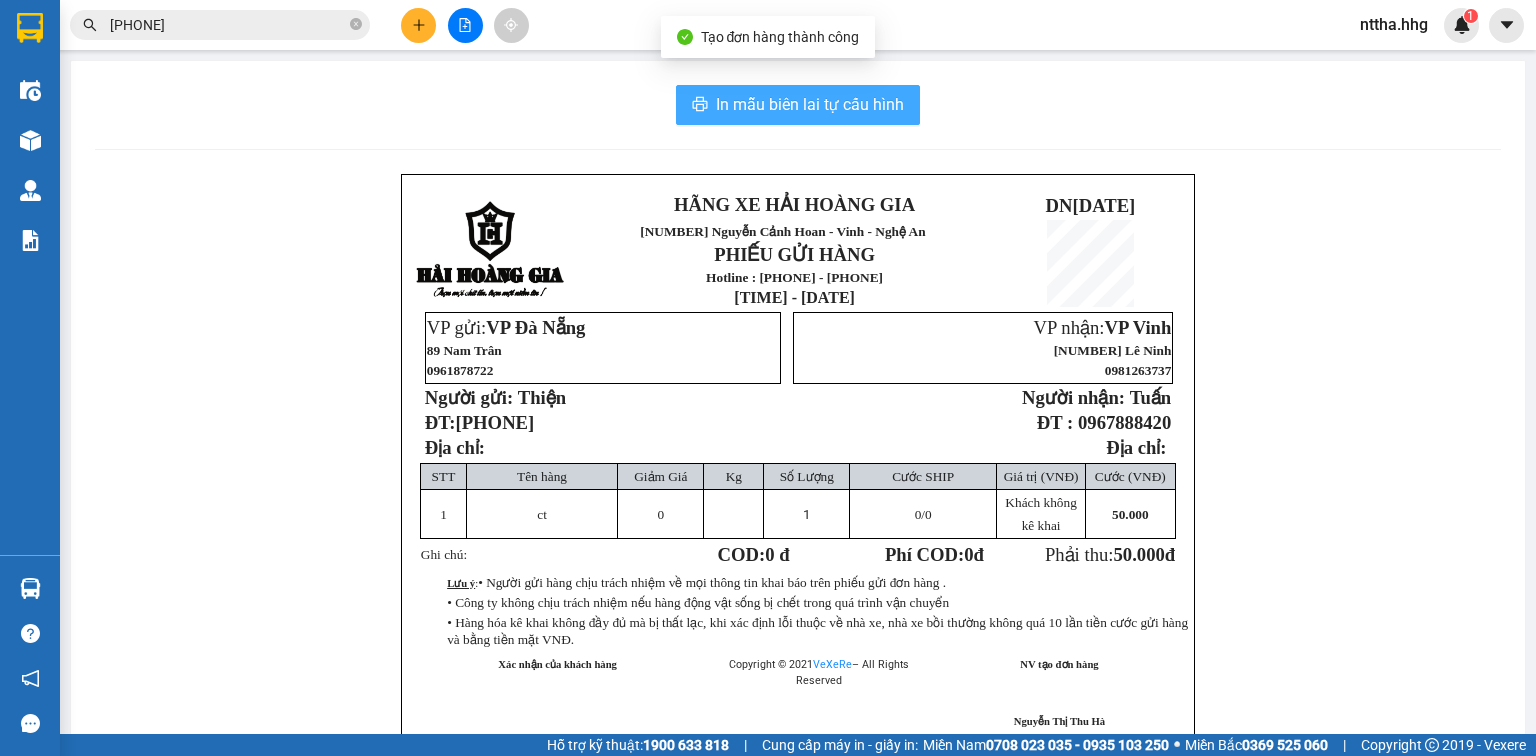 scroll, scrollTop: 0, scrollLeft: 0, axis: both 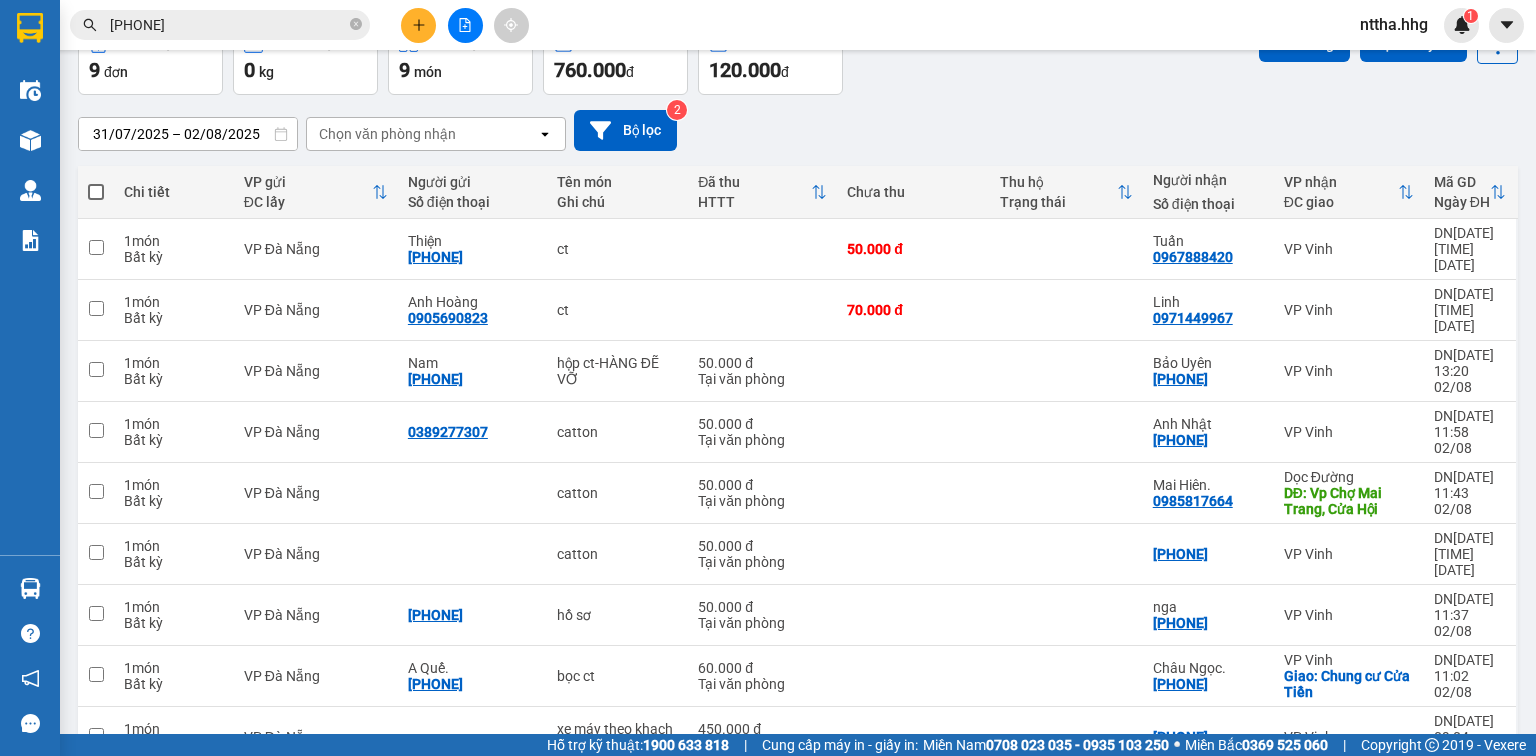 click at bounding box center (96, 192) 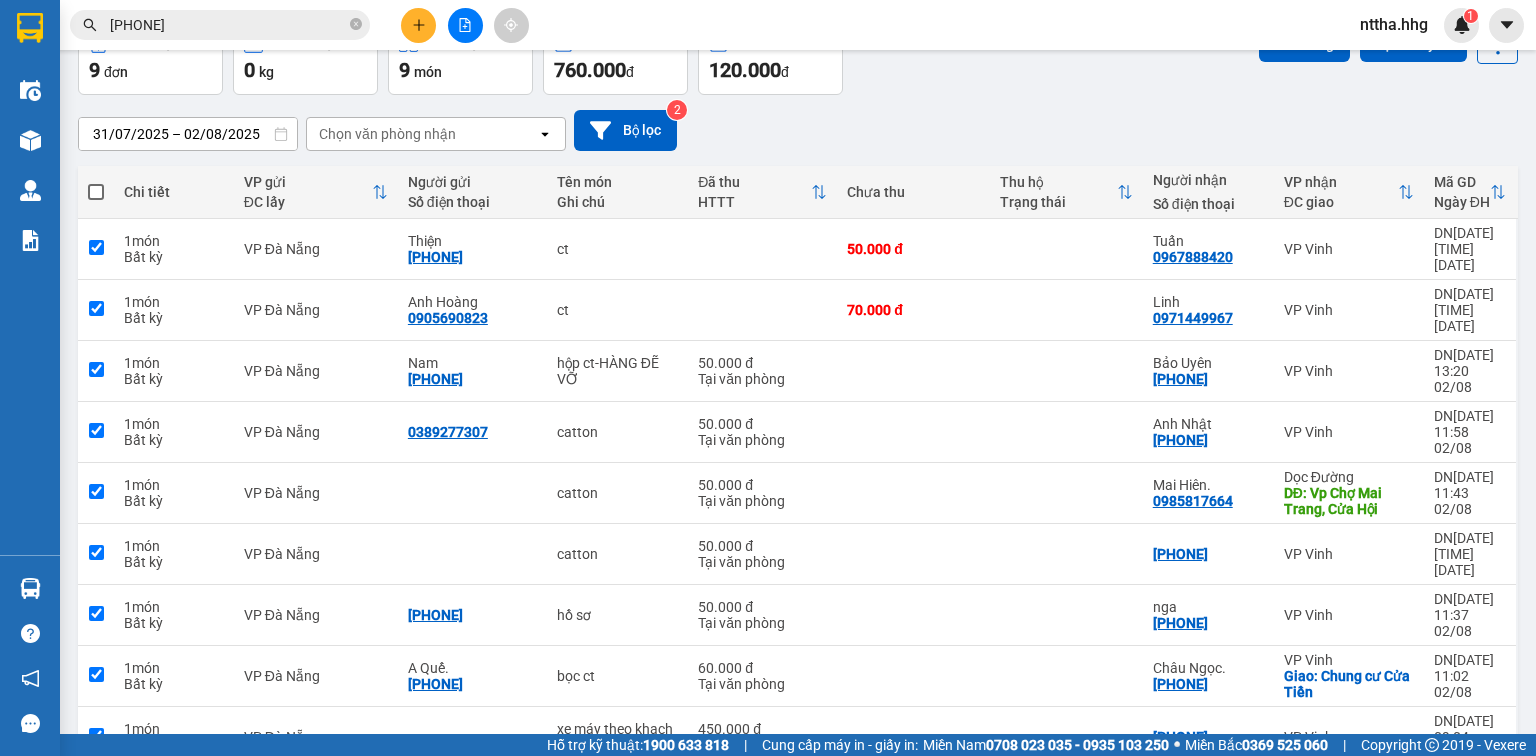 checkbox on "true" 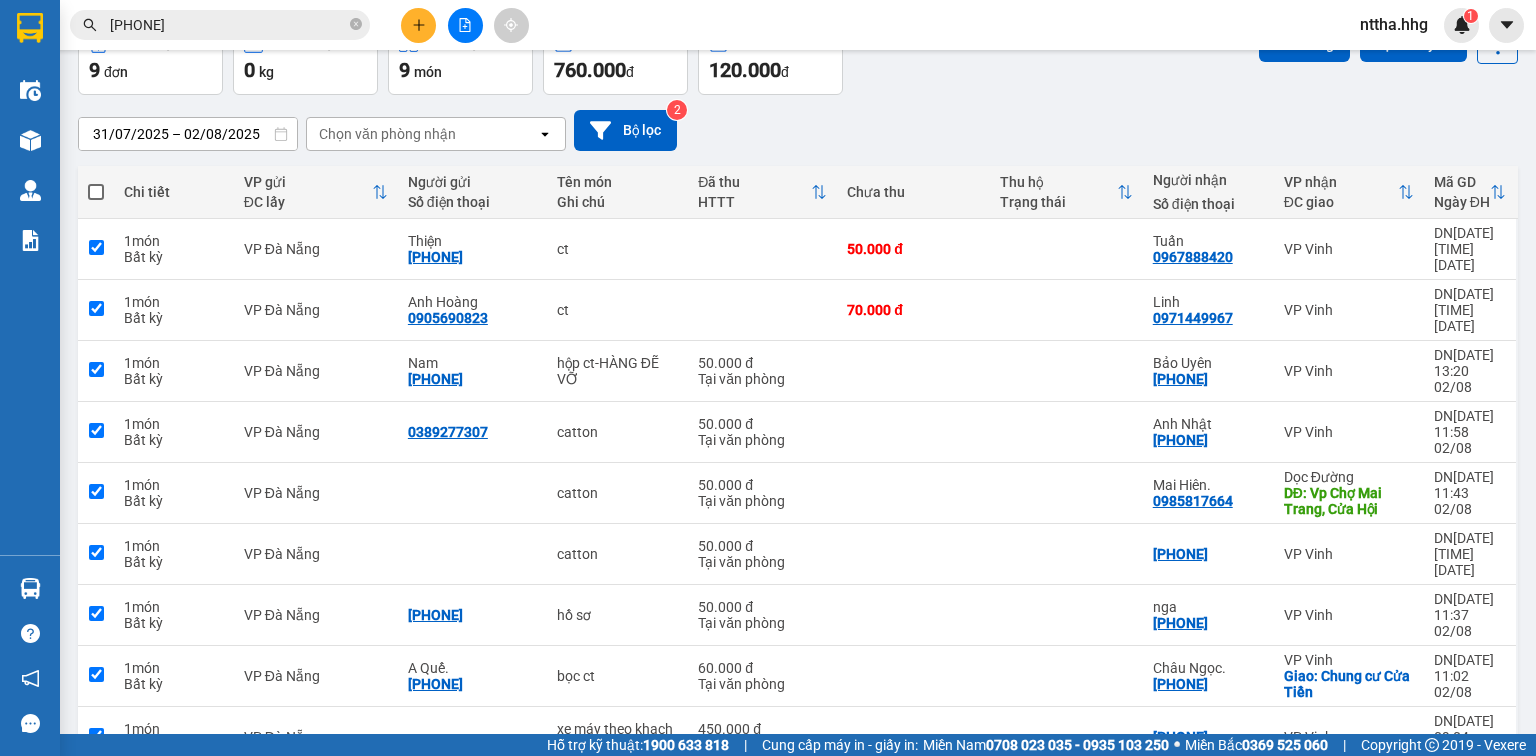 checkbox on "true" 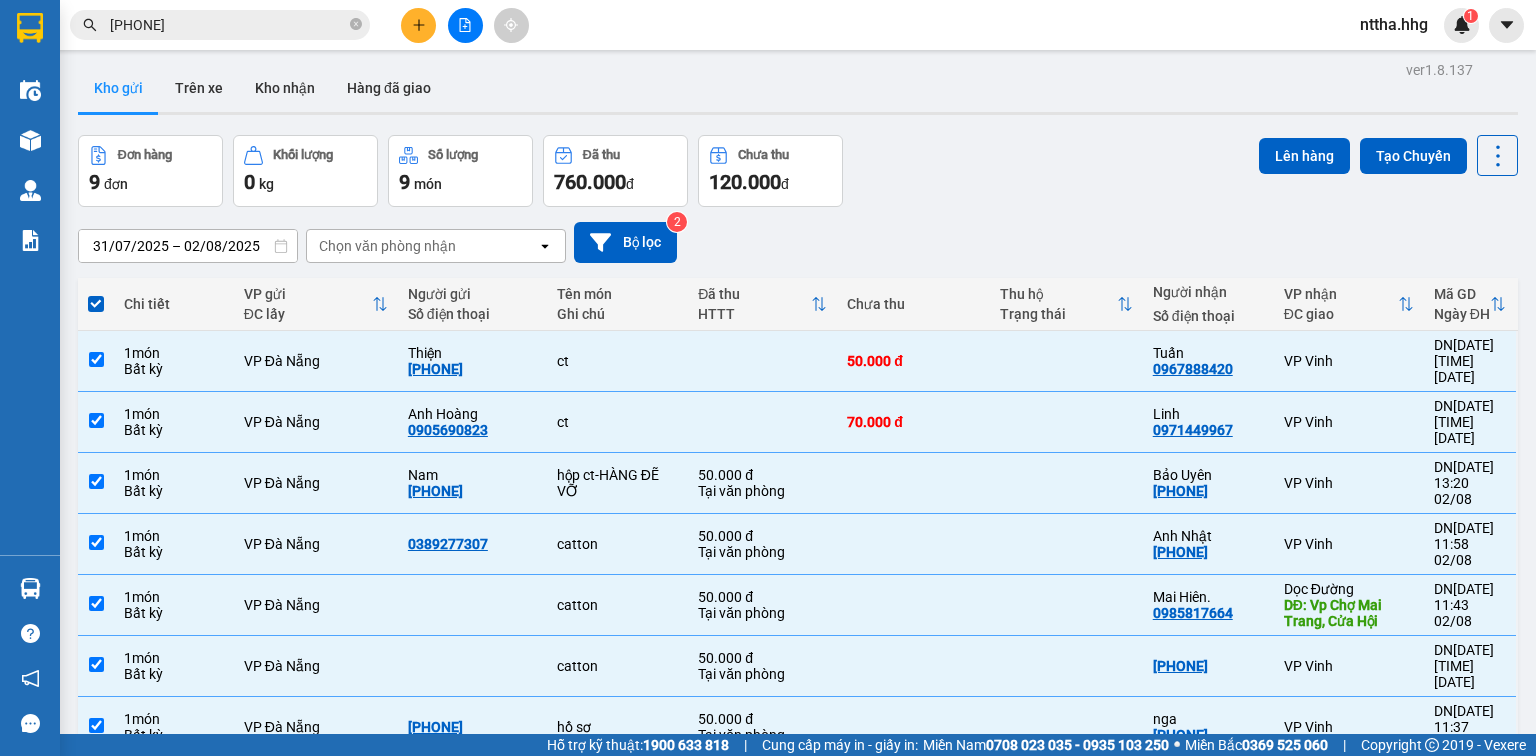 scroll, scrollTop: 0, scrollLeft: 0, axis: both 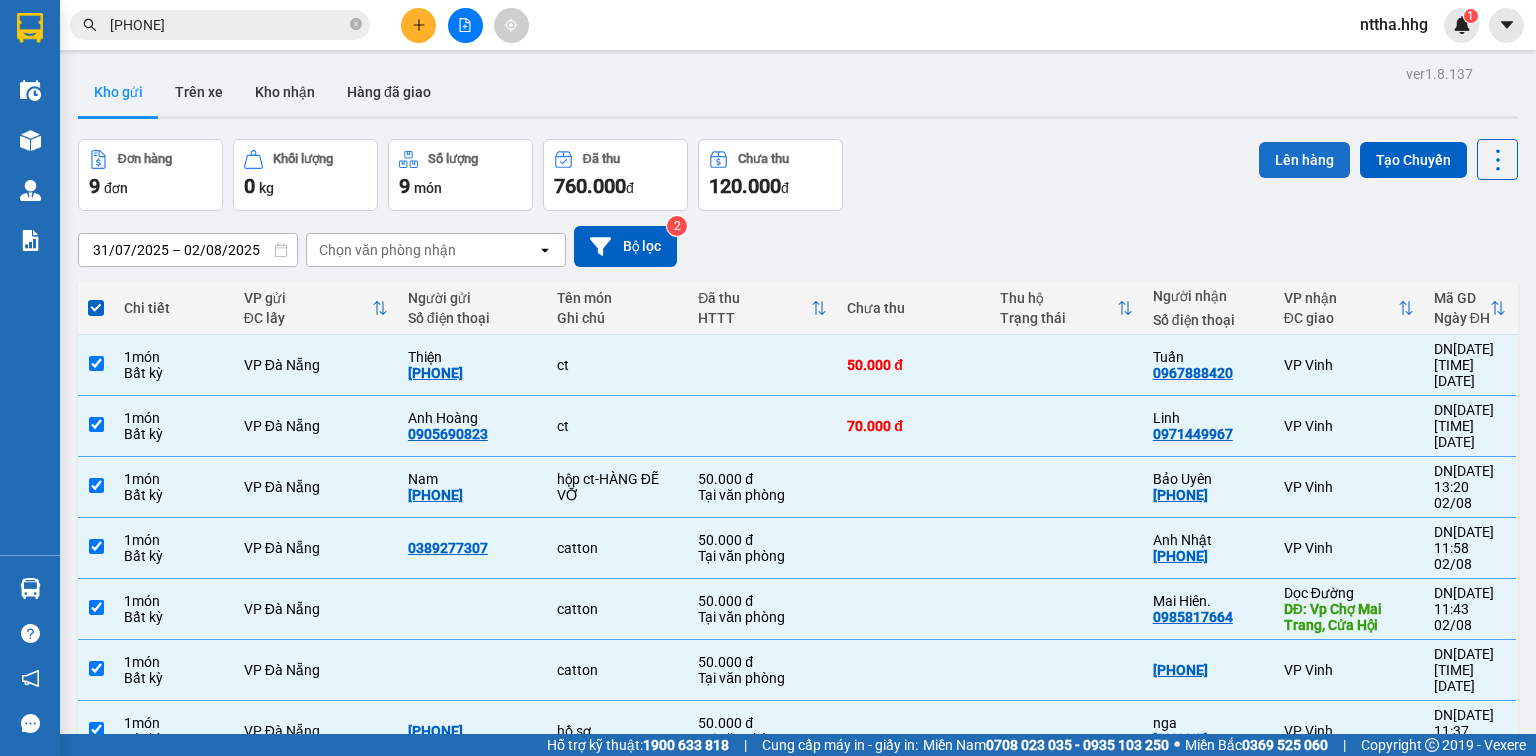 click on "Lên hàng" at bounding box center (1304, 160) 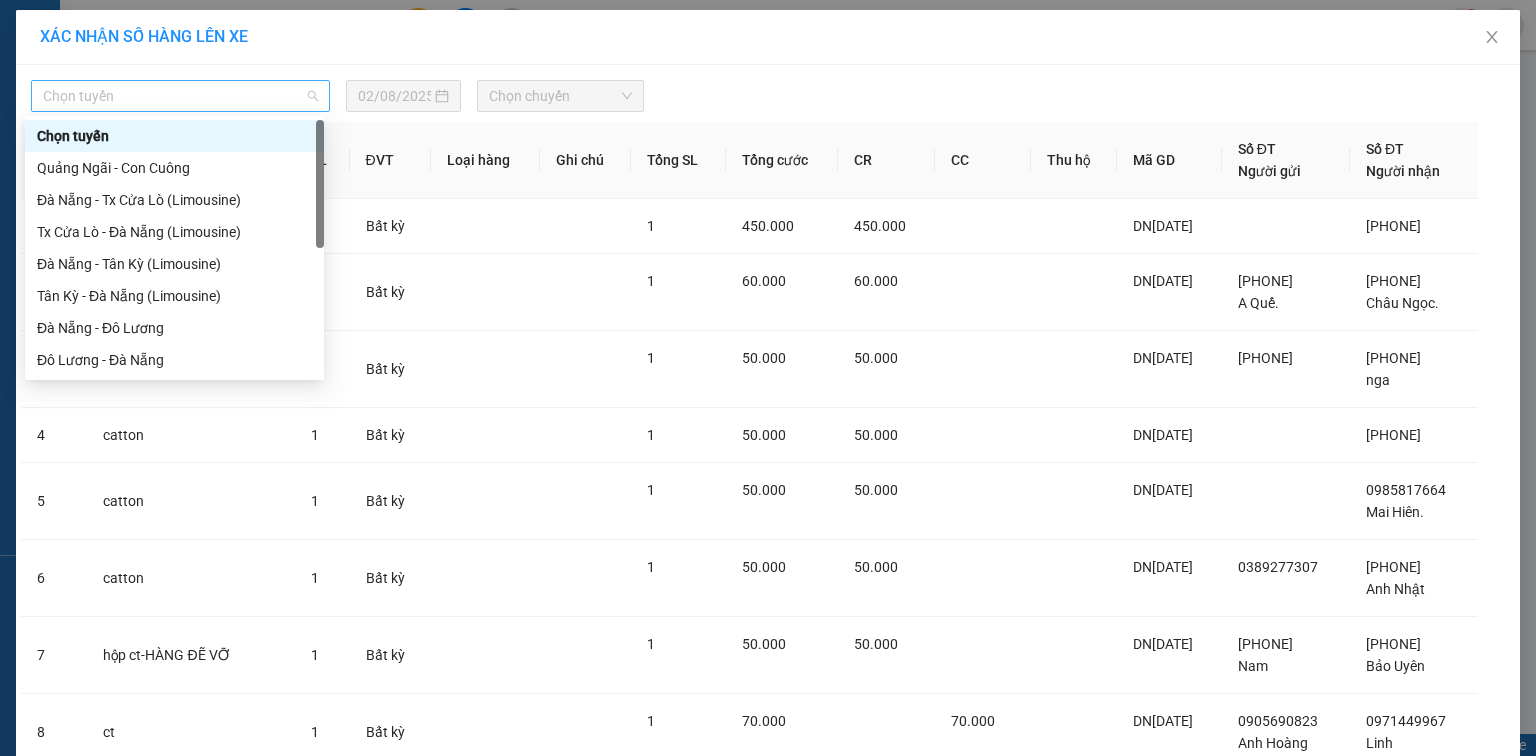 click on "Chọn tuyến" at bounding box center (180, 96) 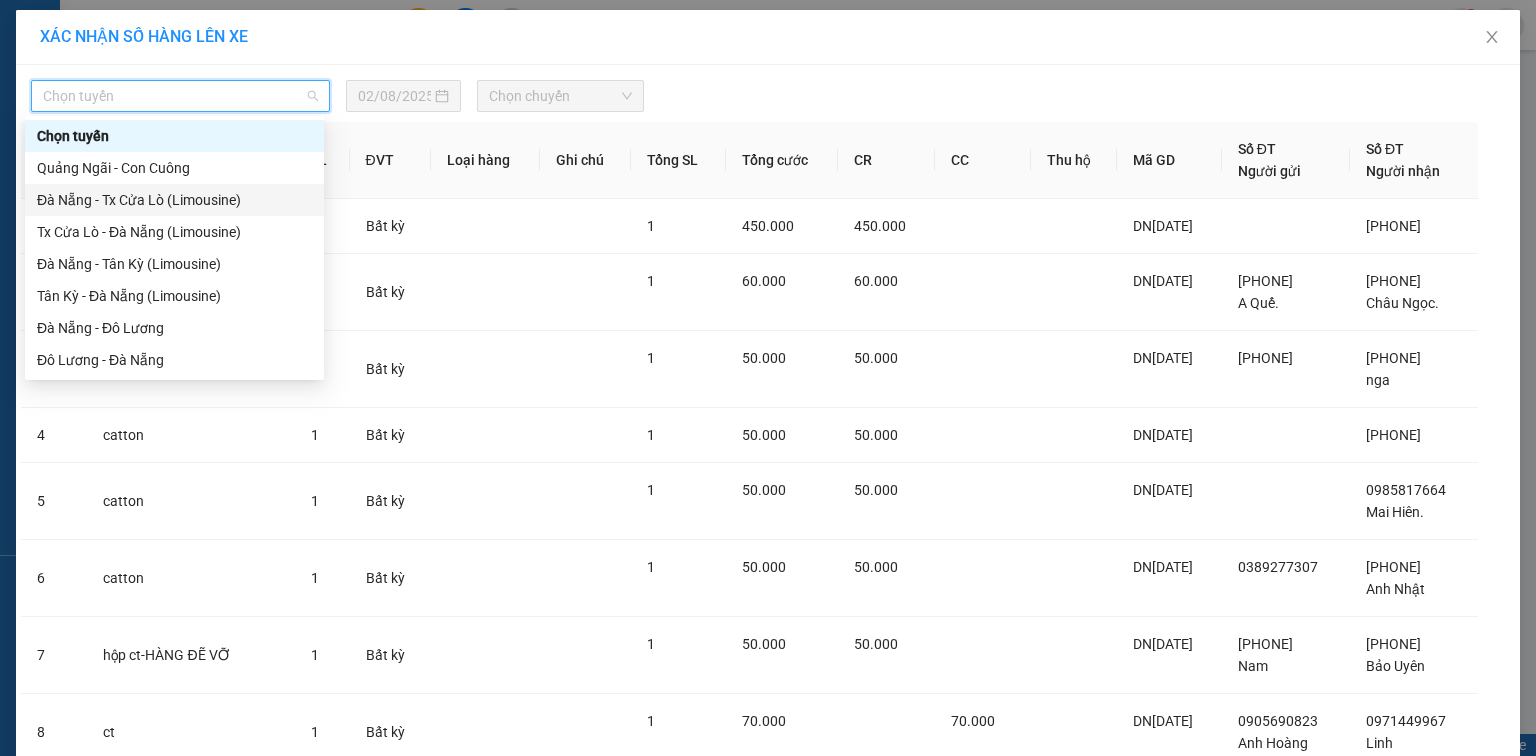 click on "Đà Nẵng - Tx Cửa Lò (Limousine)" at bounding box center [174, 200] 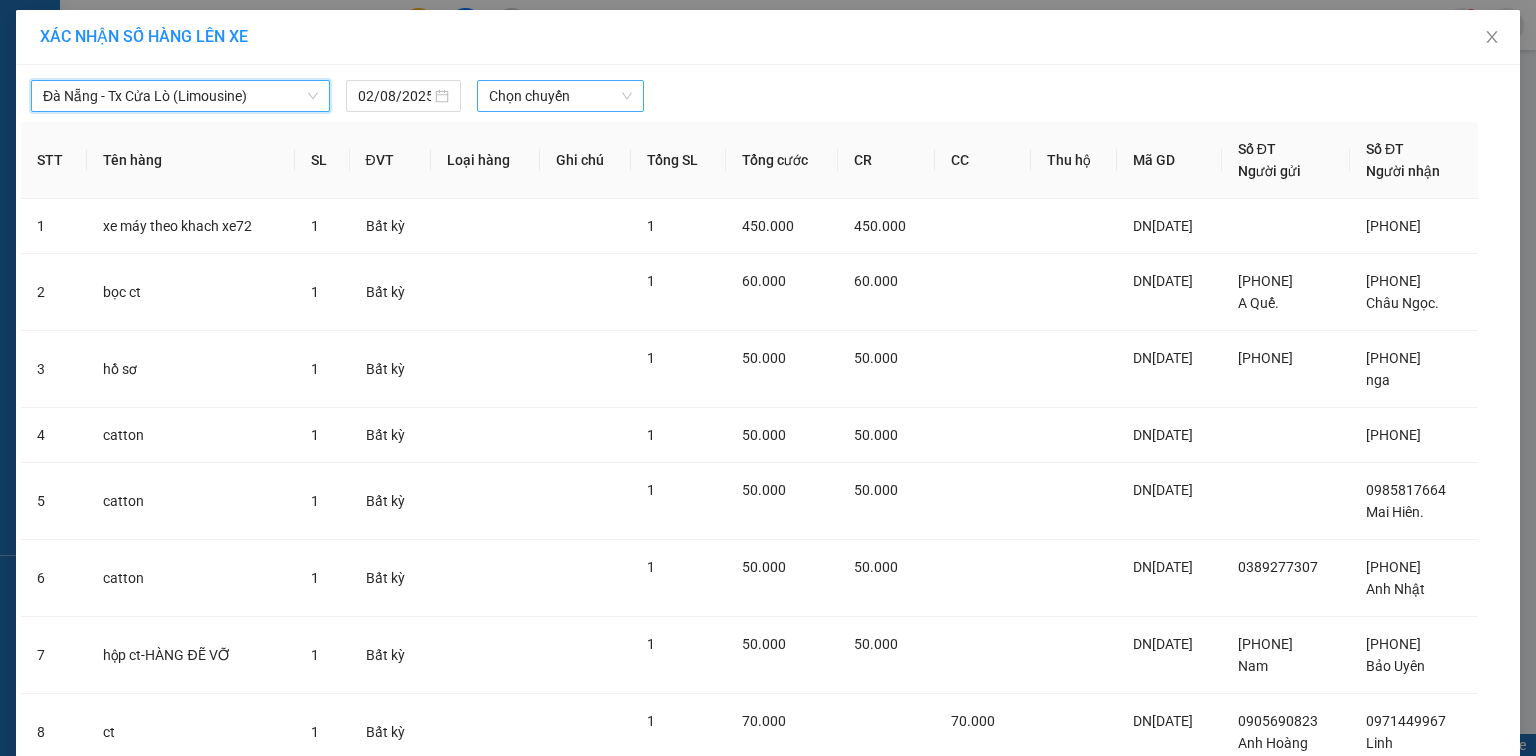 click on "Chọn chuyến" at bounding box center [561, 96] 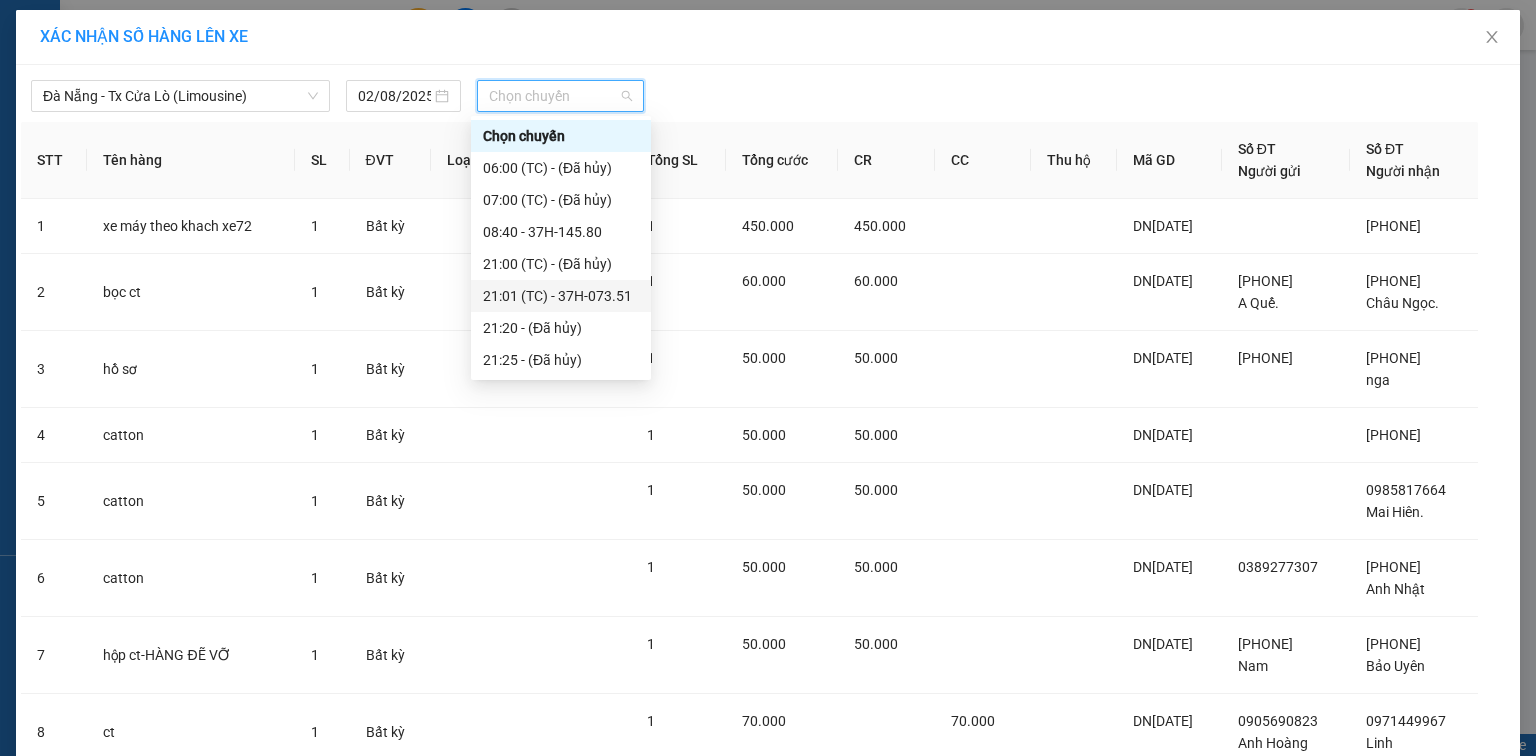 click on "21:01   (TC)   - 37H-073.51" at bounding box center (561, 296) 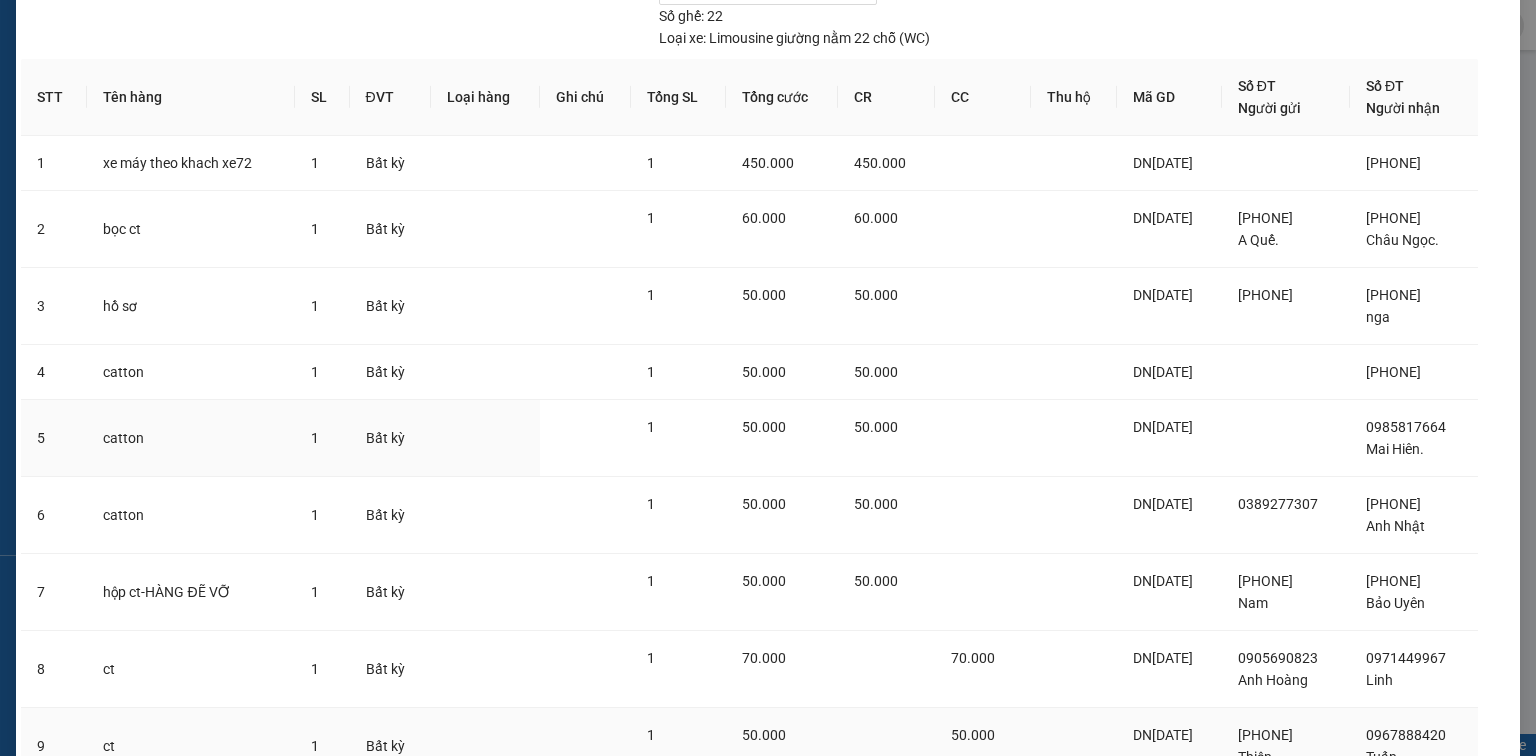 scroll, scrollTop: 304, scrollLeft: 0, axis: vertical 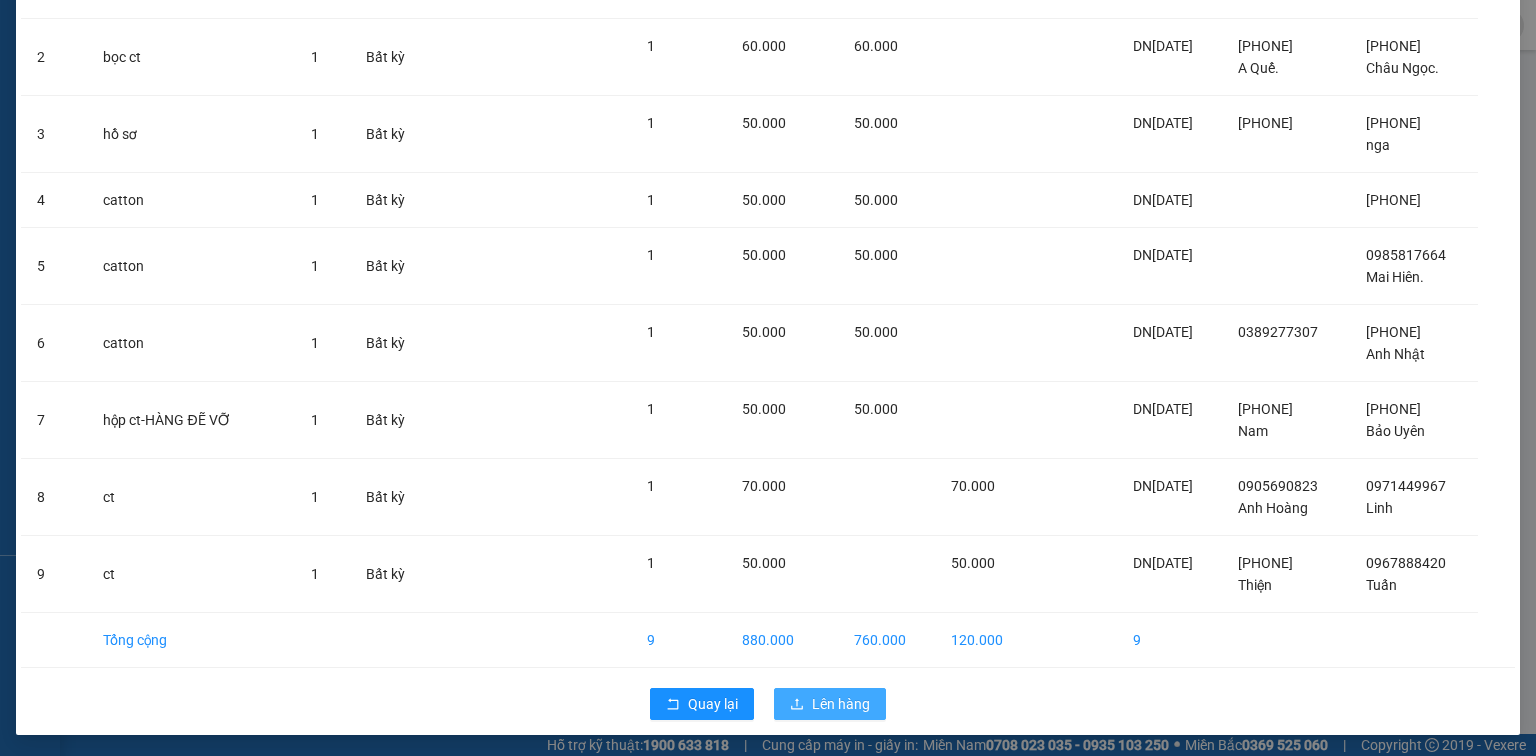 click on "Lên hàng" at bounding box center [841, 704] 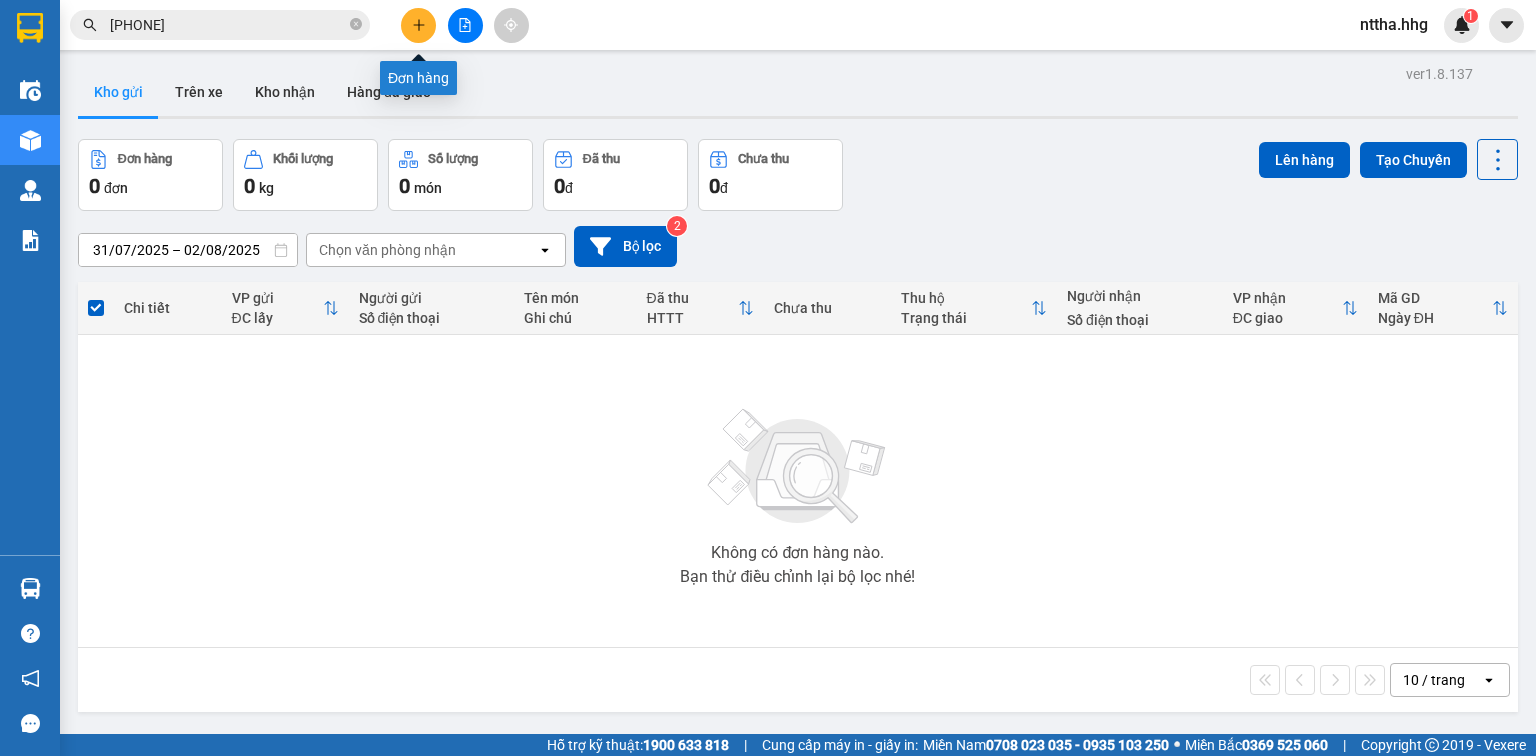 click 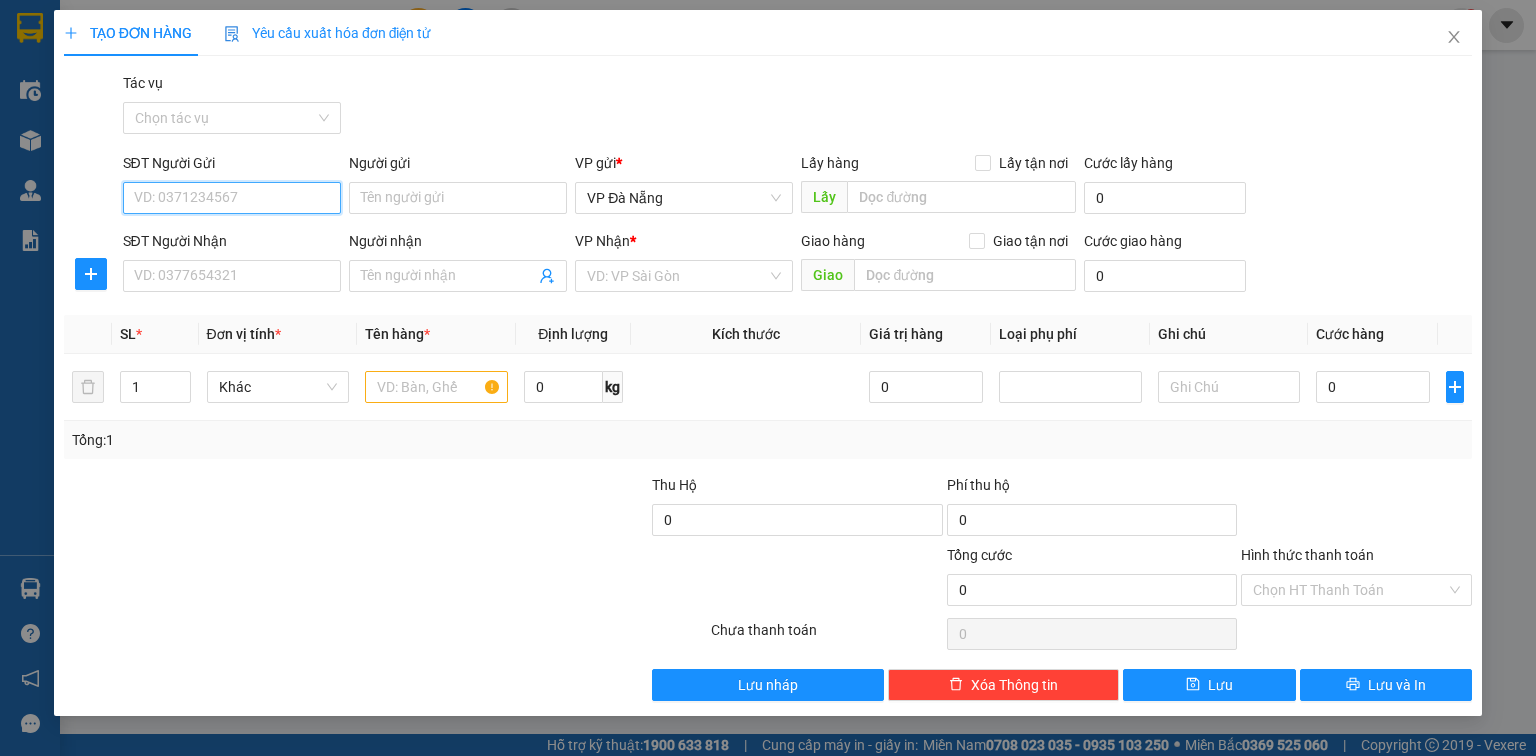 click on "SĐT Người Gửi" at bounding box center [232, 198] 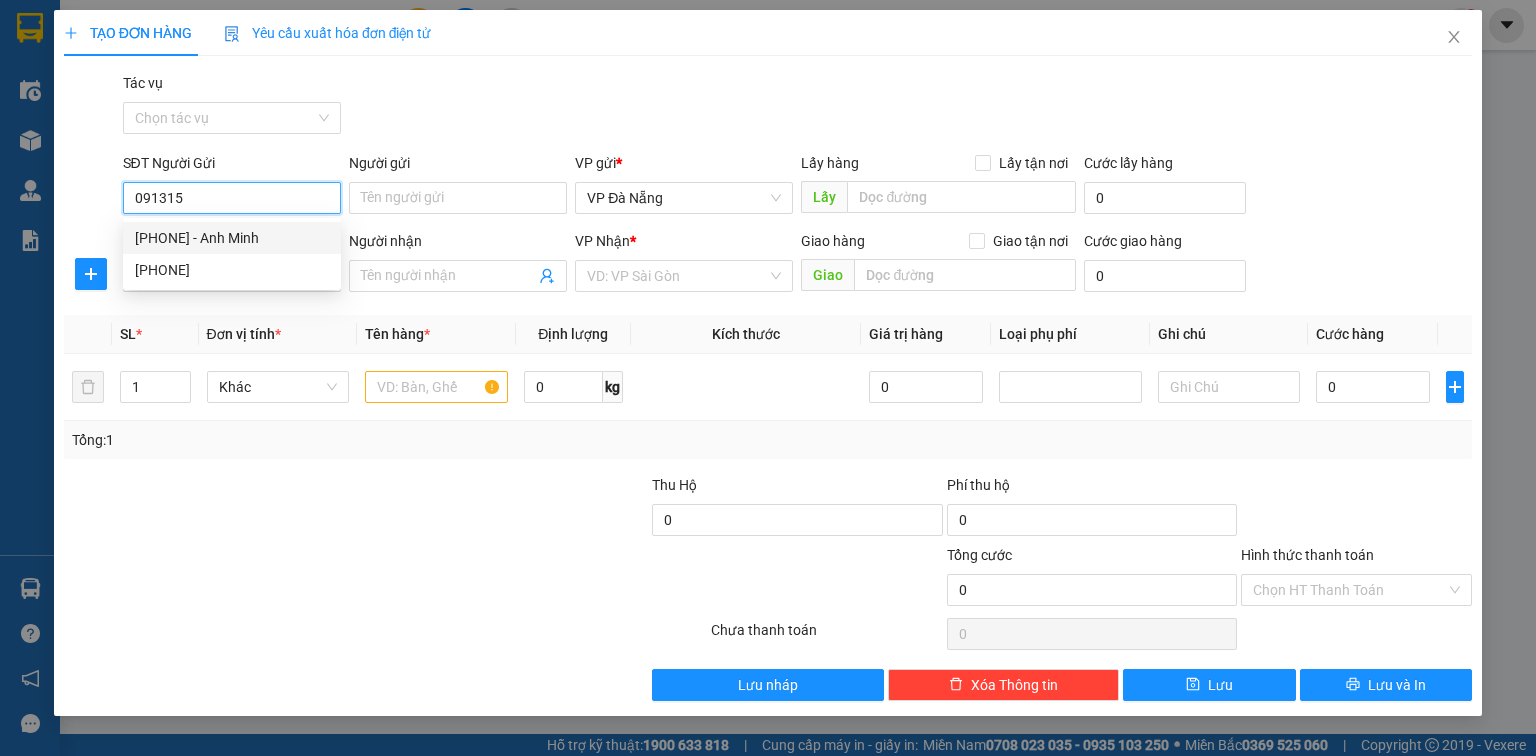 click on "[PHONE] - Anh Minh" at bounding box center [232, 238] 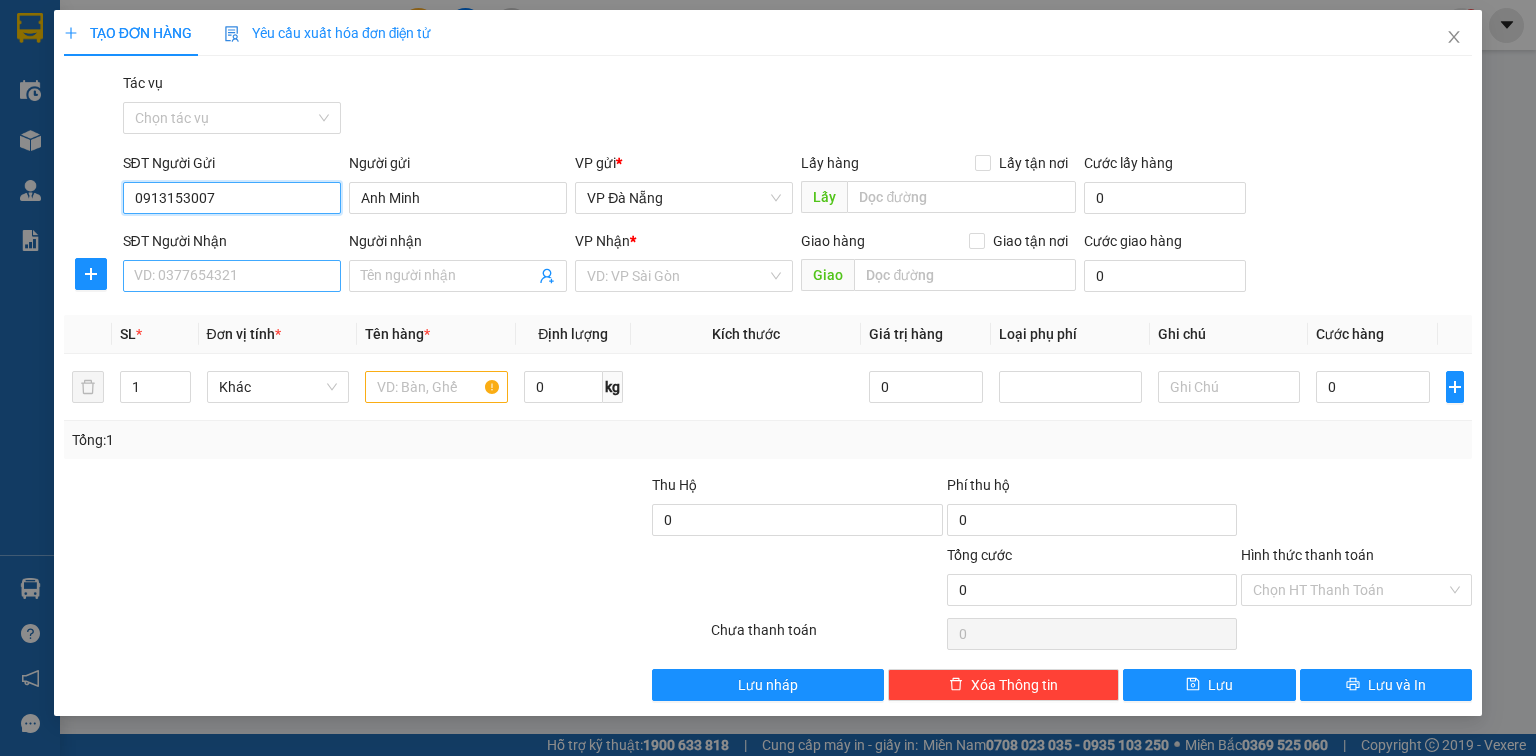 type on "0913153007" 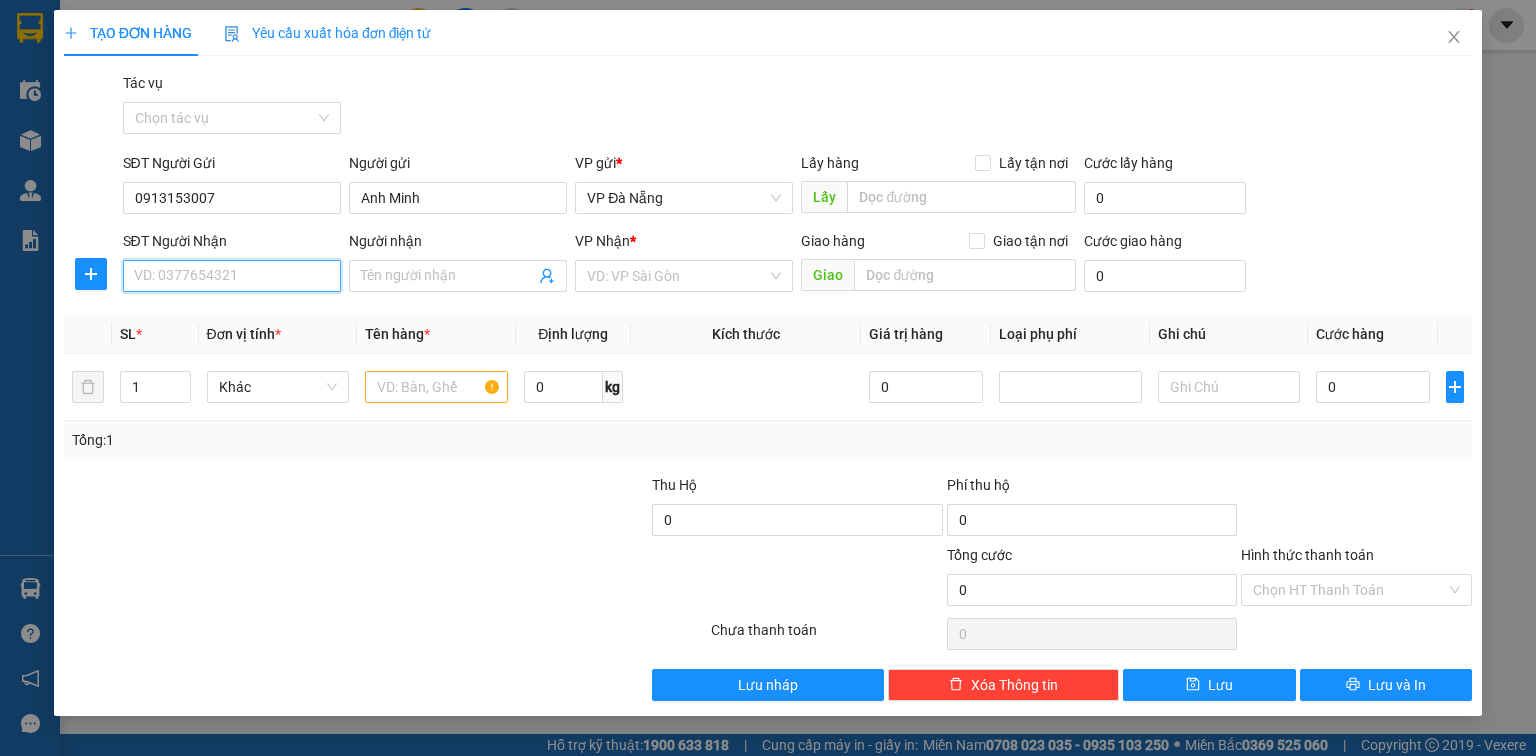 click on "SĐT Người Nhận" at bounding box center (232, 276) 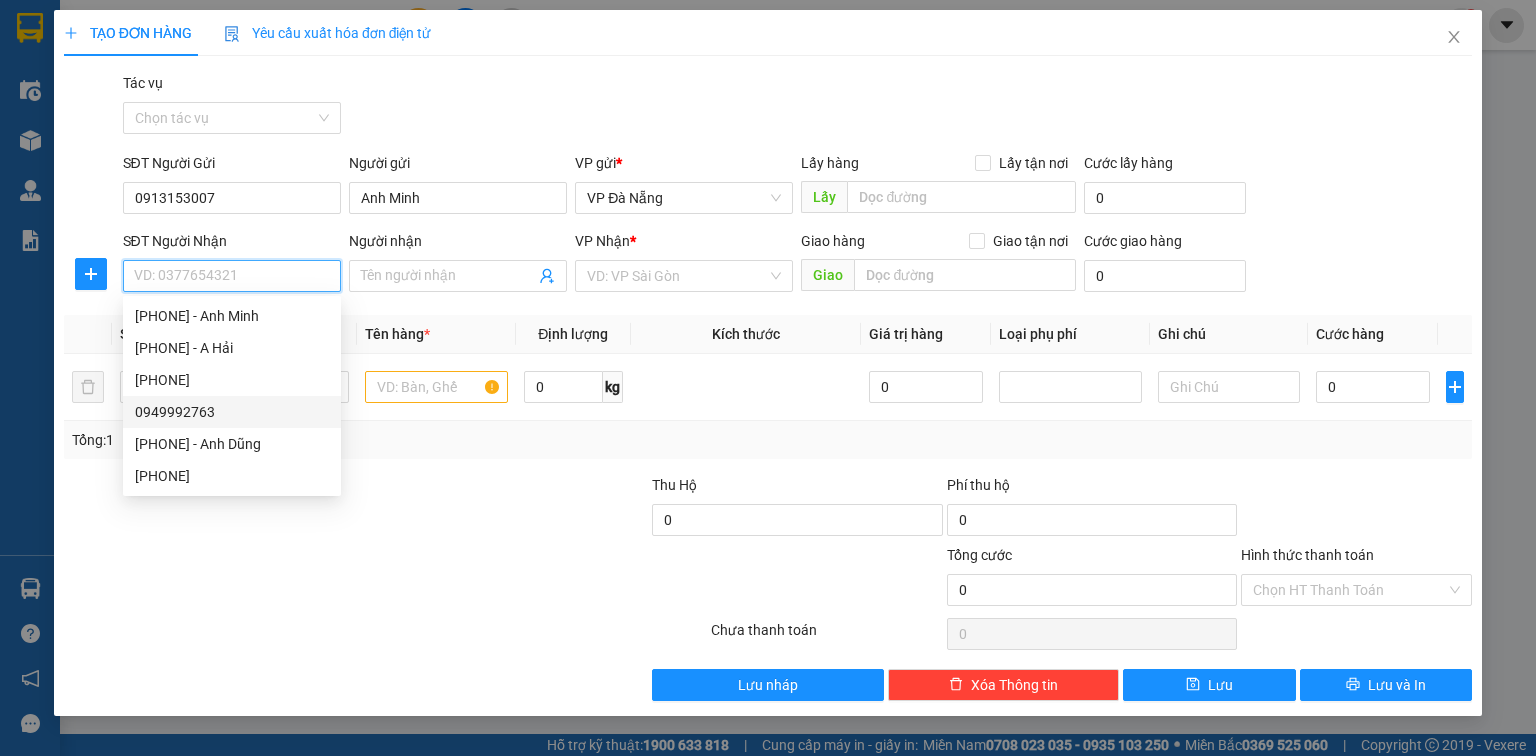 click on "0949992763" at bounding box center [232, 412] 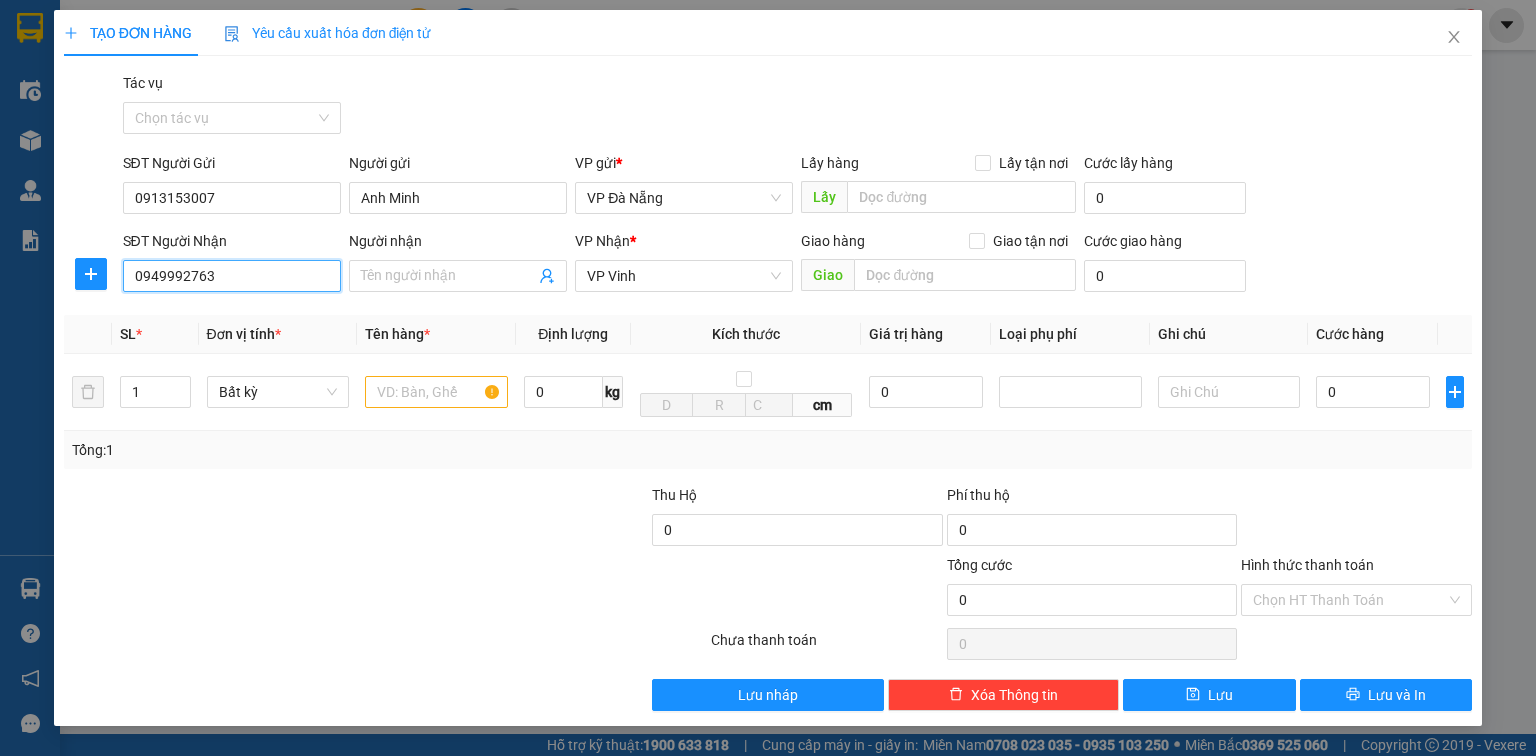 click on "0949992763" at bounding box center [232, 276] 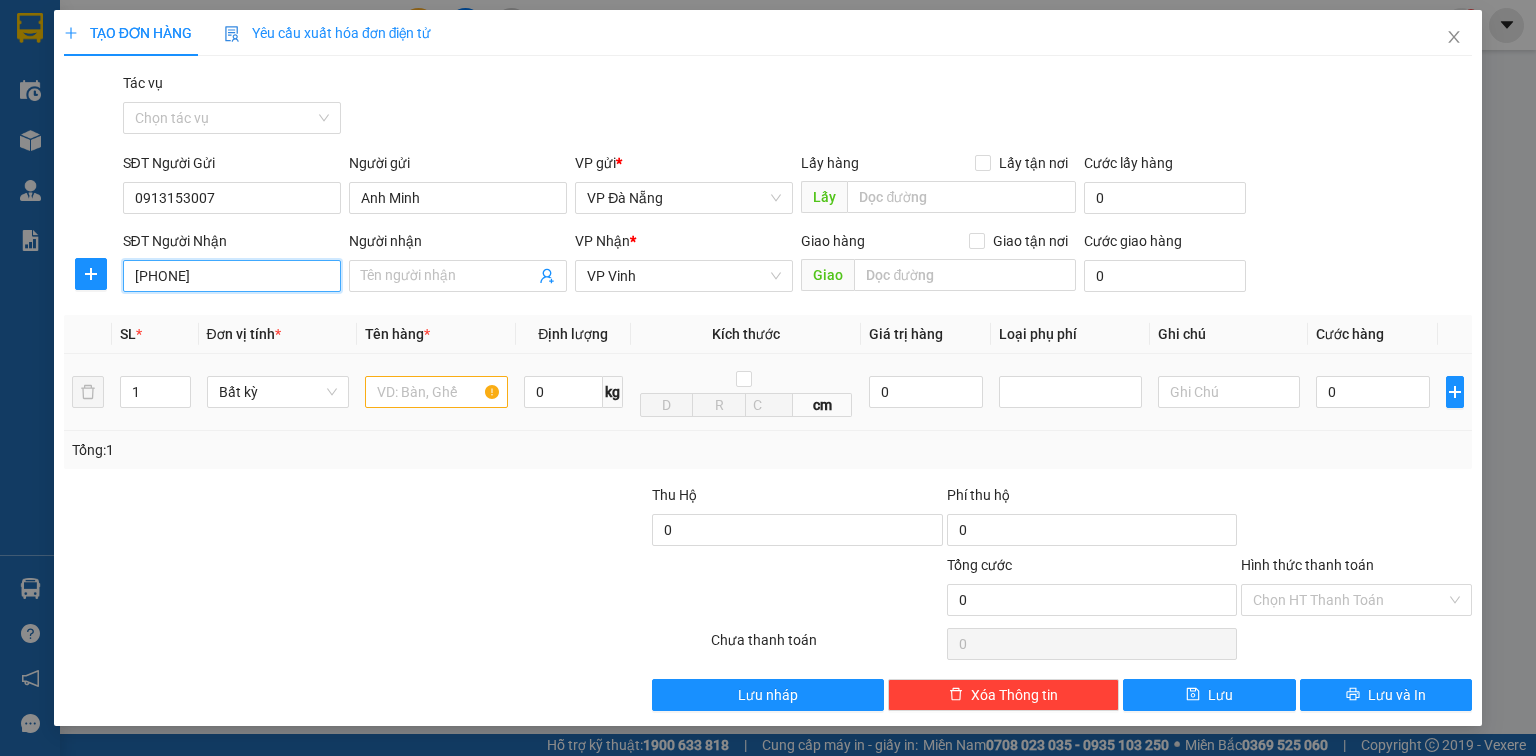 type on "[PHONE]" 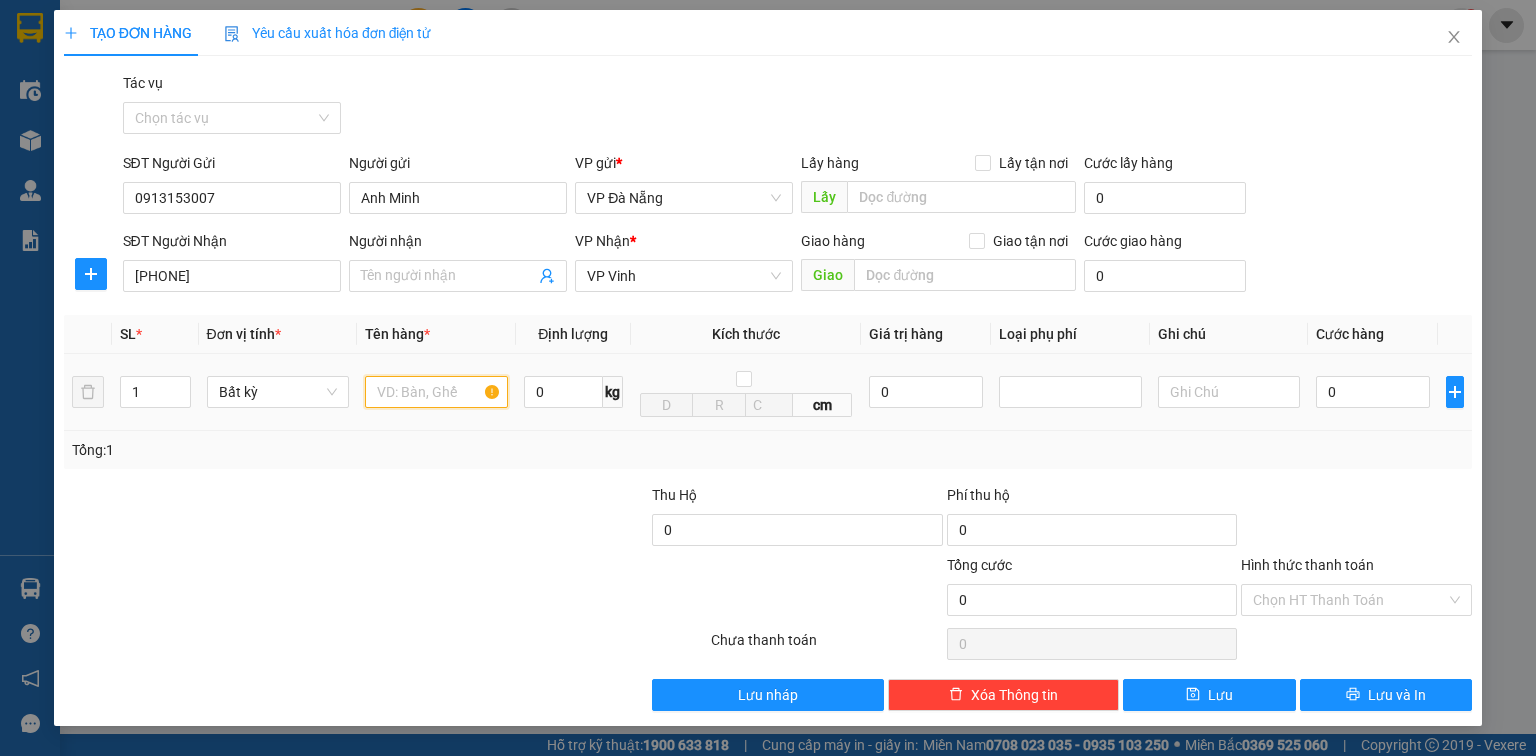 click at bounding box center (436, 392) 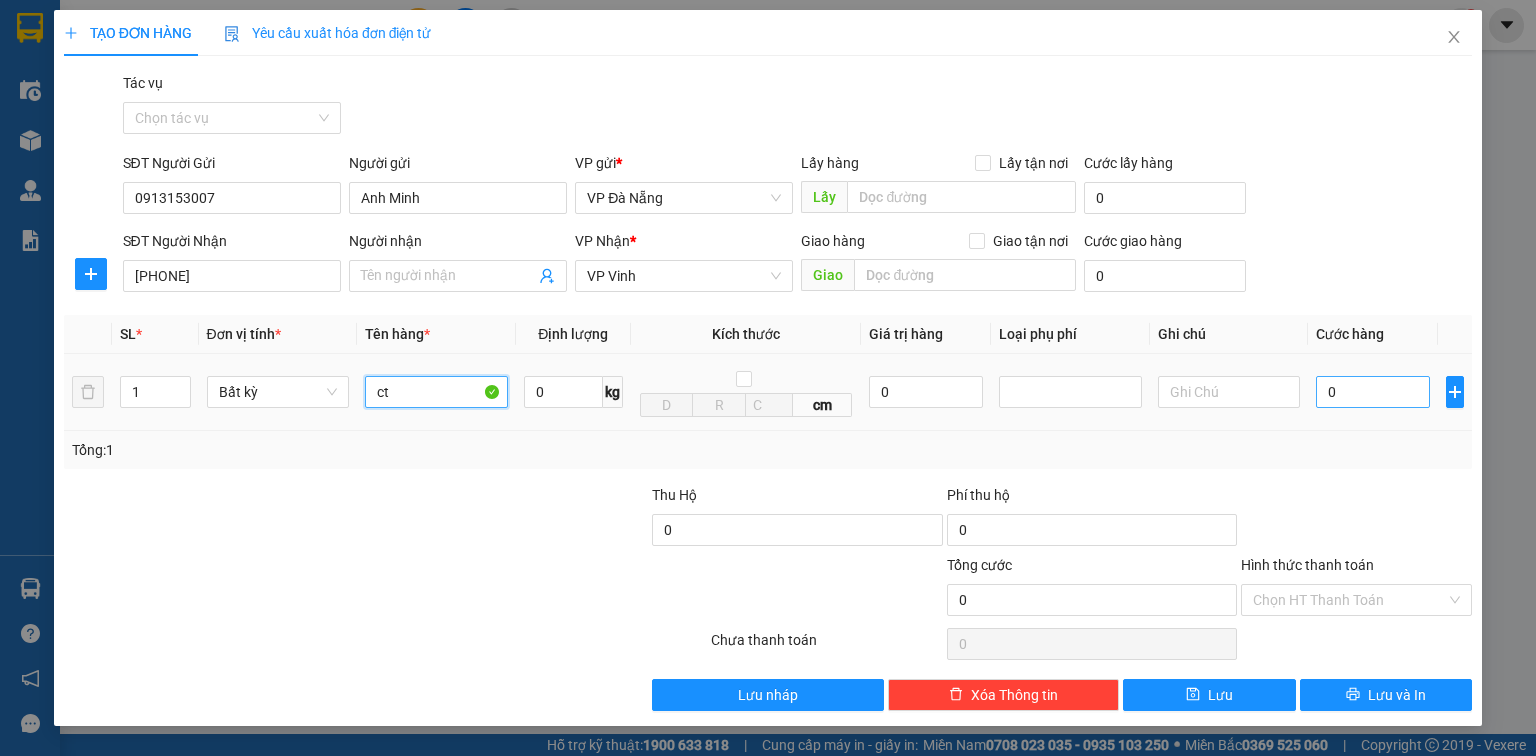 type on "ct" 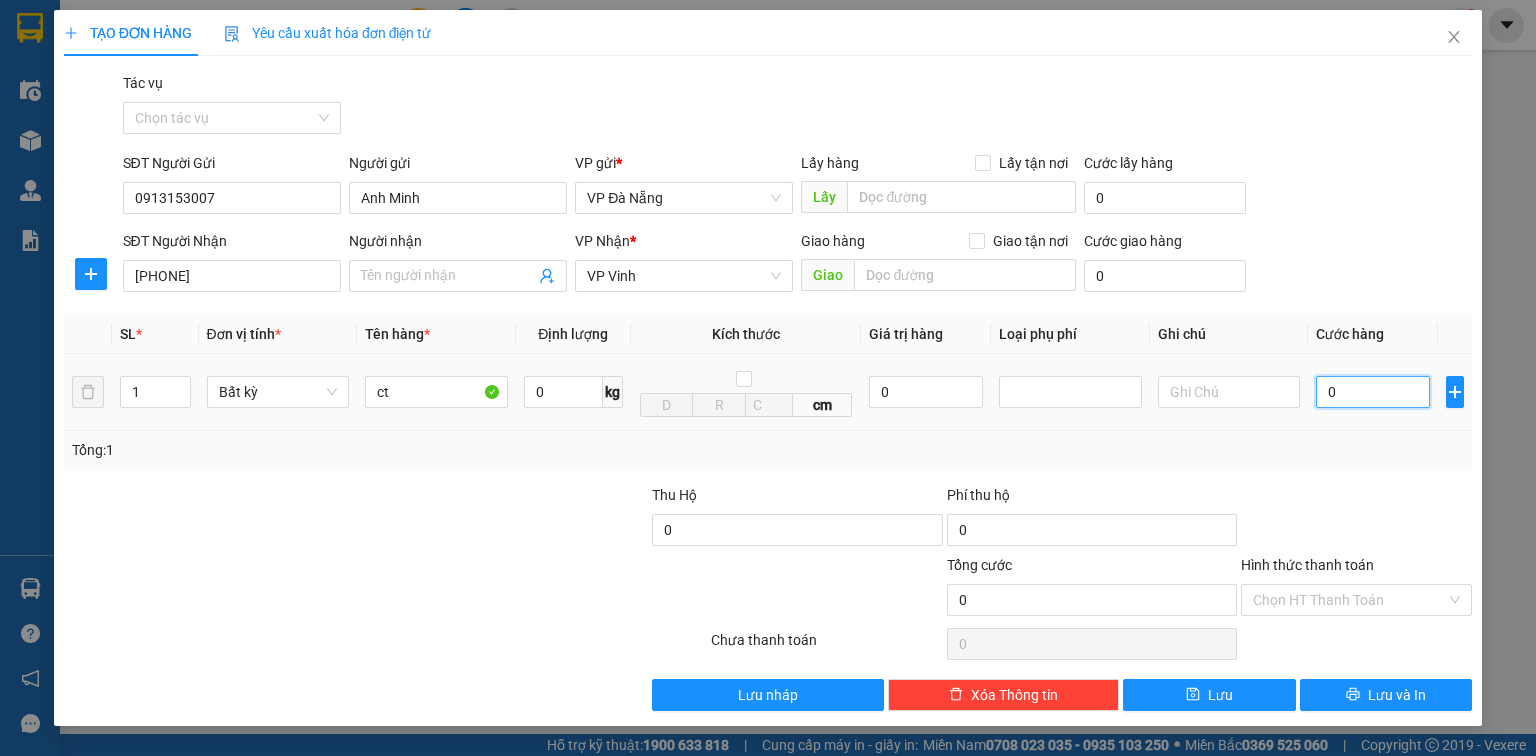 click on "0" at bounding box center (1373, 392) 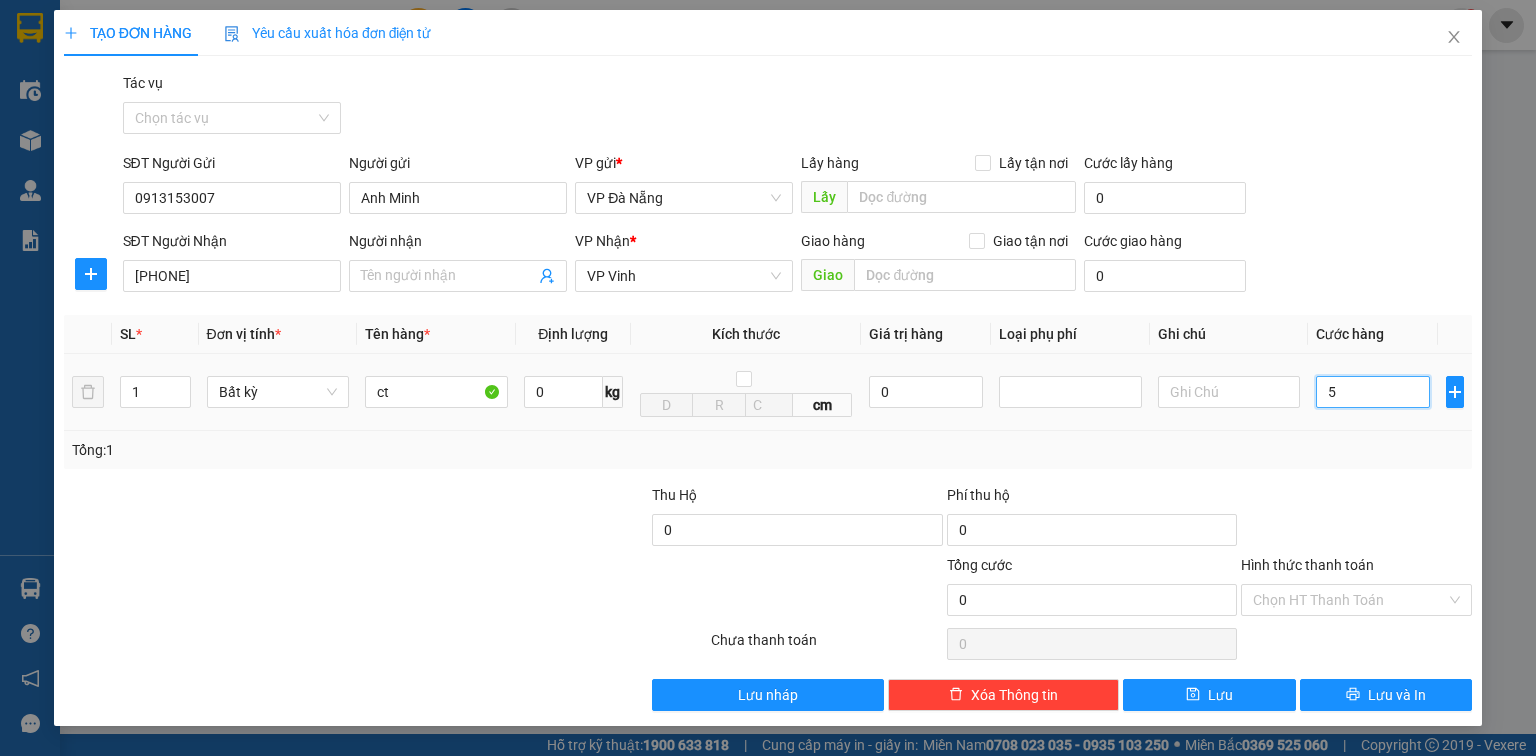 type on "5" 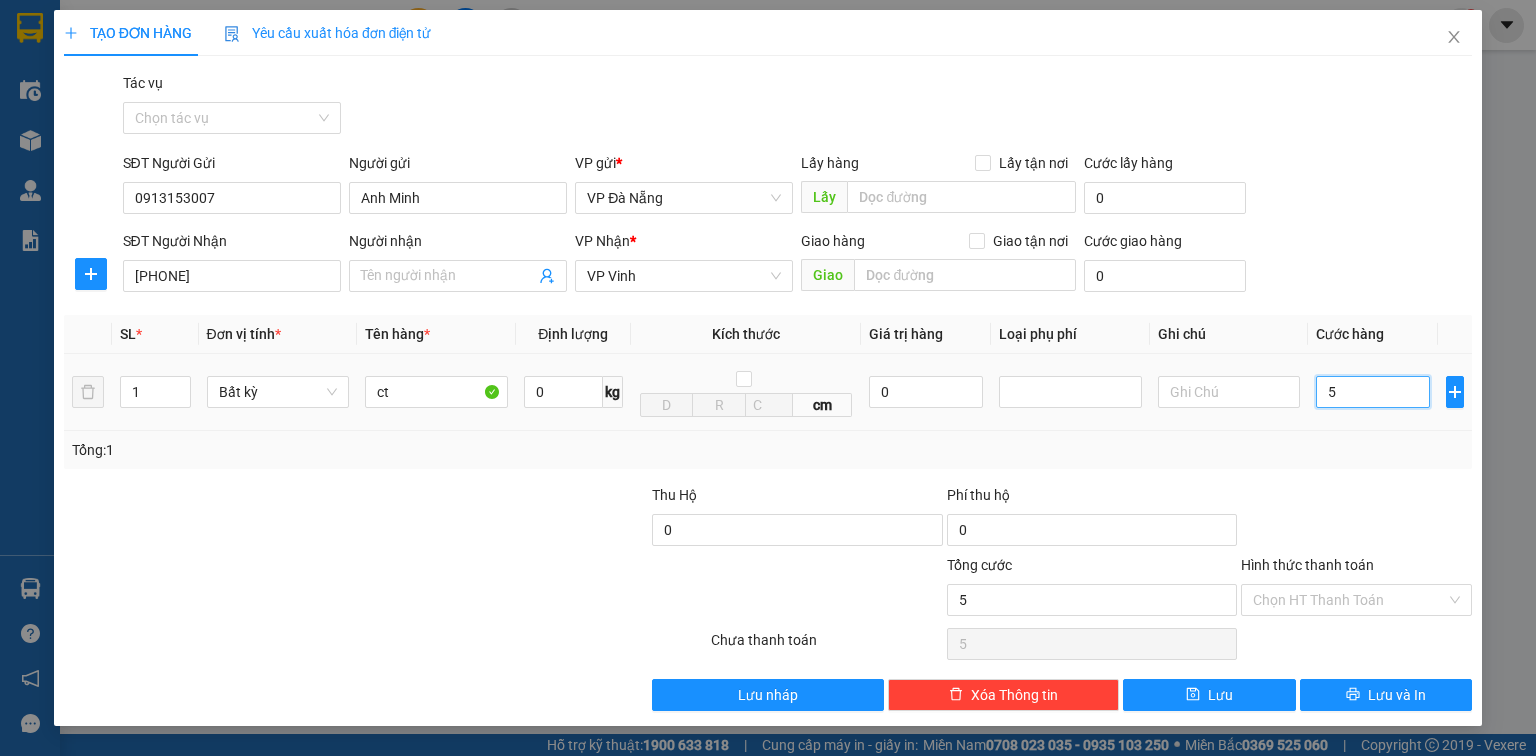 type on "50" 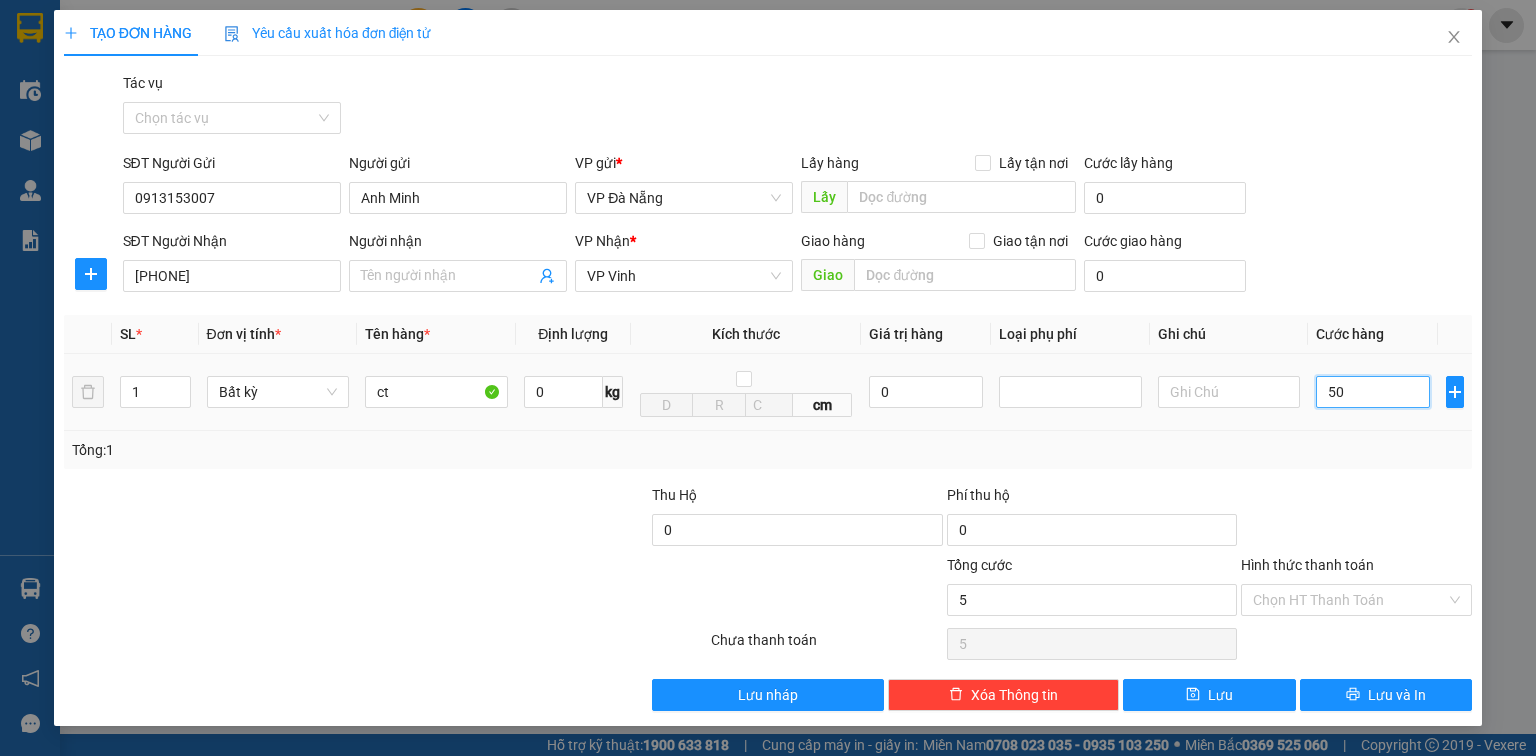 type on "50" 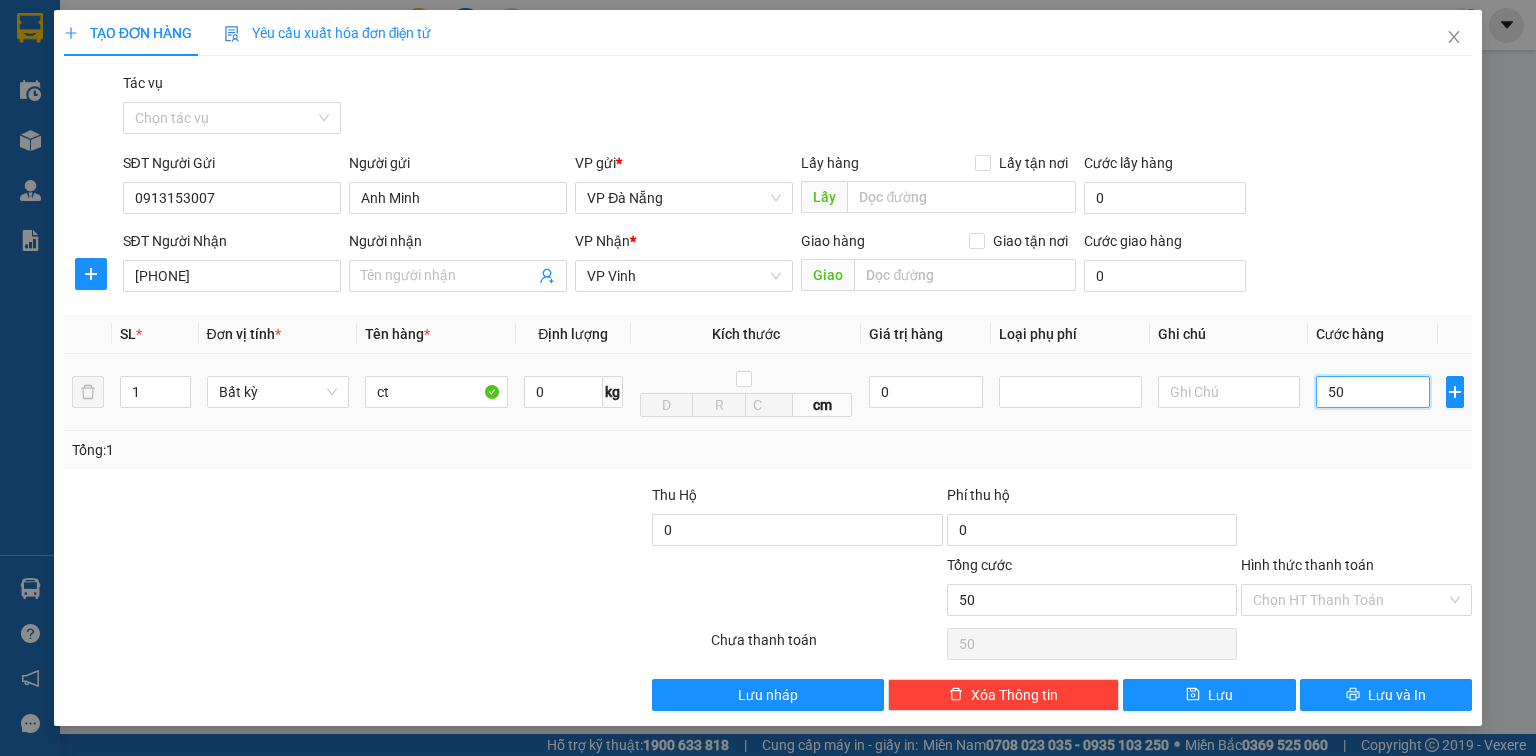 type on "500" 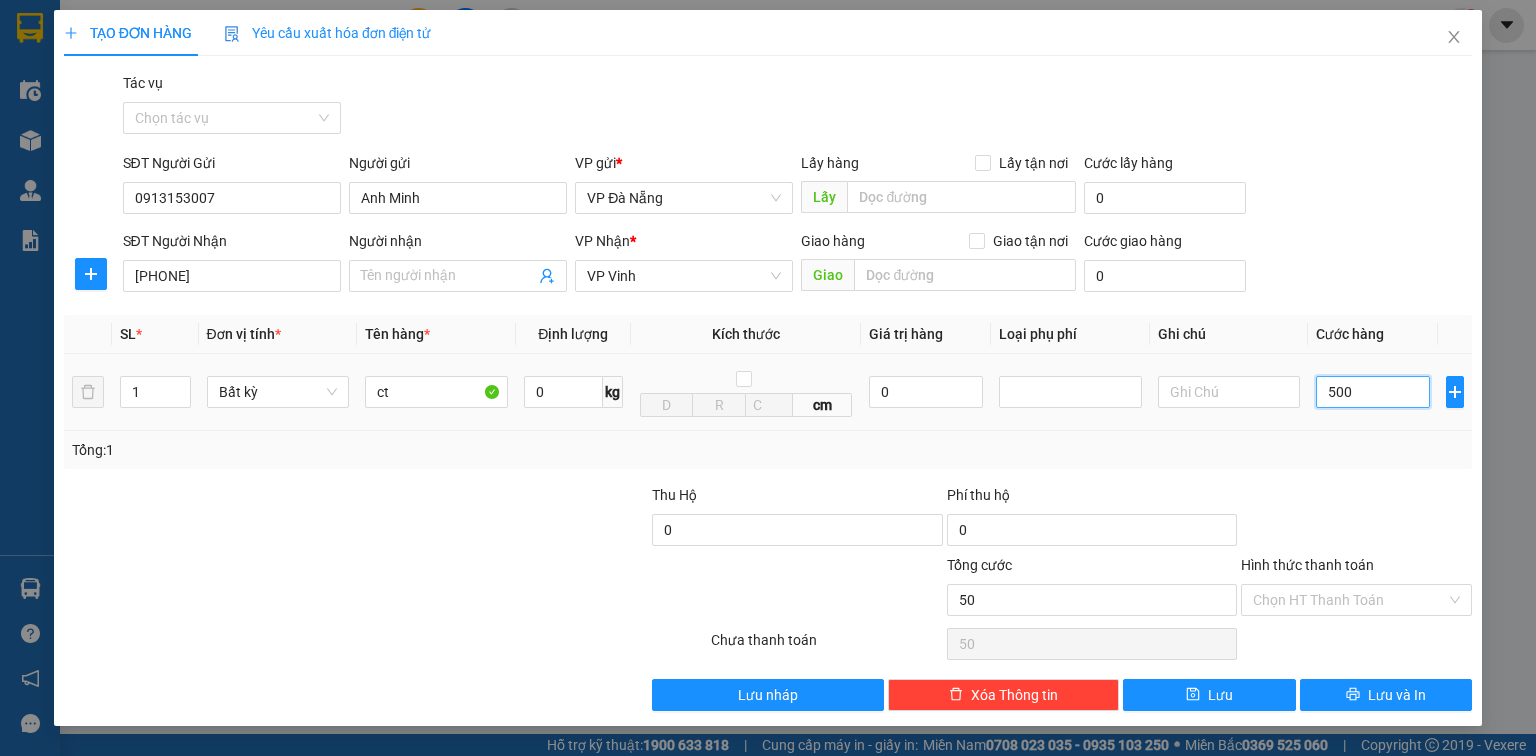 type on "500" 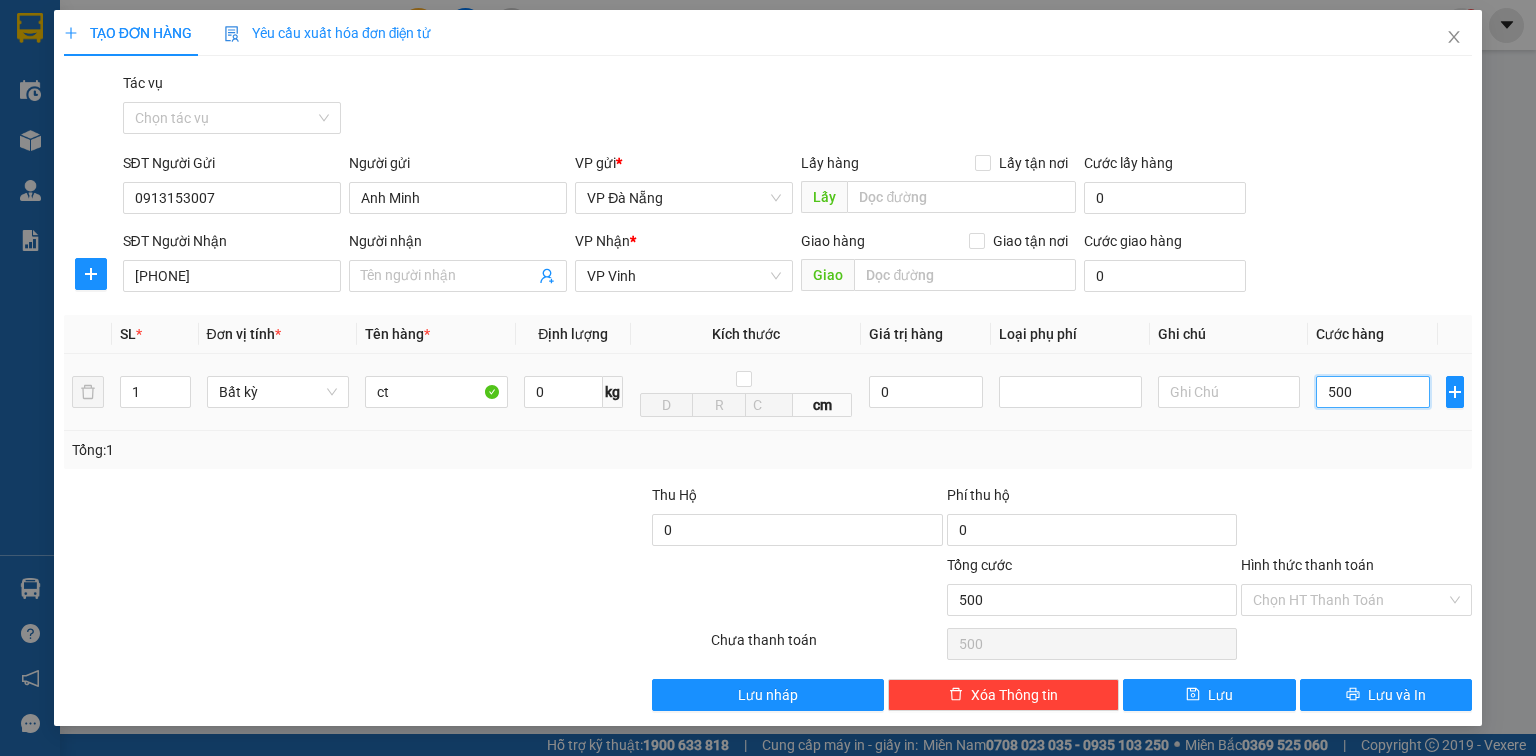 type on "5.000" 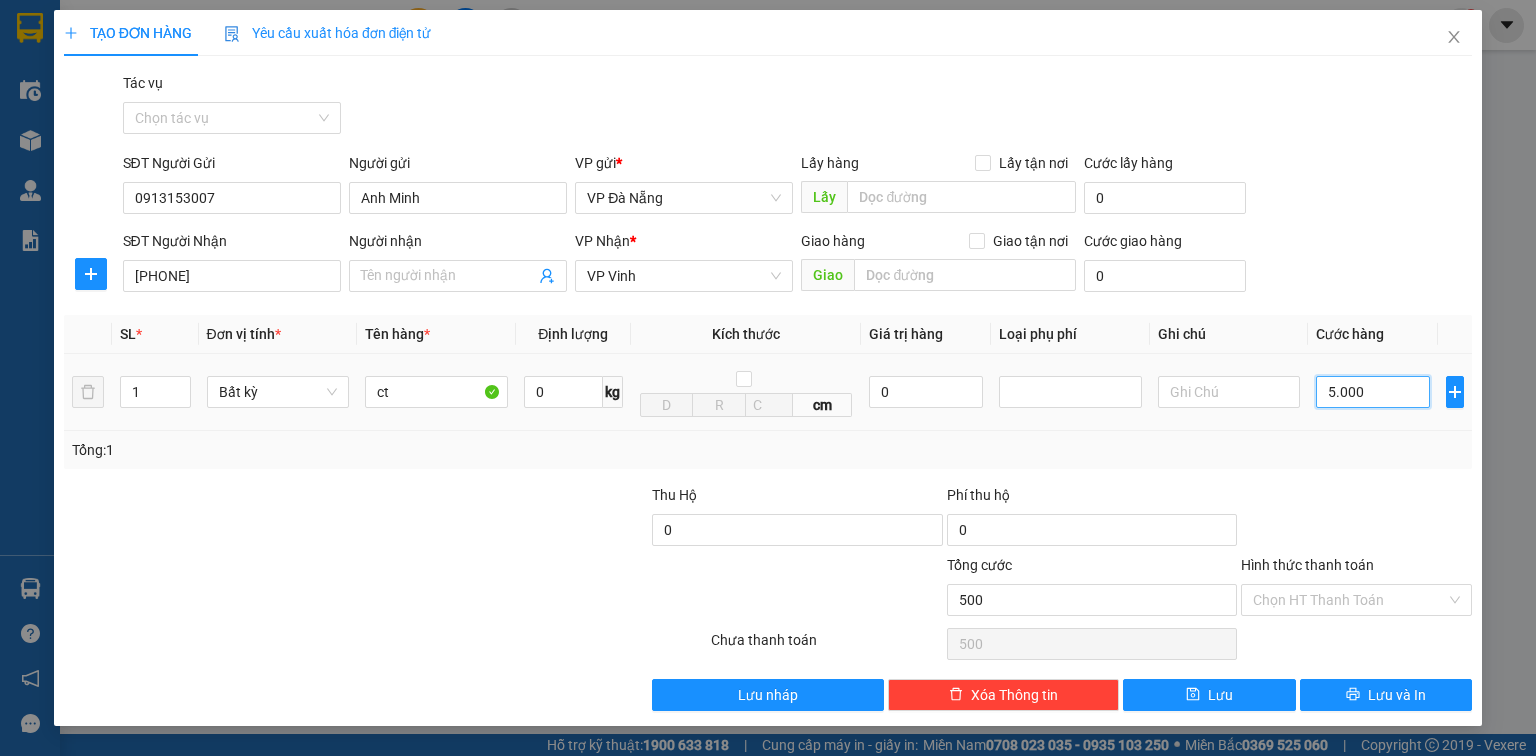 type on "5.000" 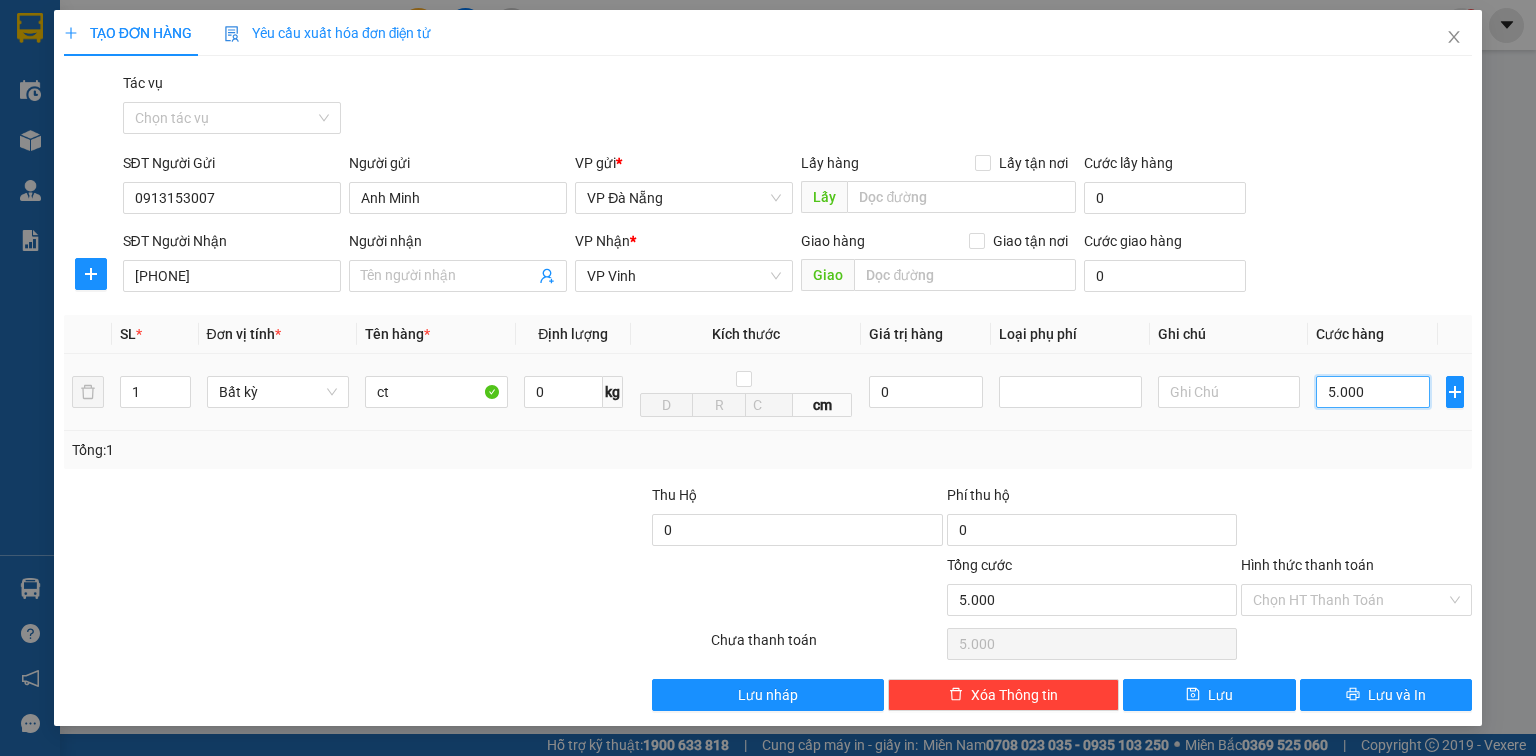 type on "50.000" 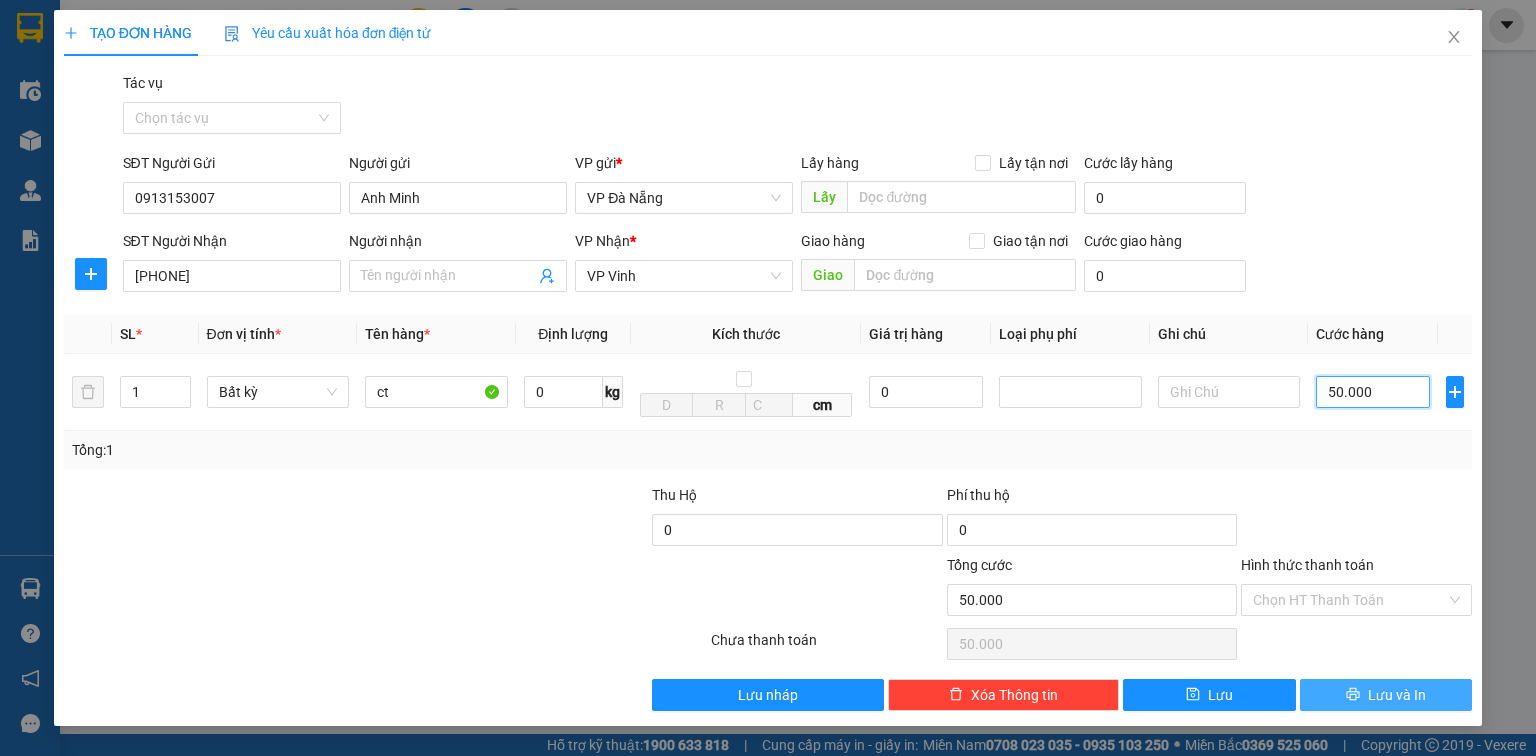 type on "50.000" 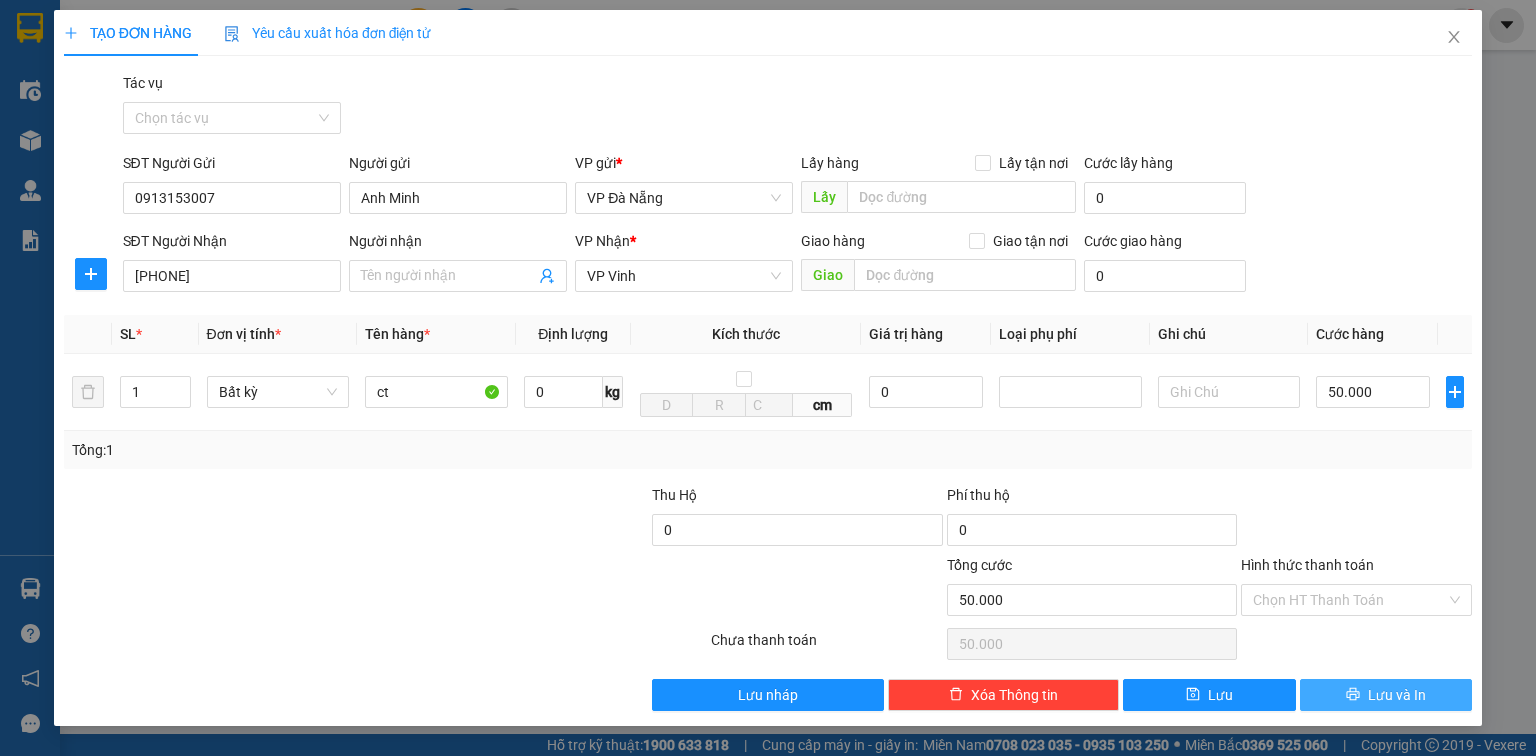 click on "Lưu và In" at bounding box center [1397, 695] 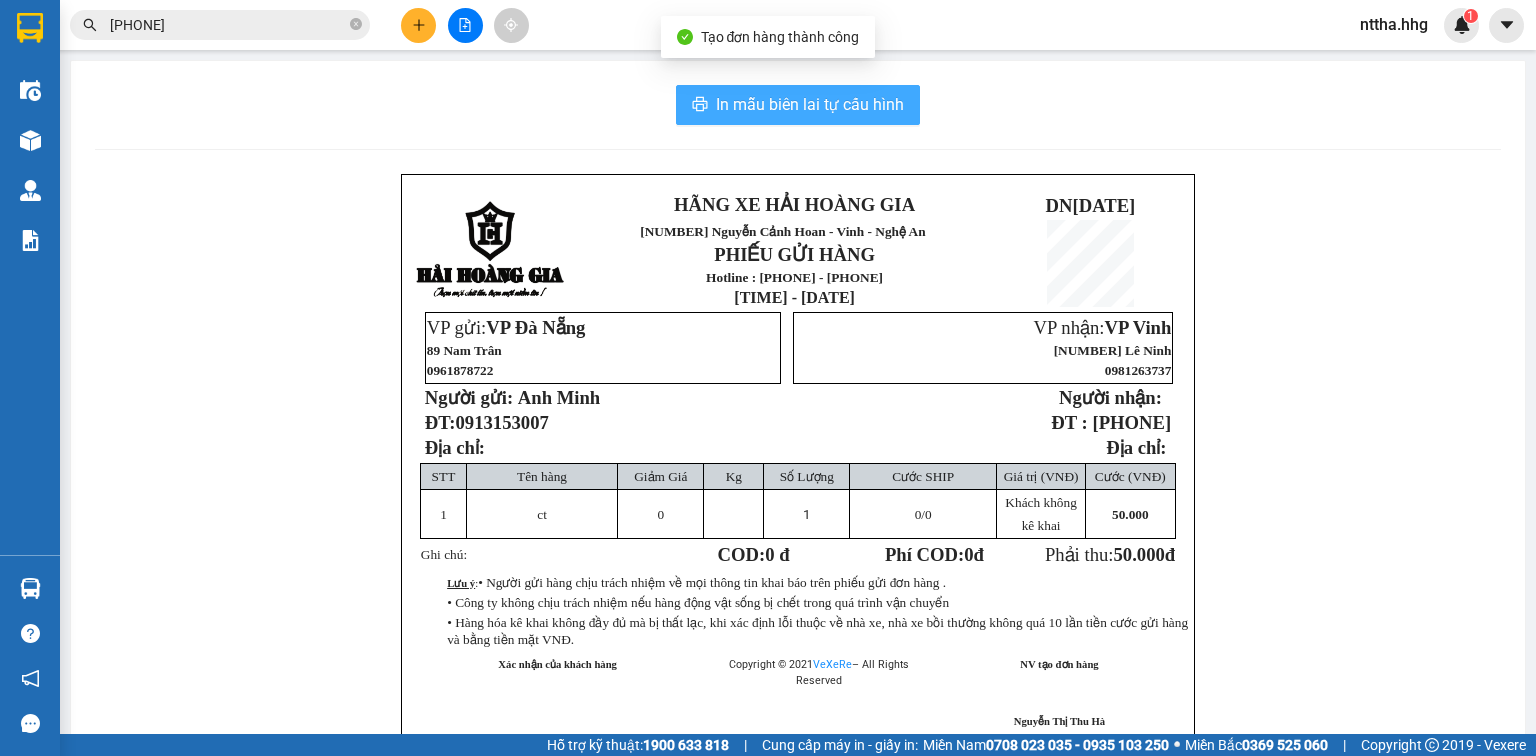 click on "In mẫu biên lai tự cấu hình" at bounding box center [810, 104] 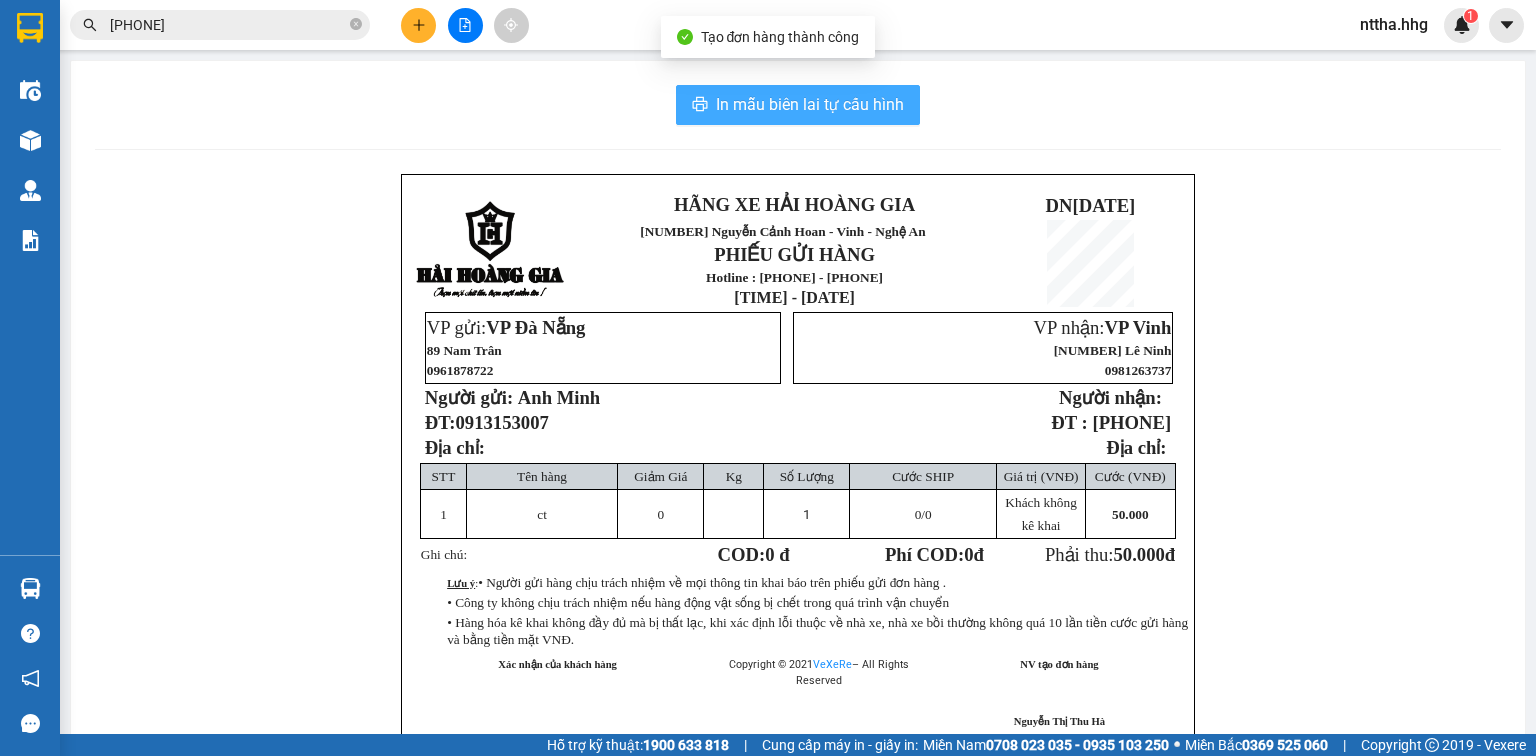 scroll, scrollTop: 0, scrollLeft: 0, axis: both 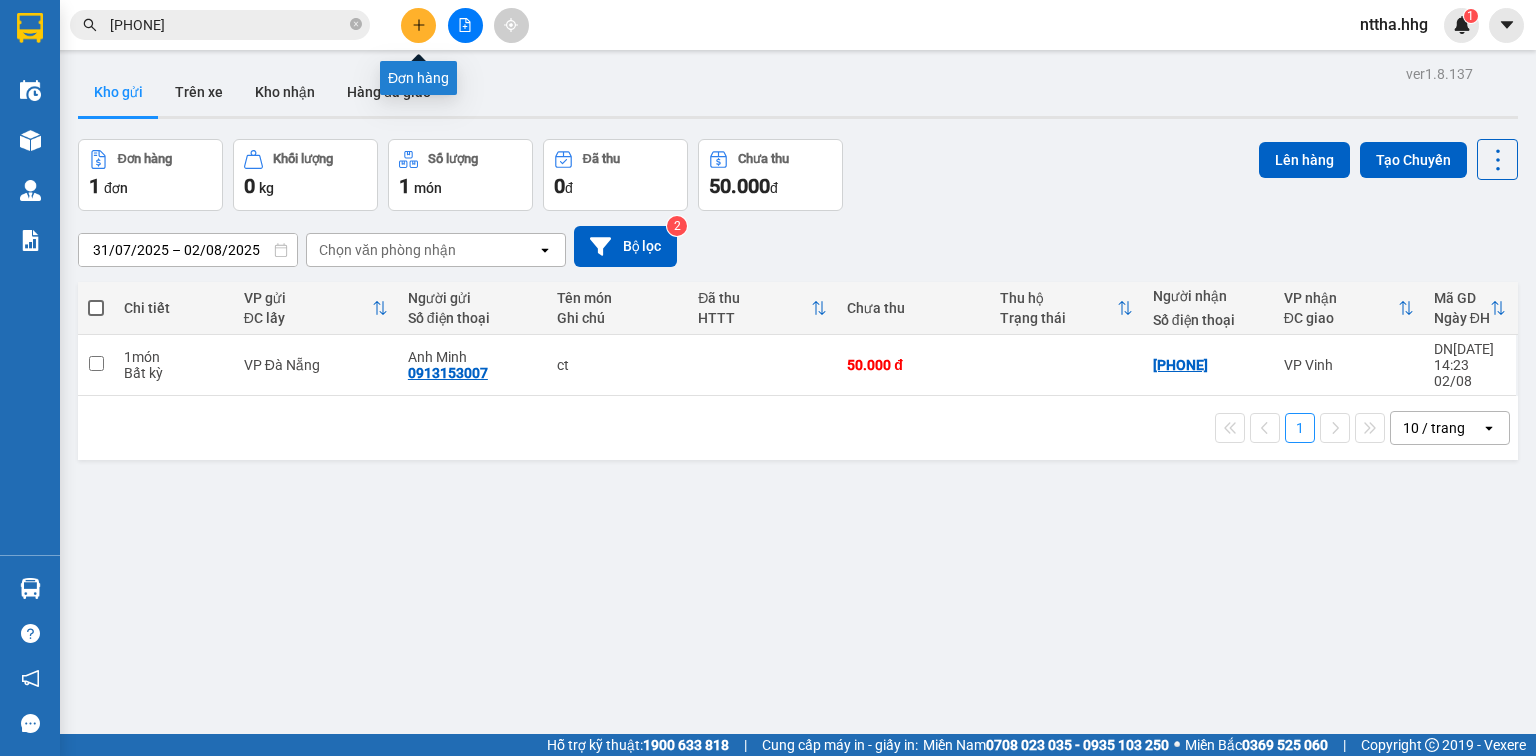 click at bounding box center (418, 25) 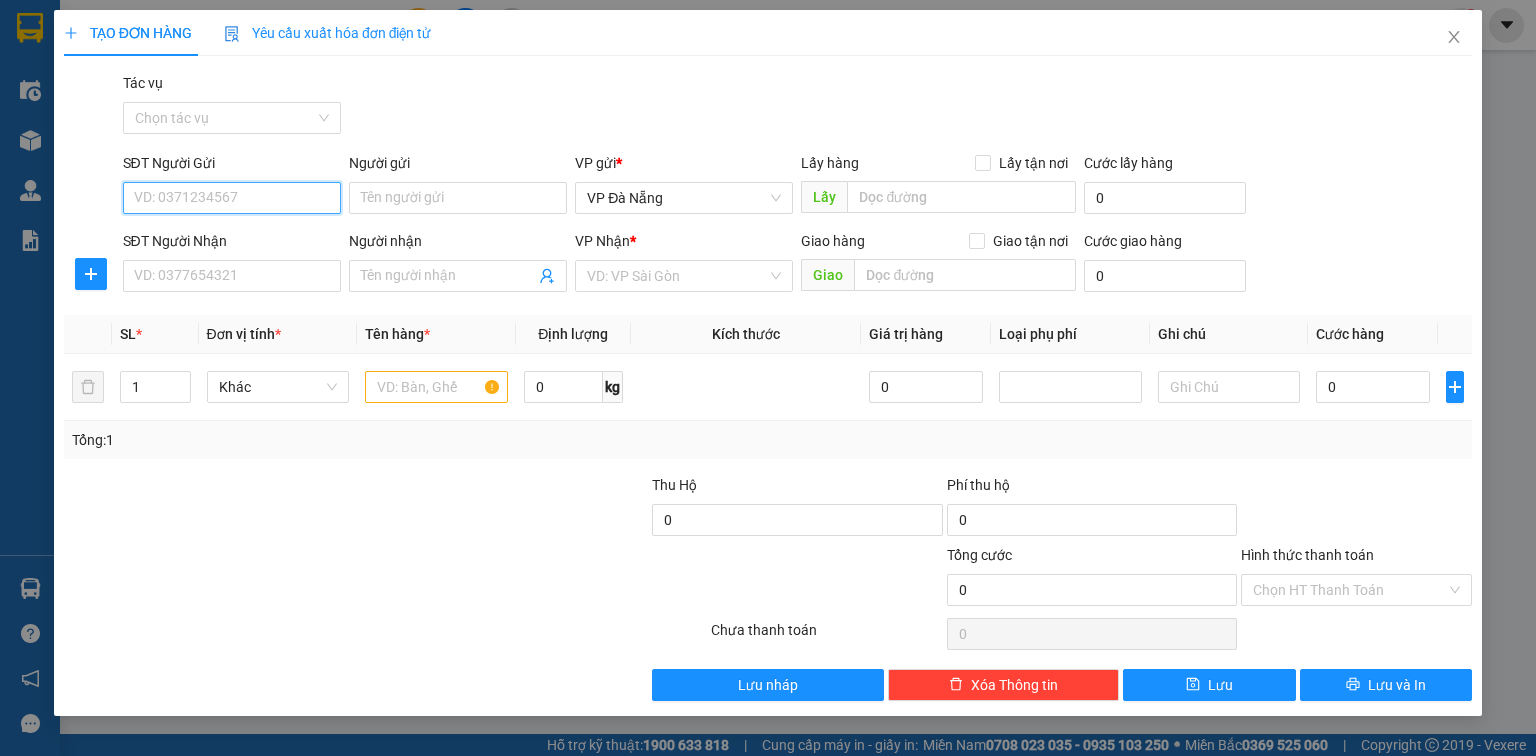 click on "SĐT Người Gửi" at bounding box center (232, 198) 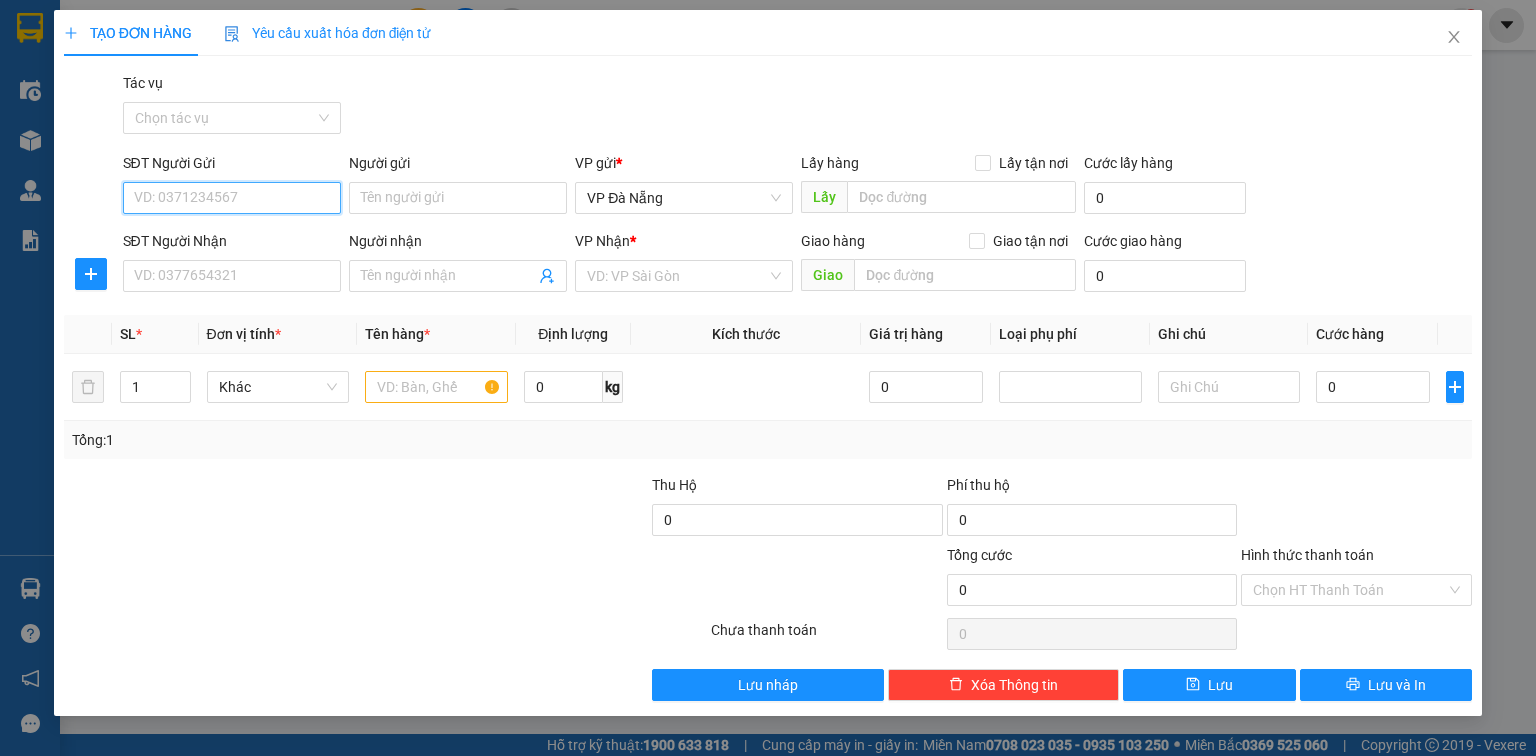 click on "SĐT Người Gửi" at bounding box center (232, 198) 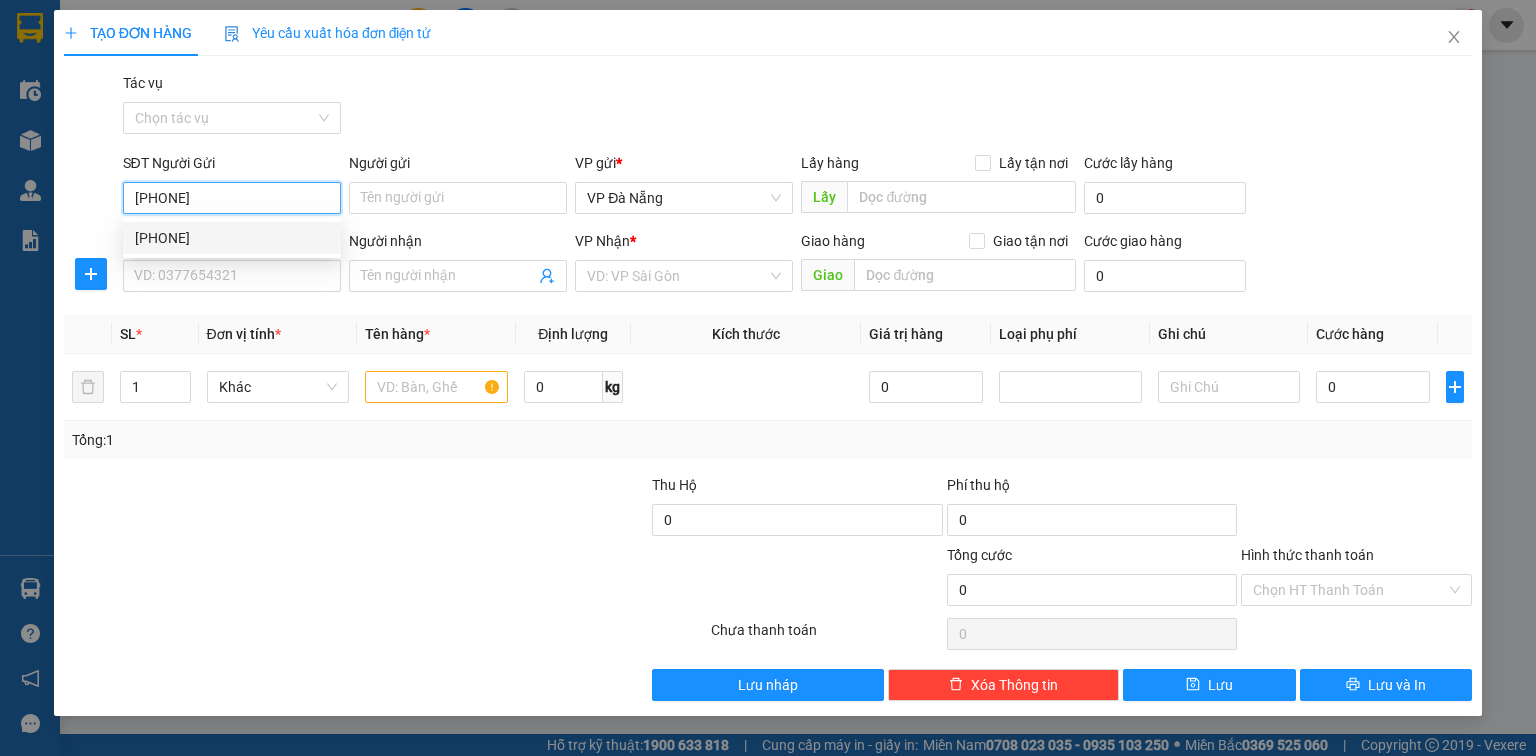click on "[PHONE]" at bounding box center [232, 238] 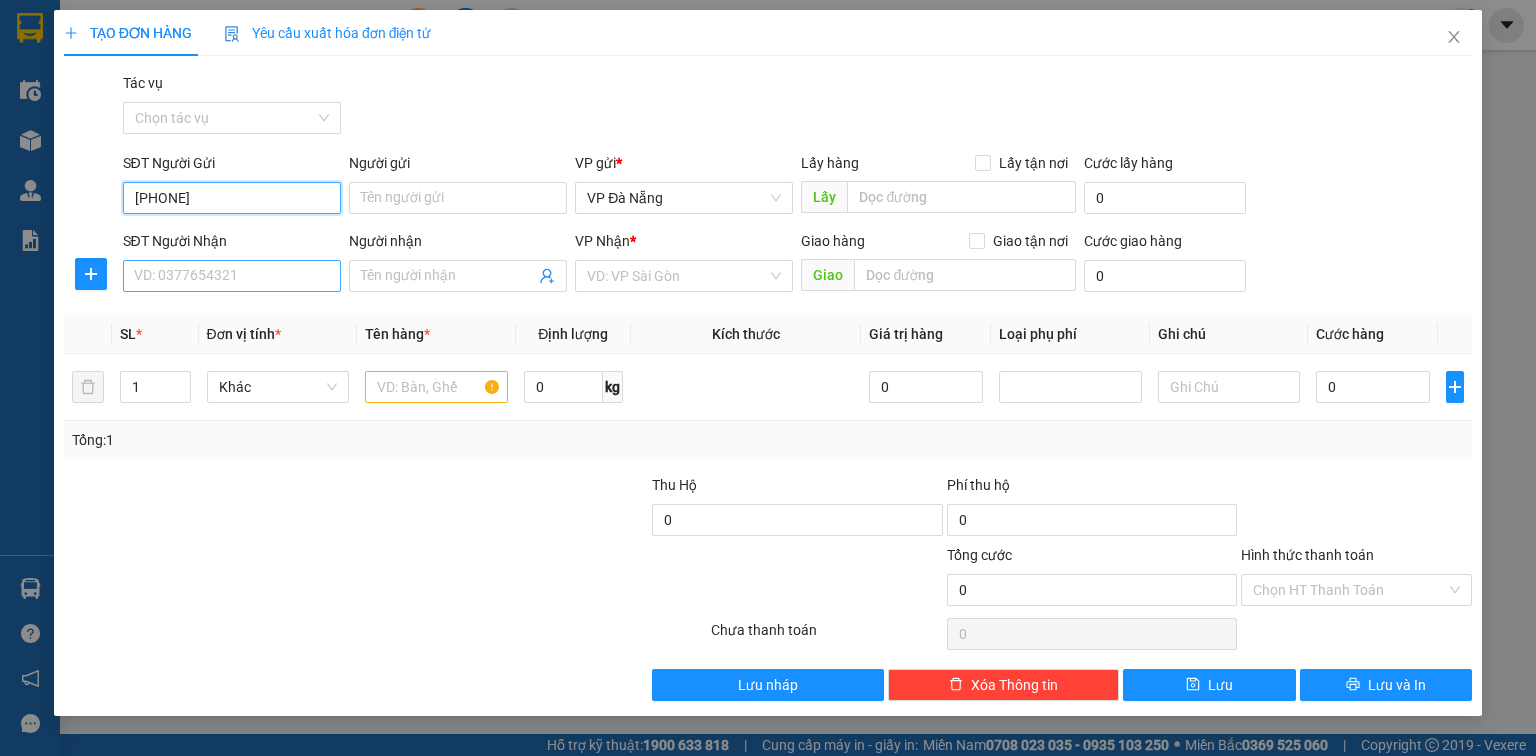 type on "[PHONE]" 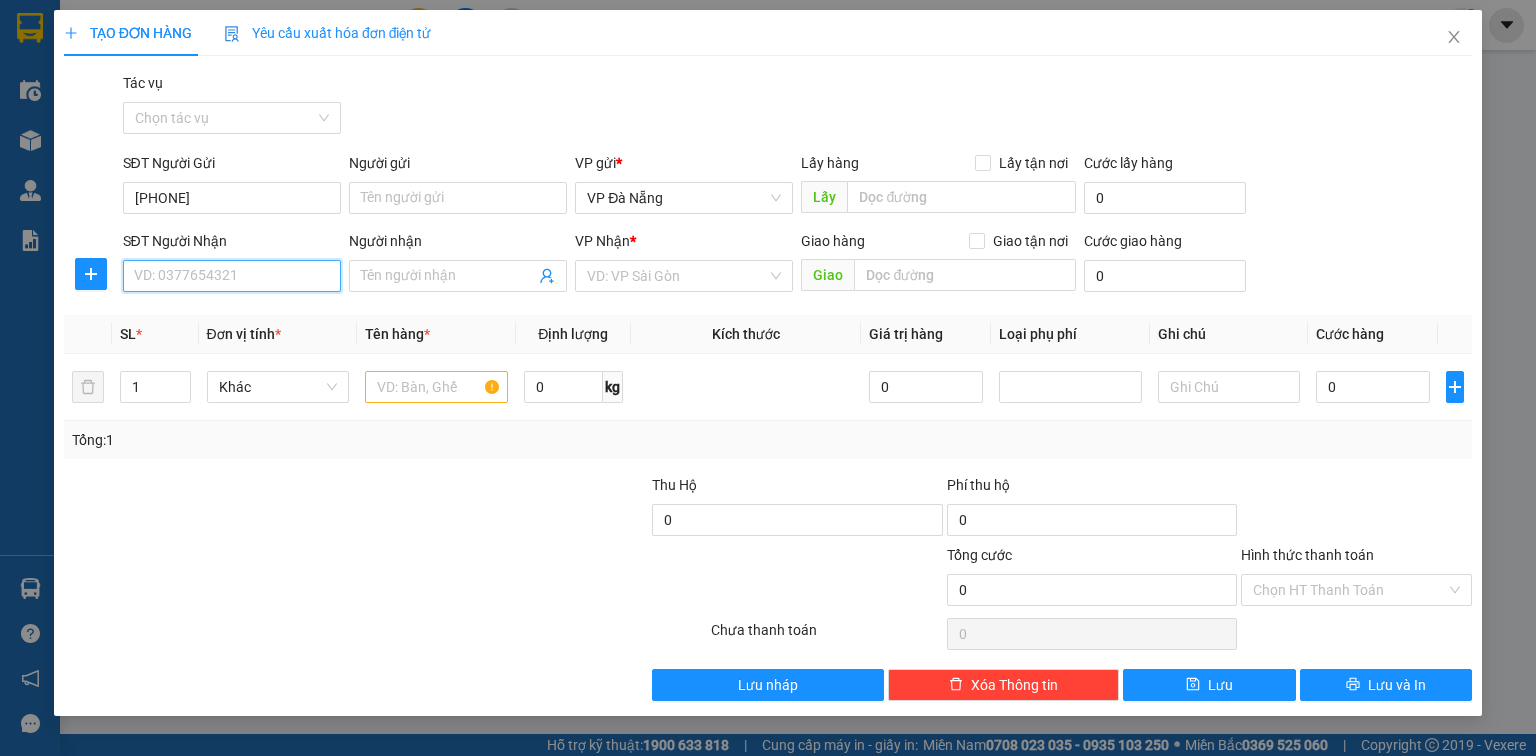 click on "SĐT Người Nhận" at bounding box center [232, 276] 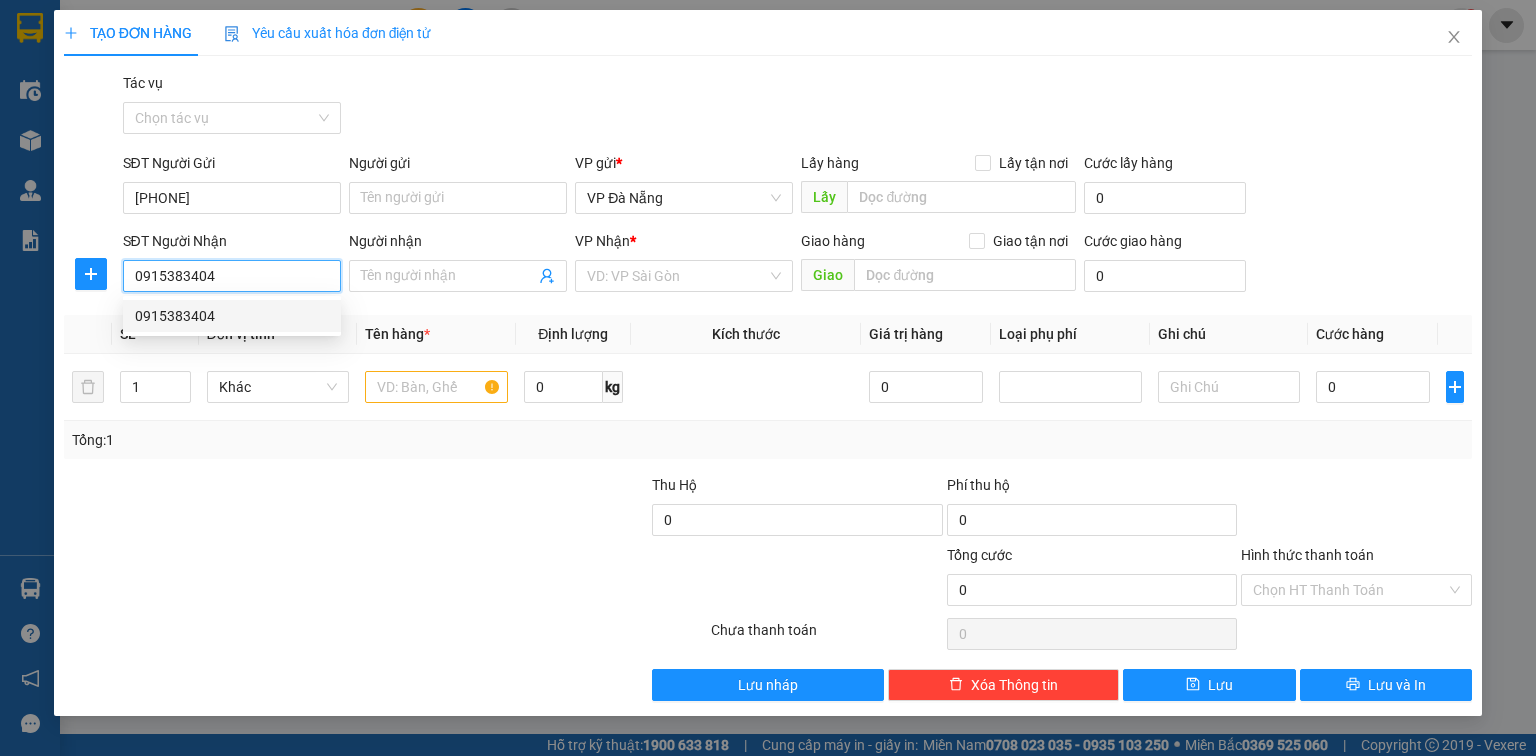 click on "0915383404" at bounding box center (232, 316) 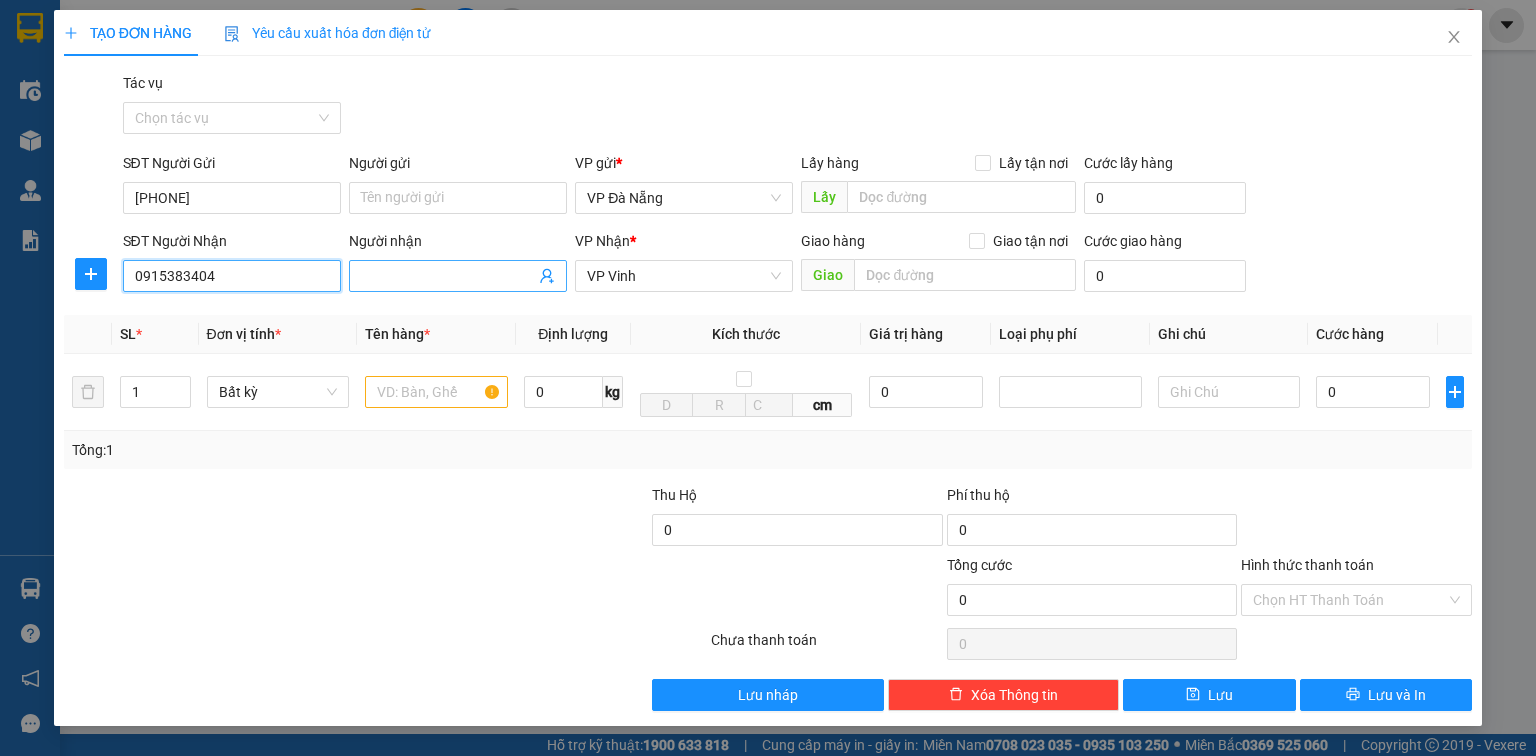 type on "0915383404" 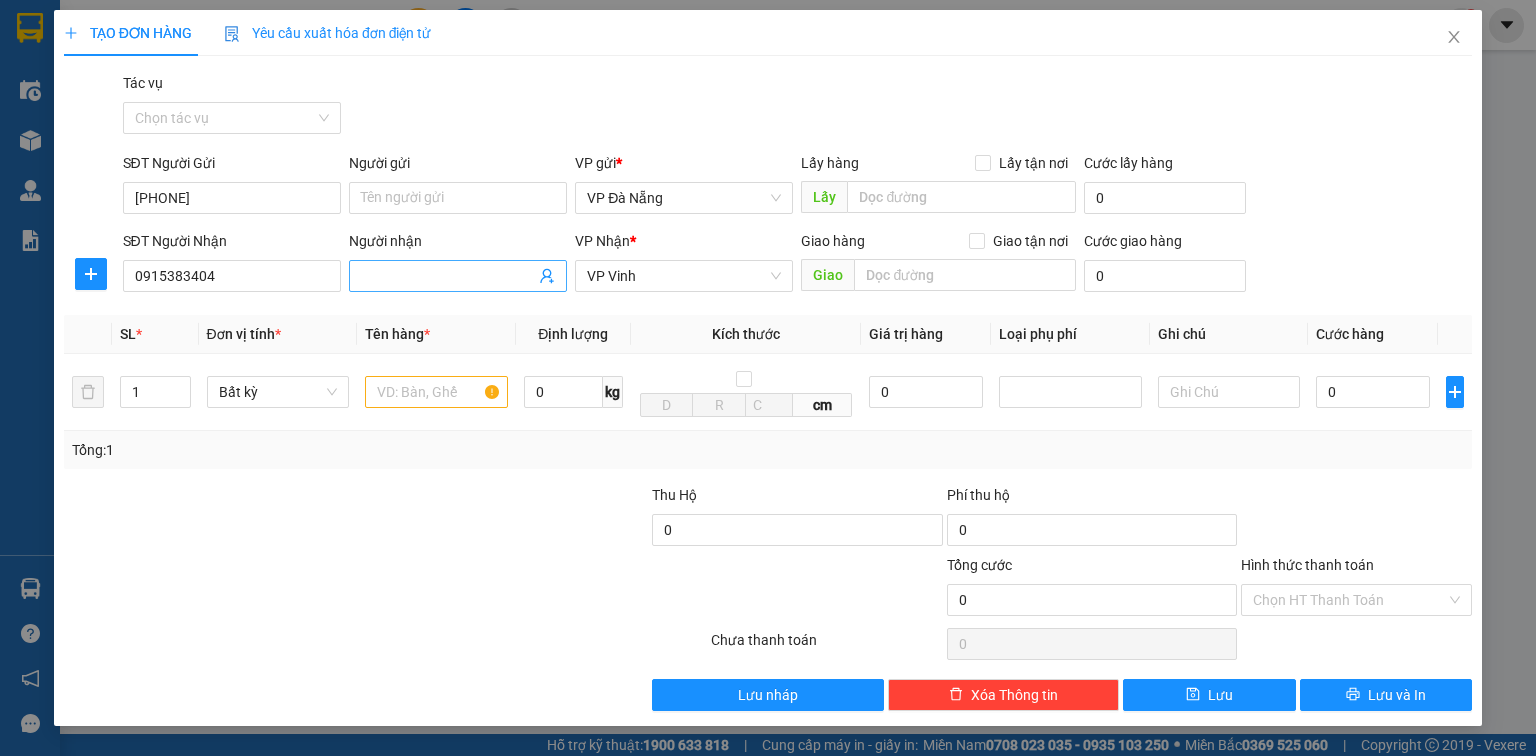 click on "Người nhận" at bounding box center (448, 276) 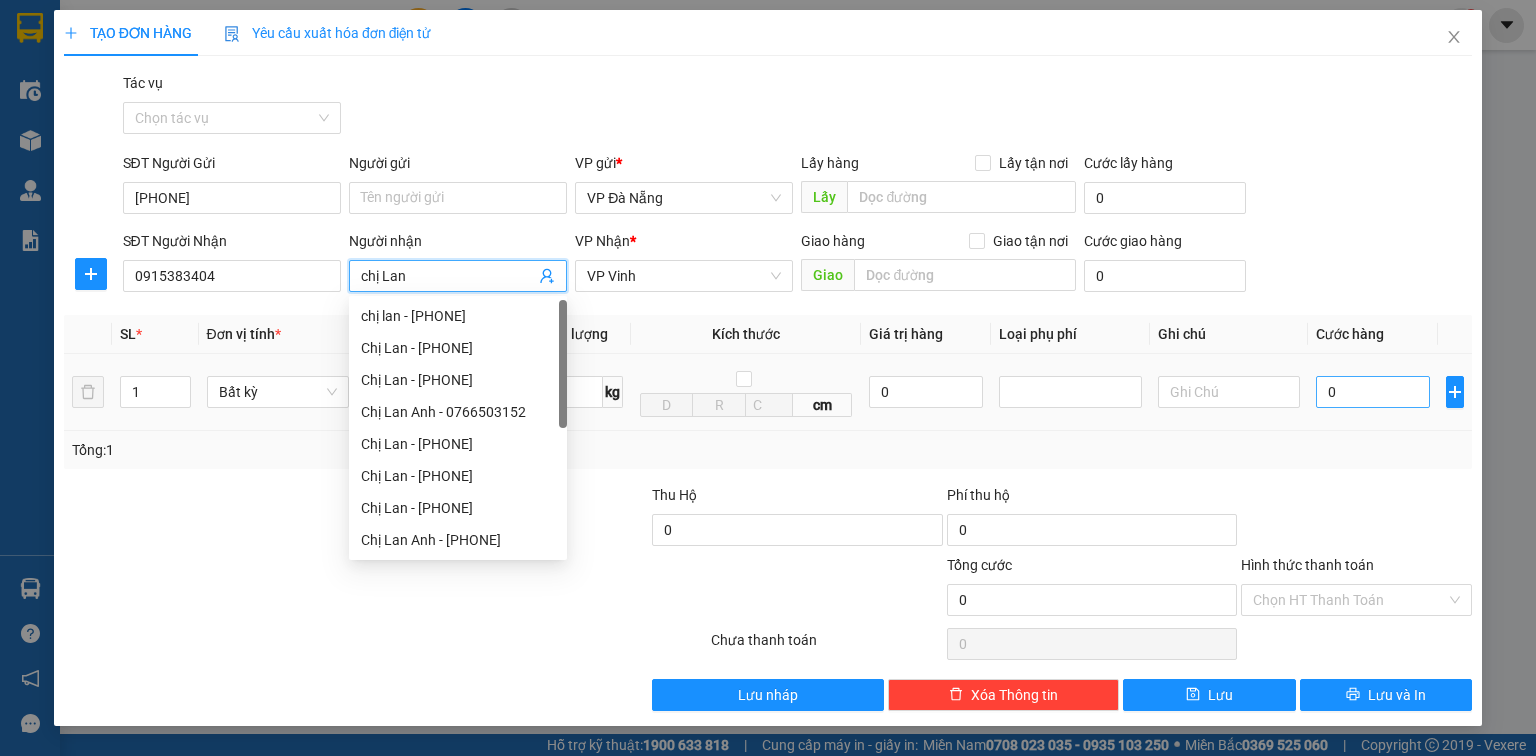 type on "chị Lan" 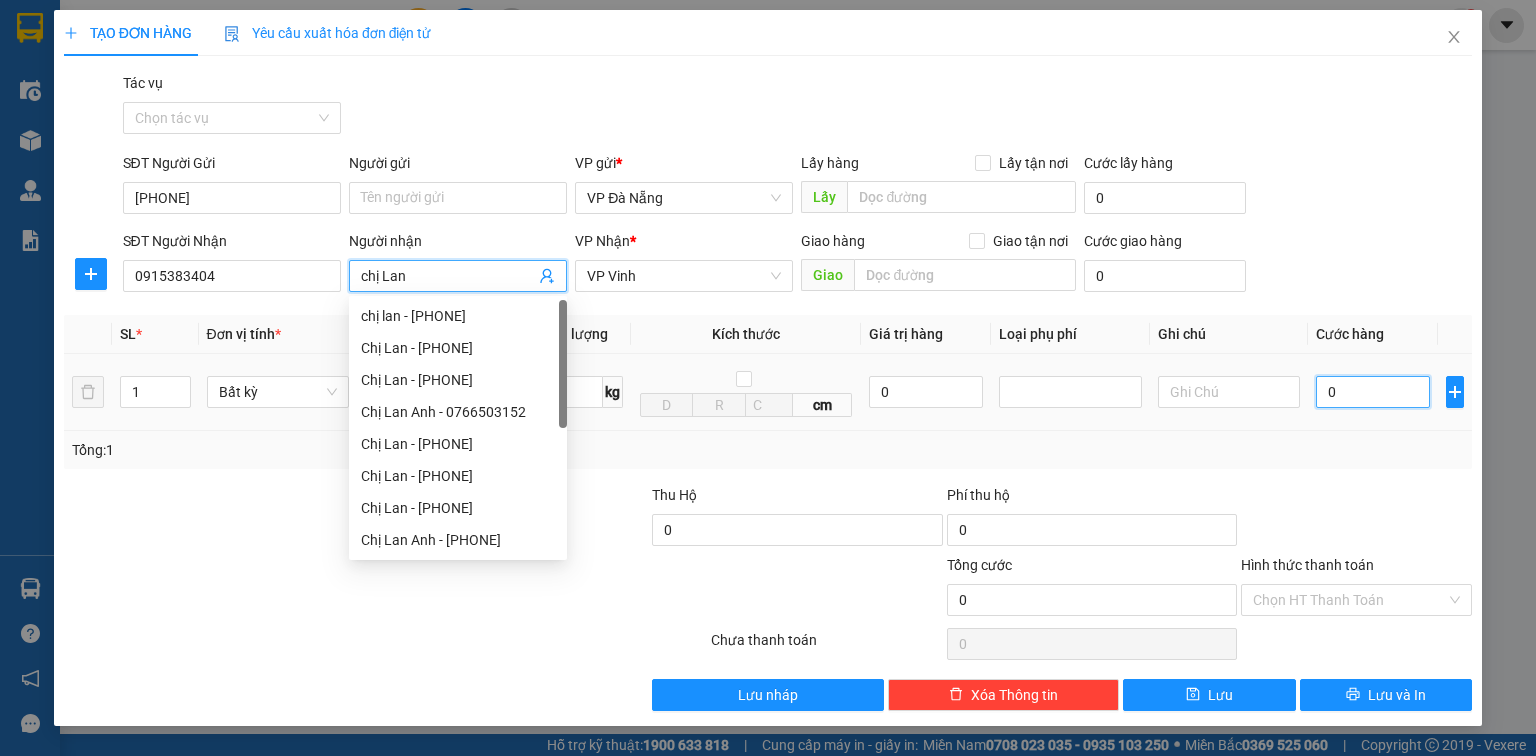 click on "0" at bounding box center (1373, 392) 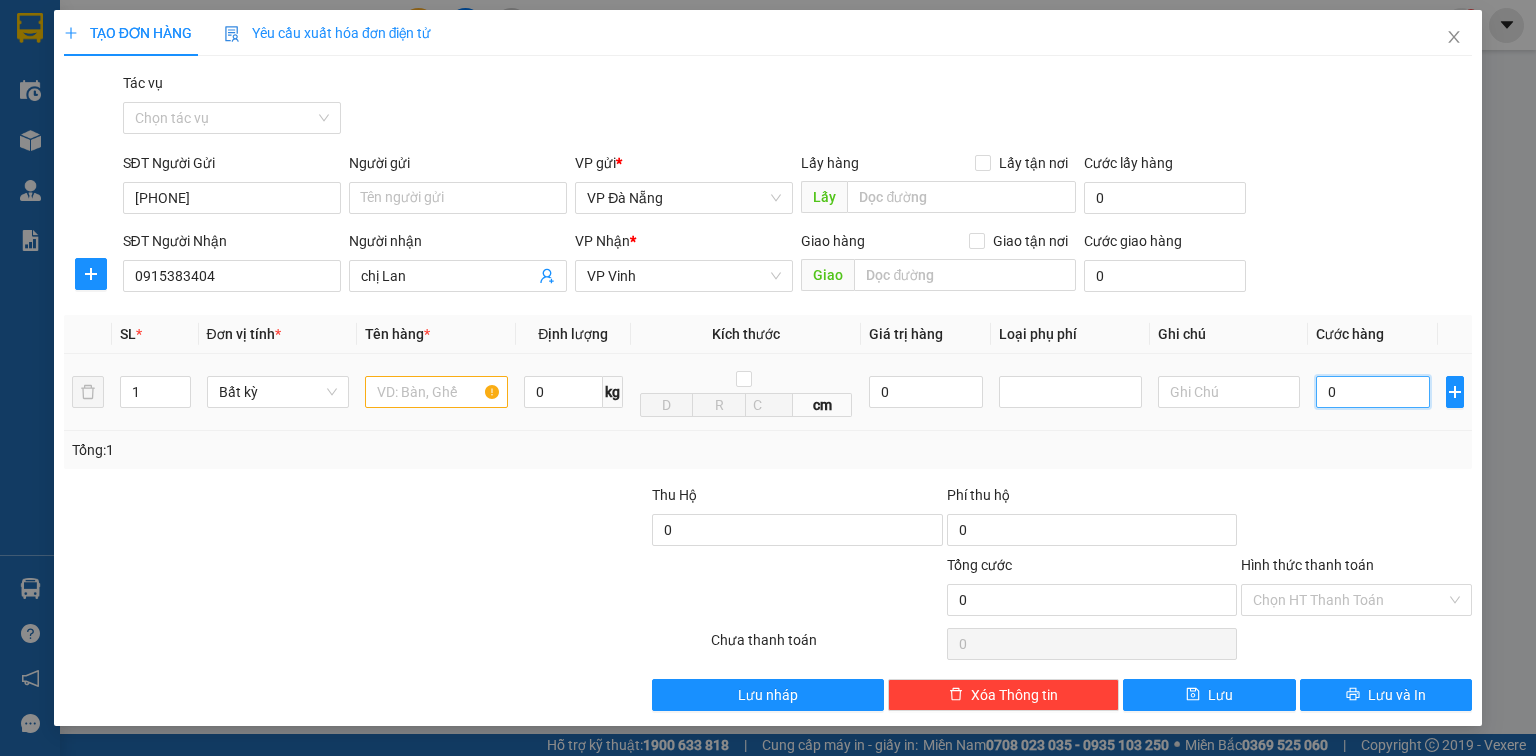 type on "5" 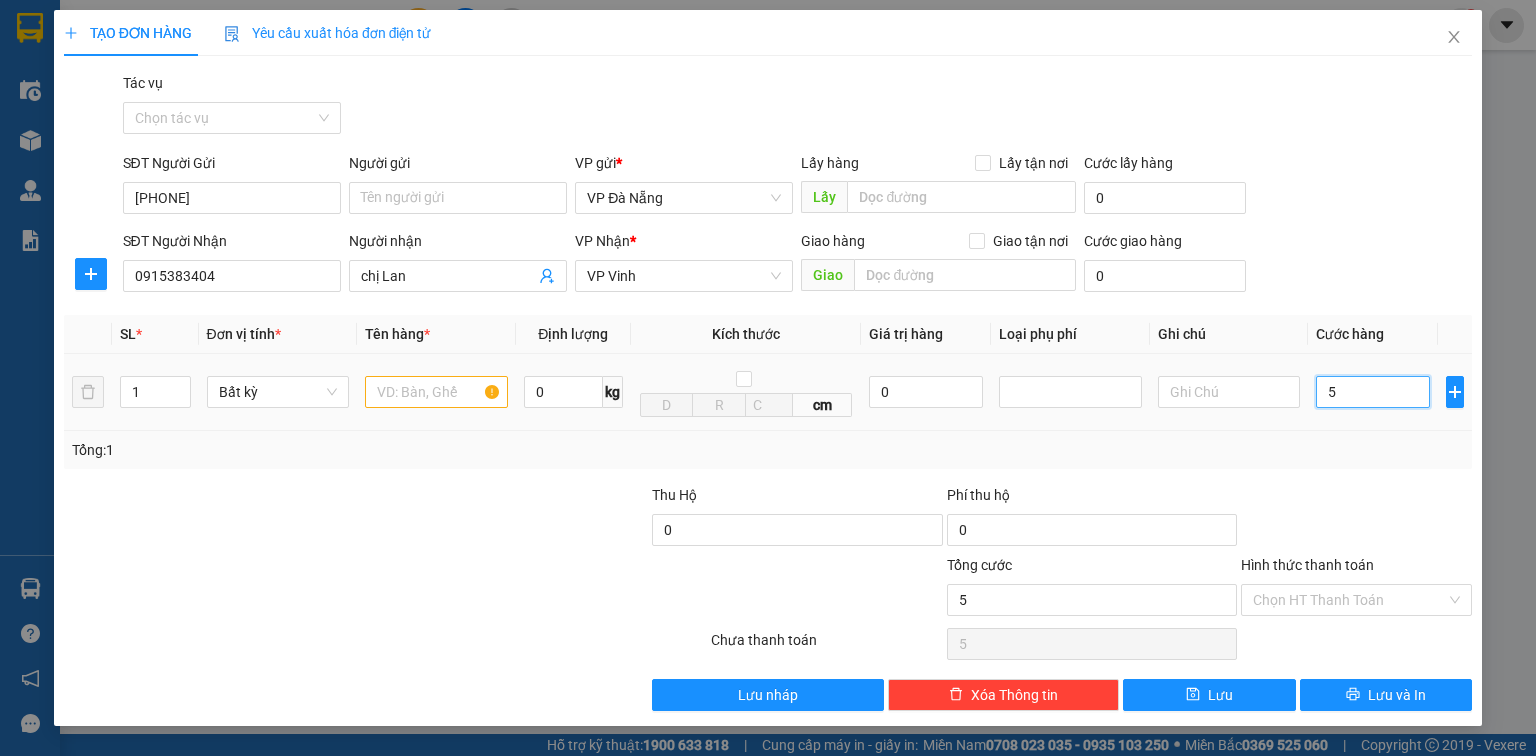 type on "50" 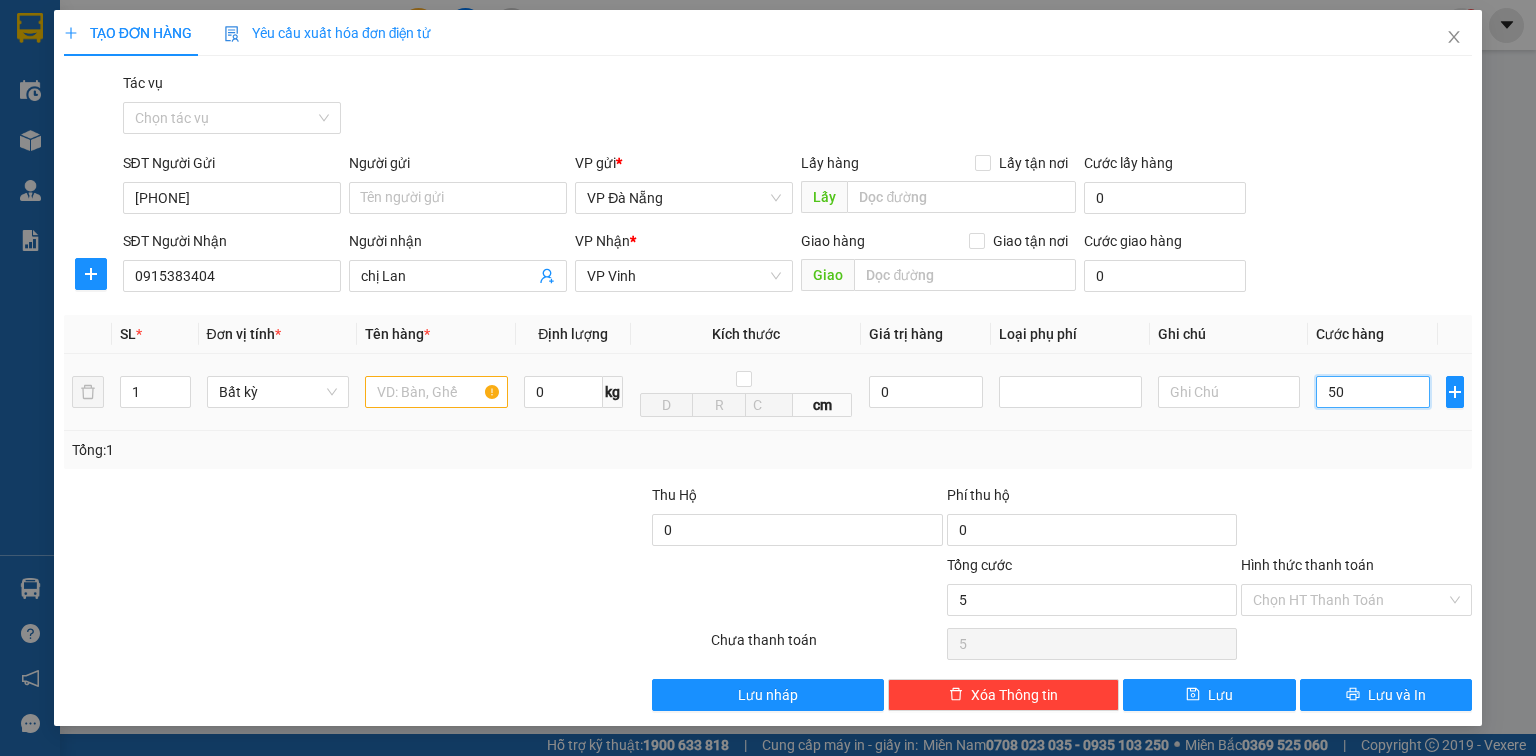 type on "50" 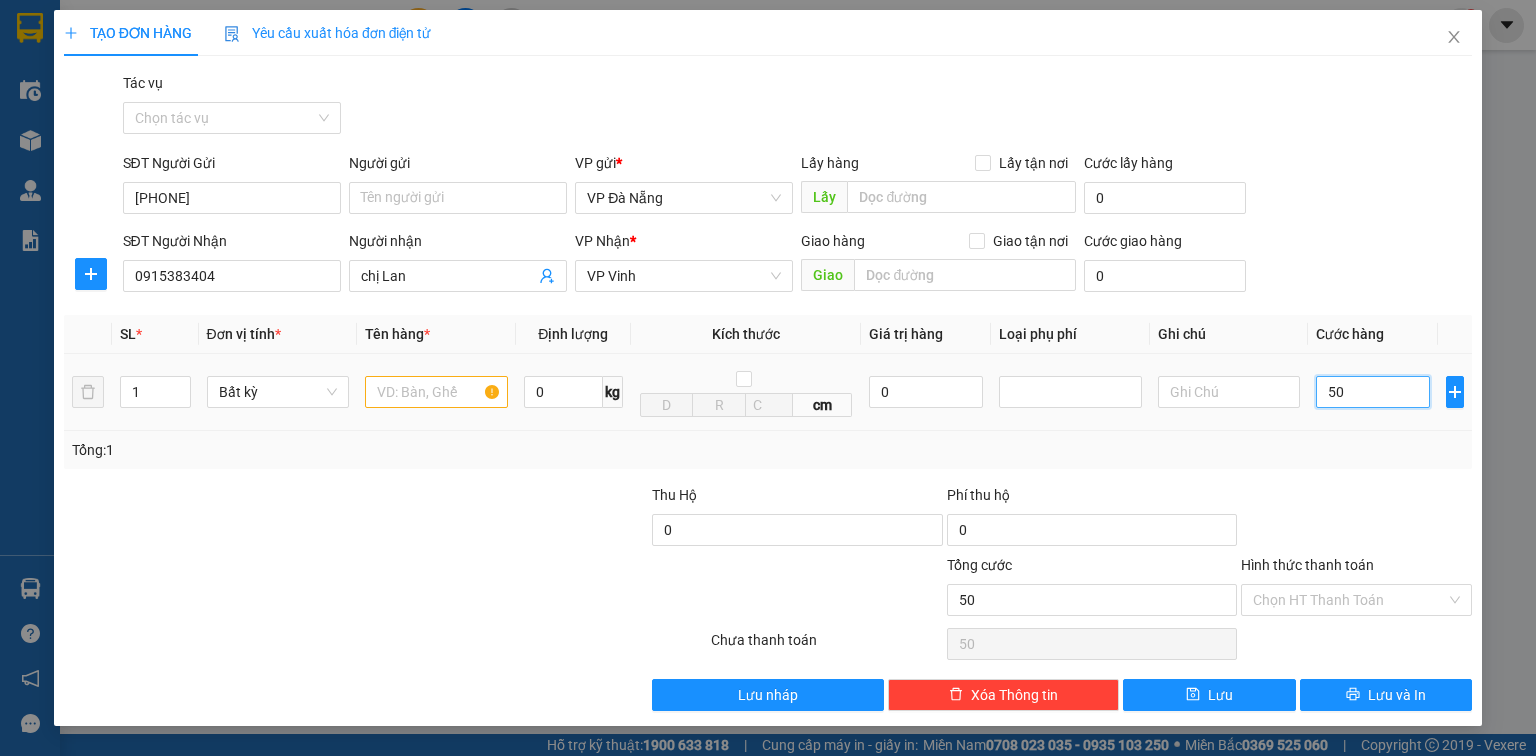 type on "500" 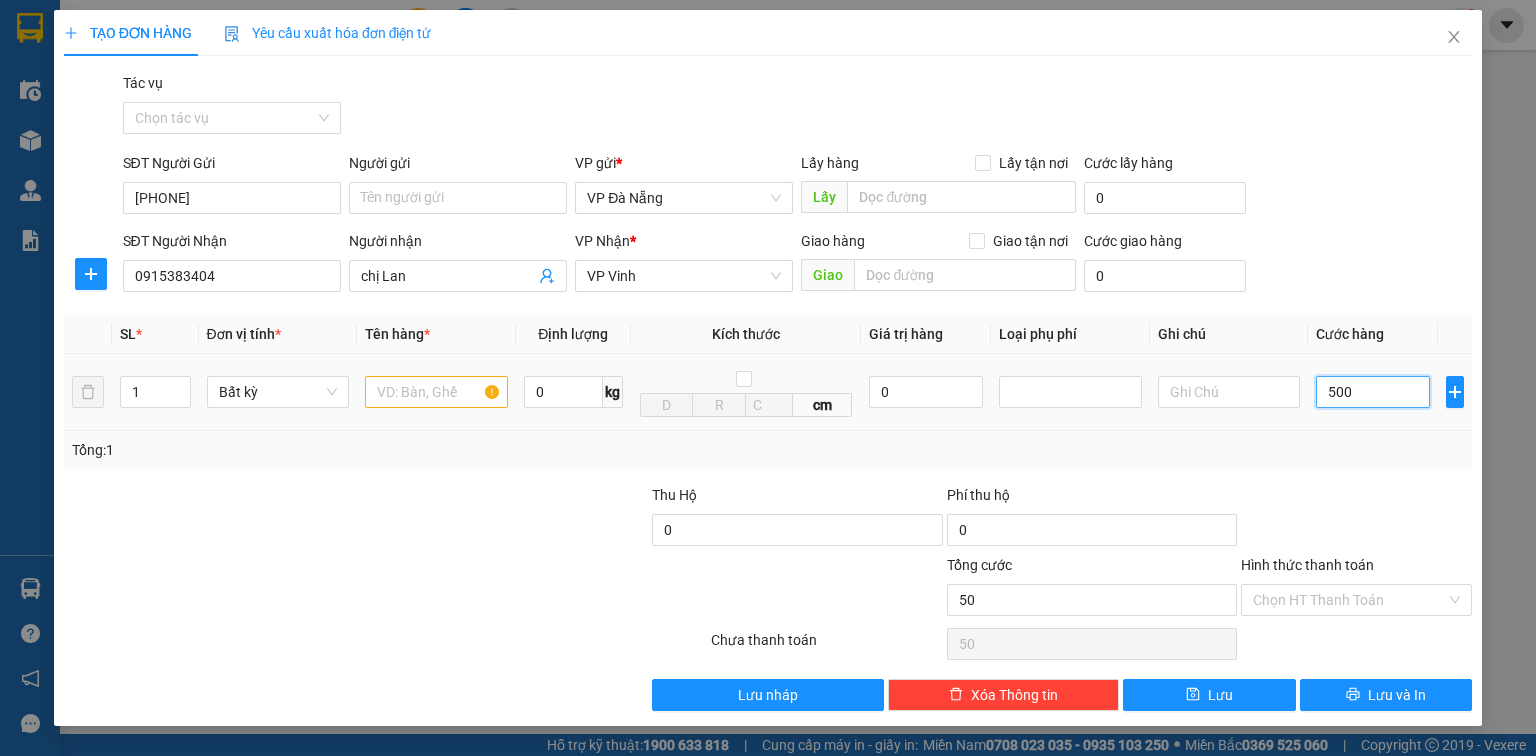 type on "500" 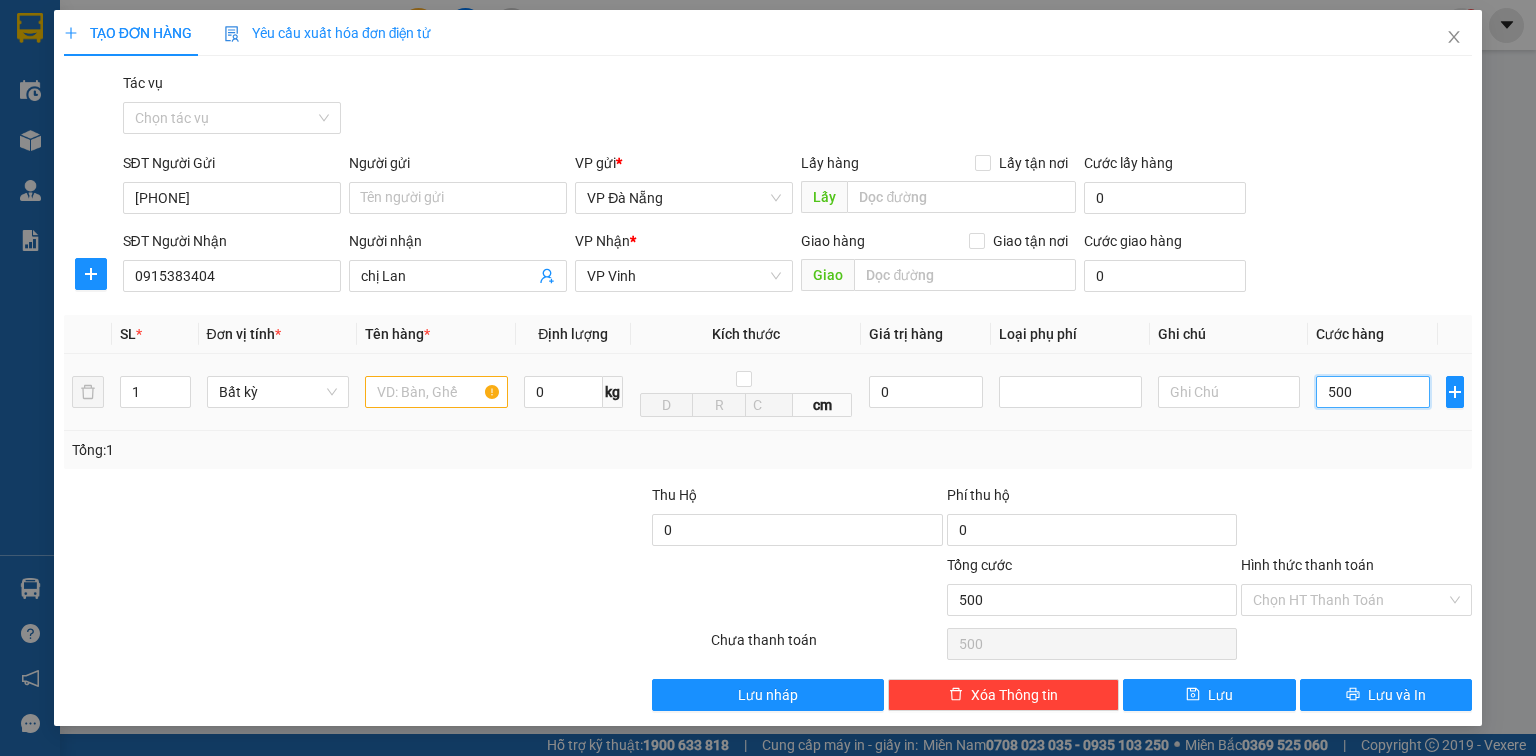 type on "5.000" 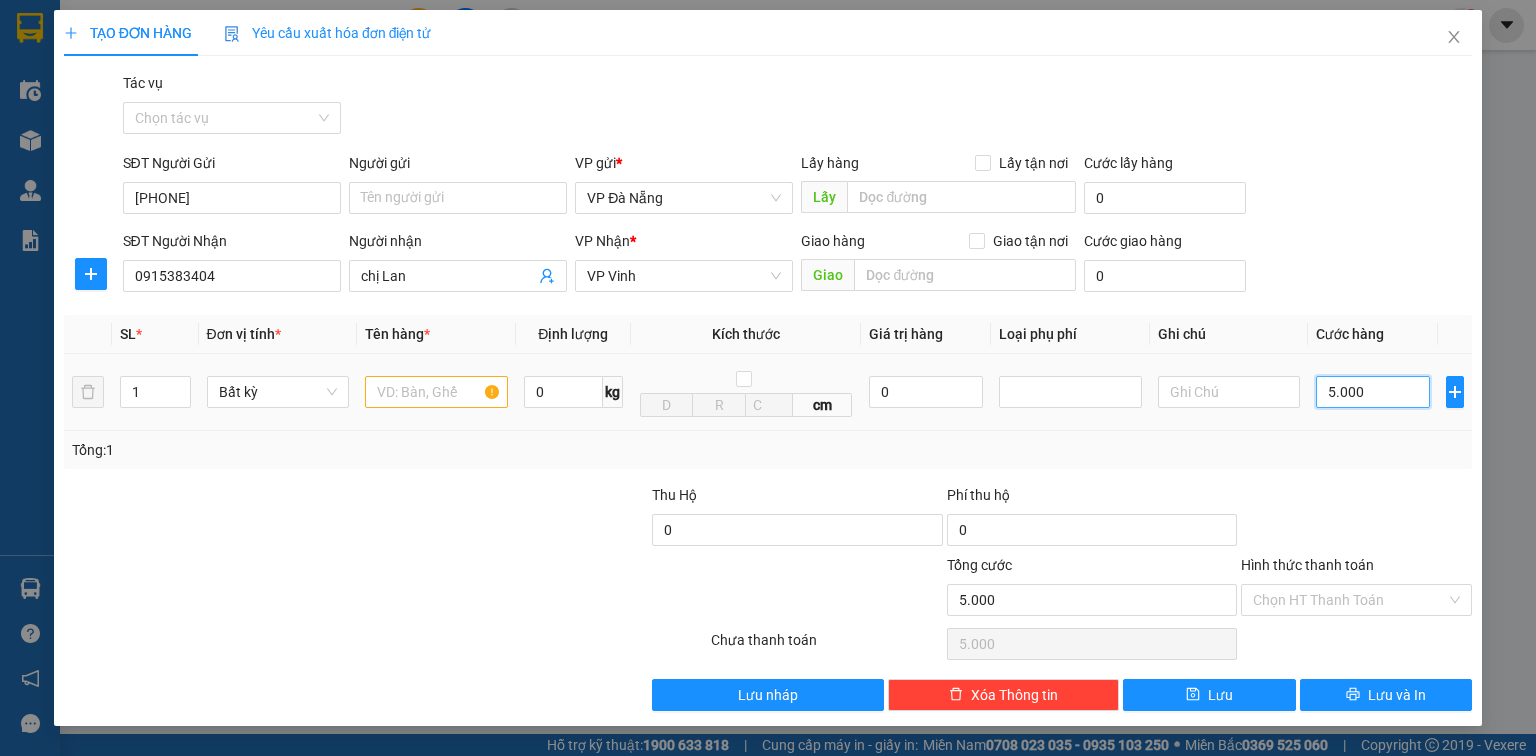 type on "50.000" 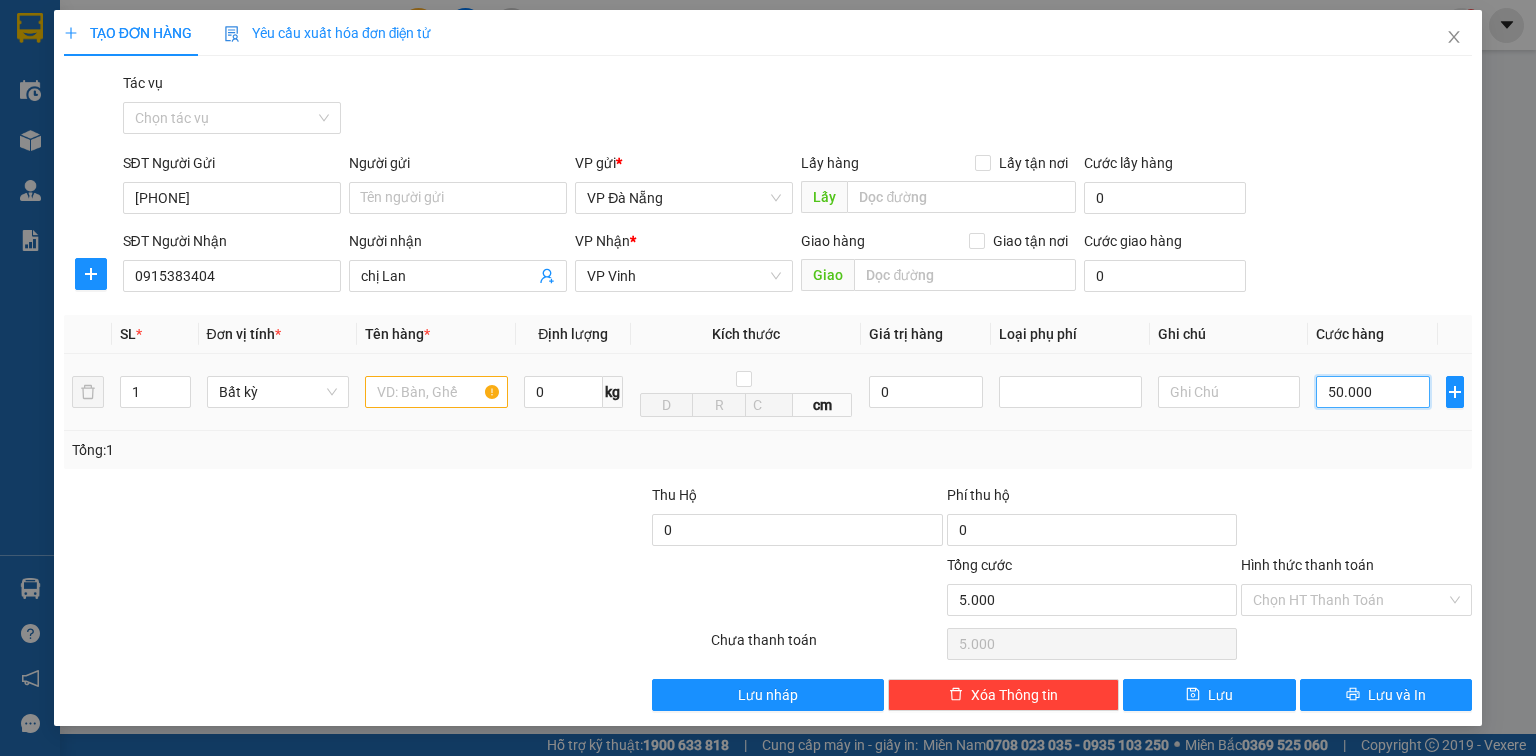type on "50.000" 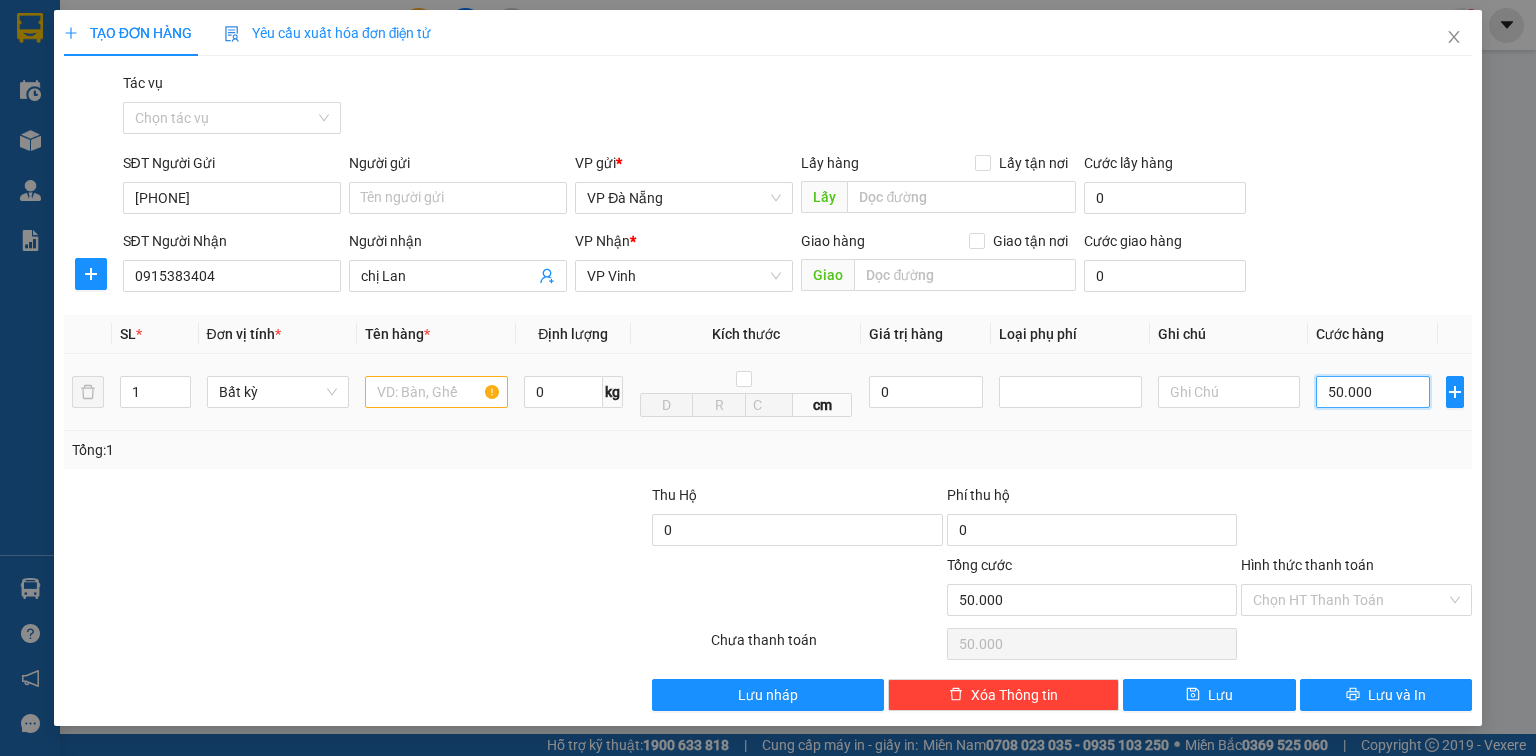 type on "50.000" 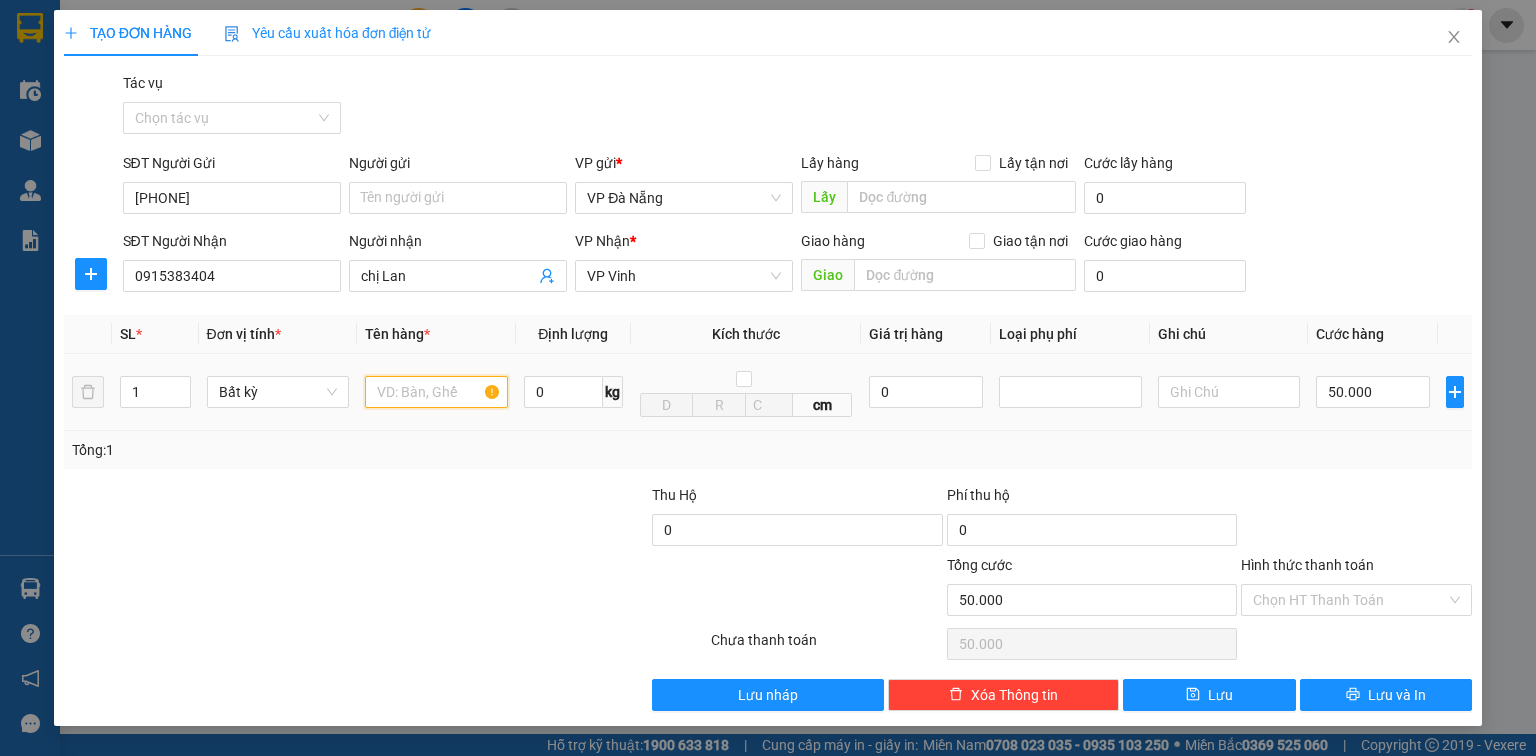 click at bounding box center (436, 392) 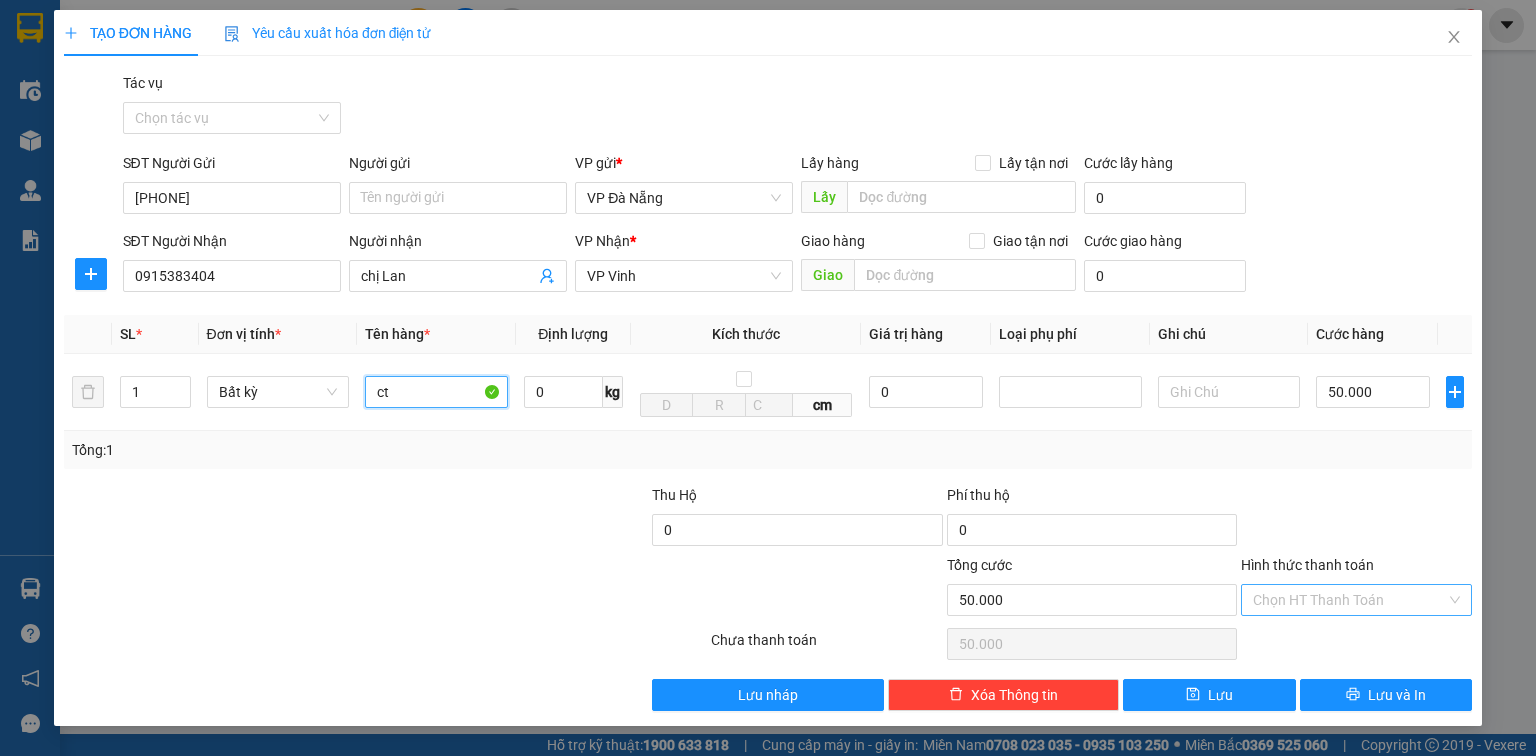 type on "ct" 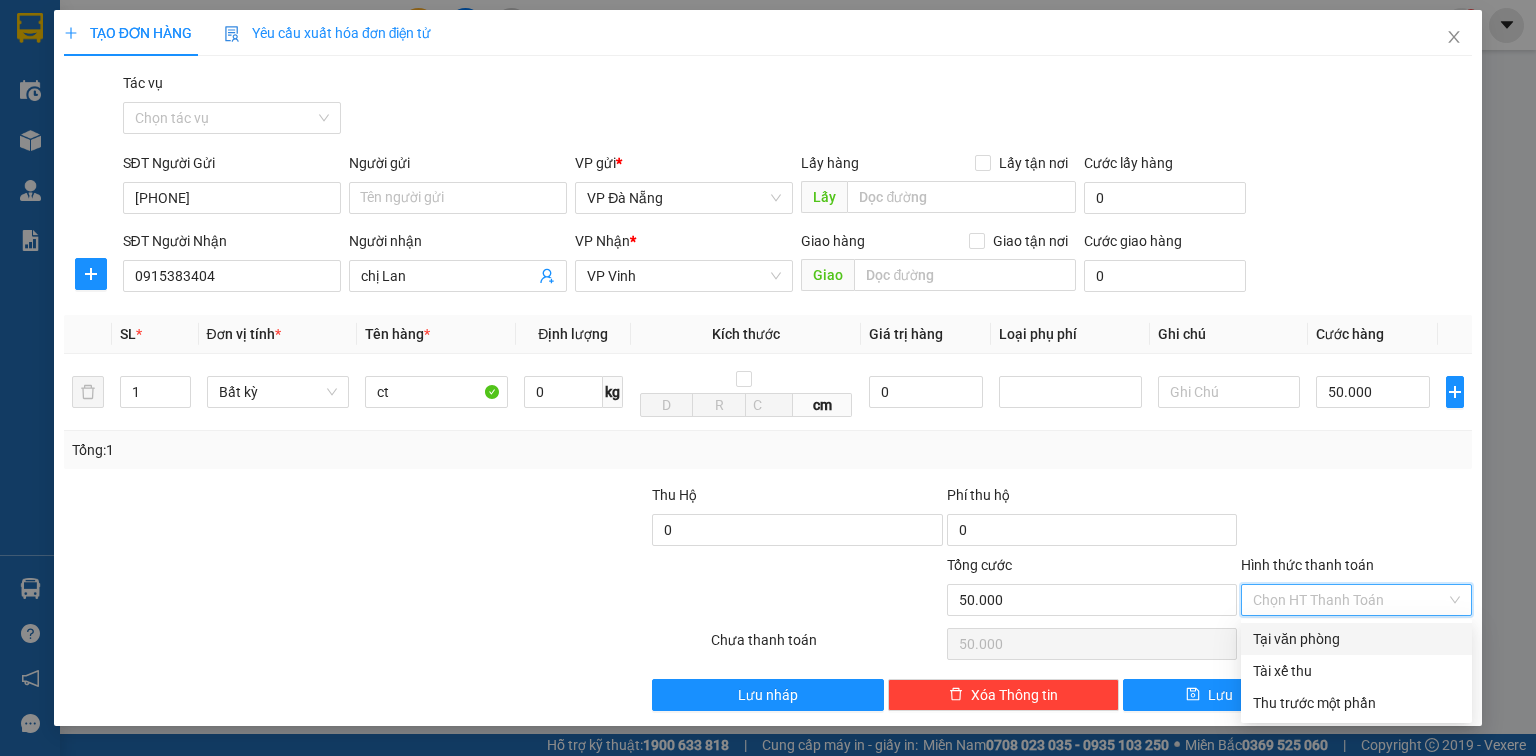click on "Hình thức thanh toán" at bounding box center [1349, 600] 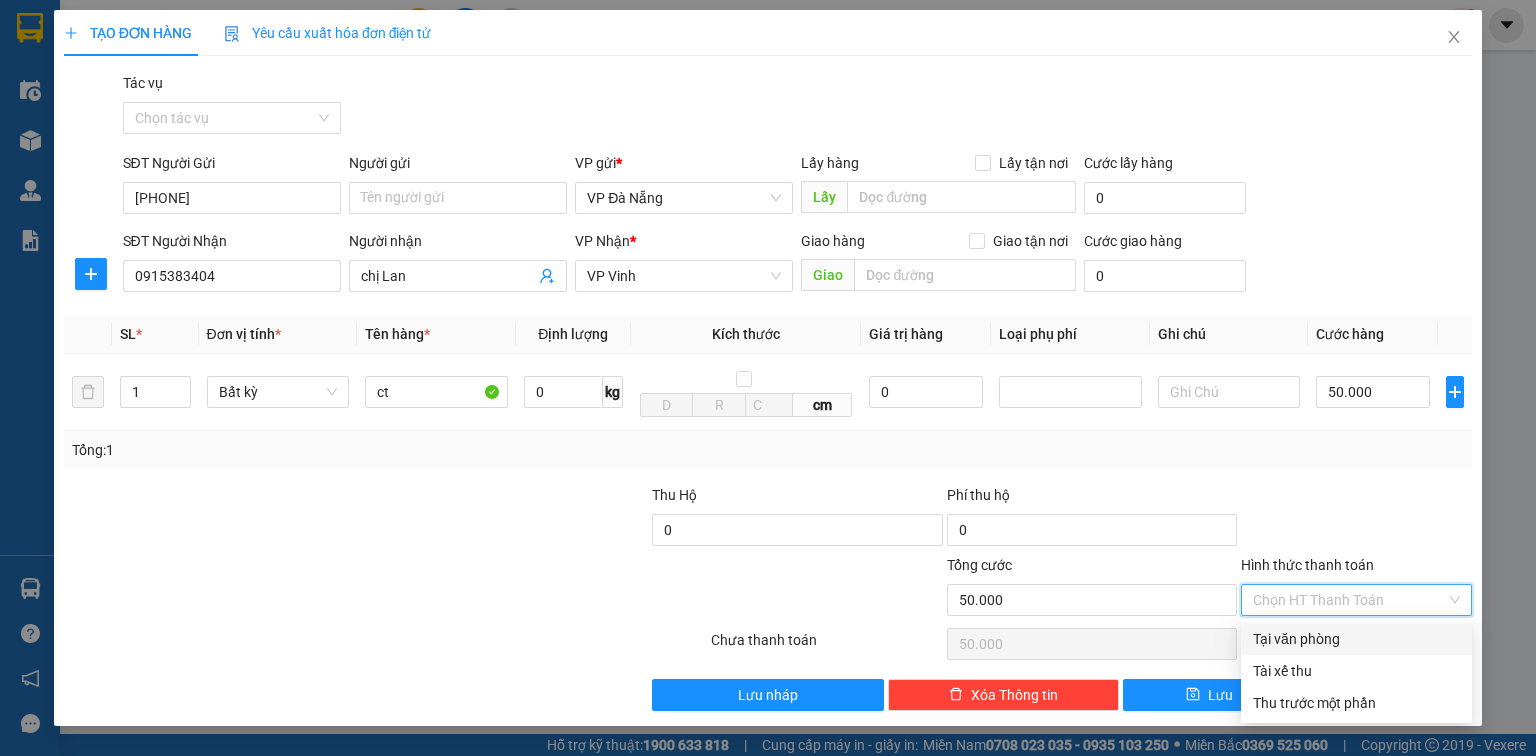 click on "Tại văn phòng" at bounding box center [1356, 639] 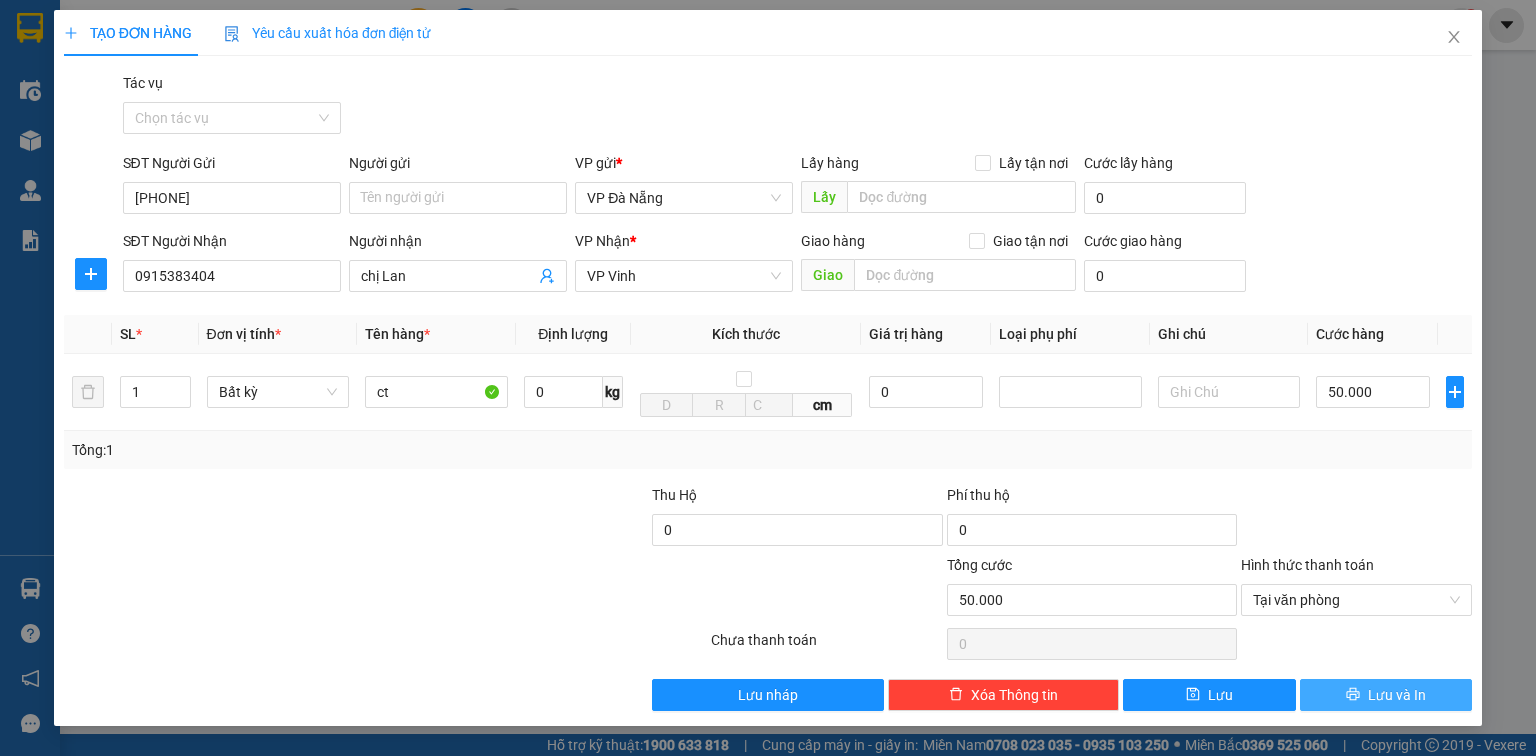 click on "Lưu và In" at bounding box center (1386, 695) 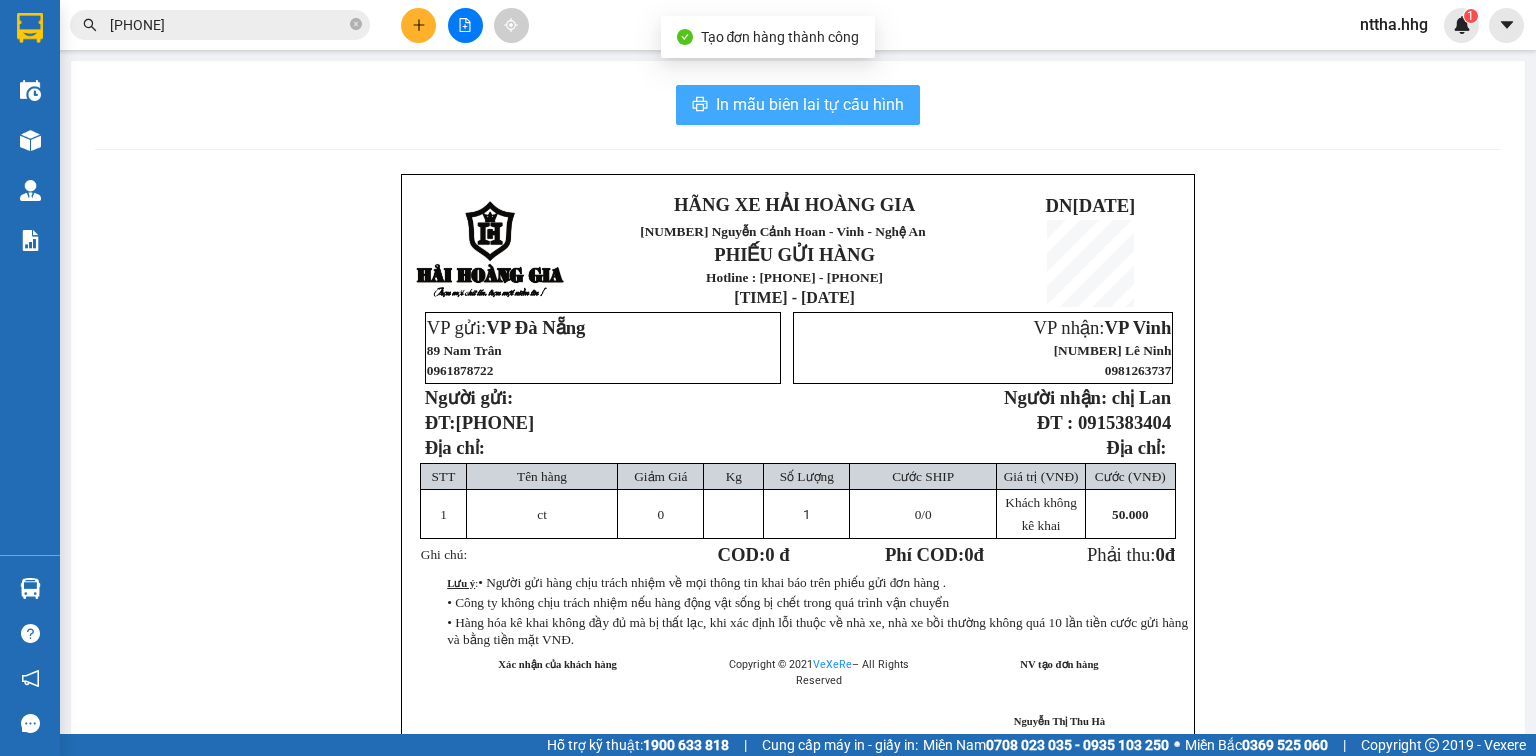 click on "In mẫu biên lai tự cấu hình" at bounding box center (810, 104) 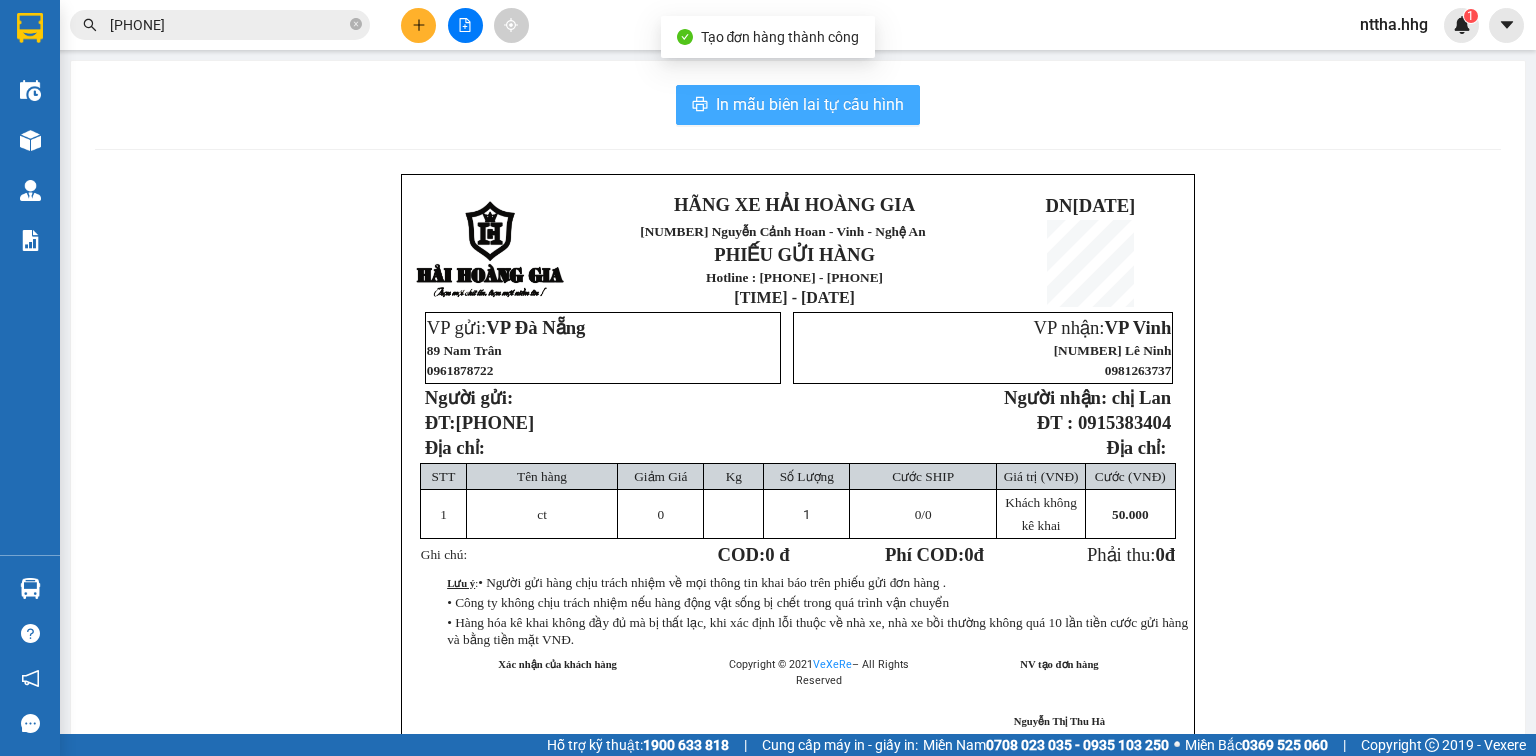 scroll, scrollTop: 0, scrollLeft: 0, axis: both 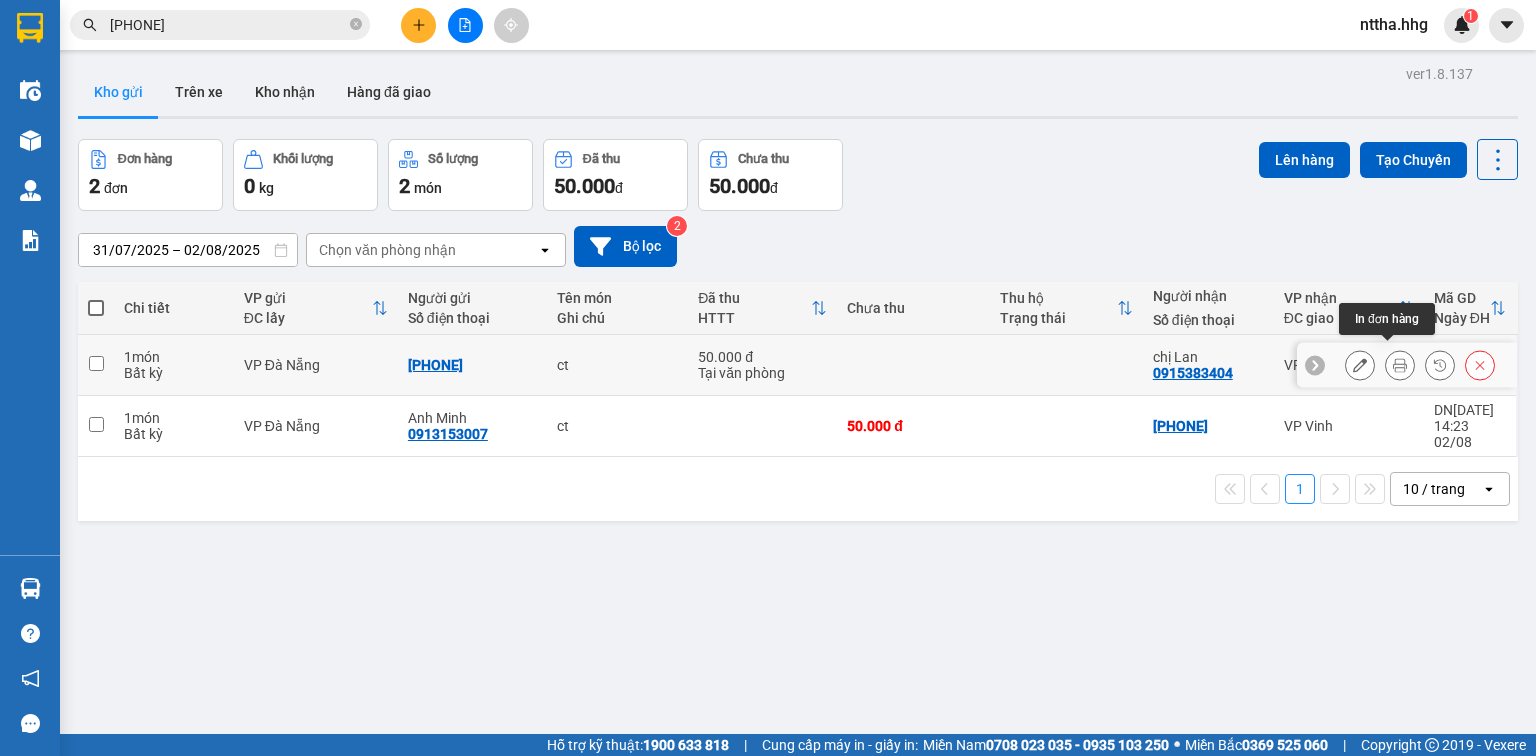 click at bounding box center (1400, 365) 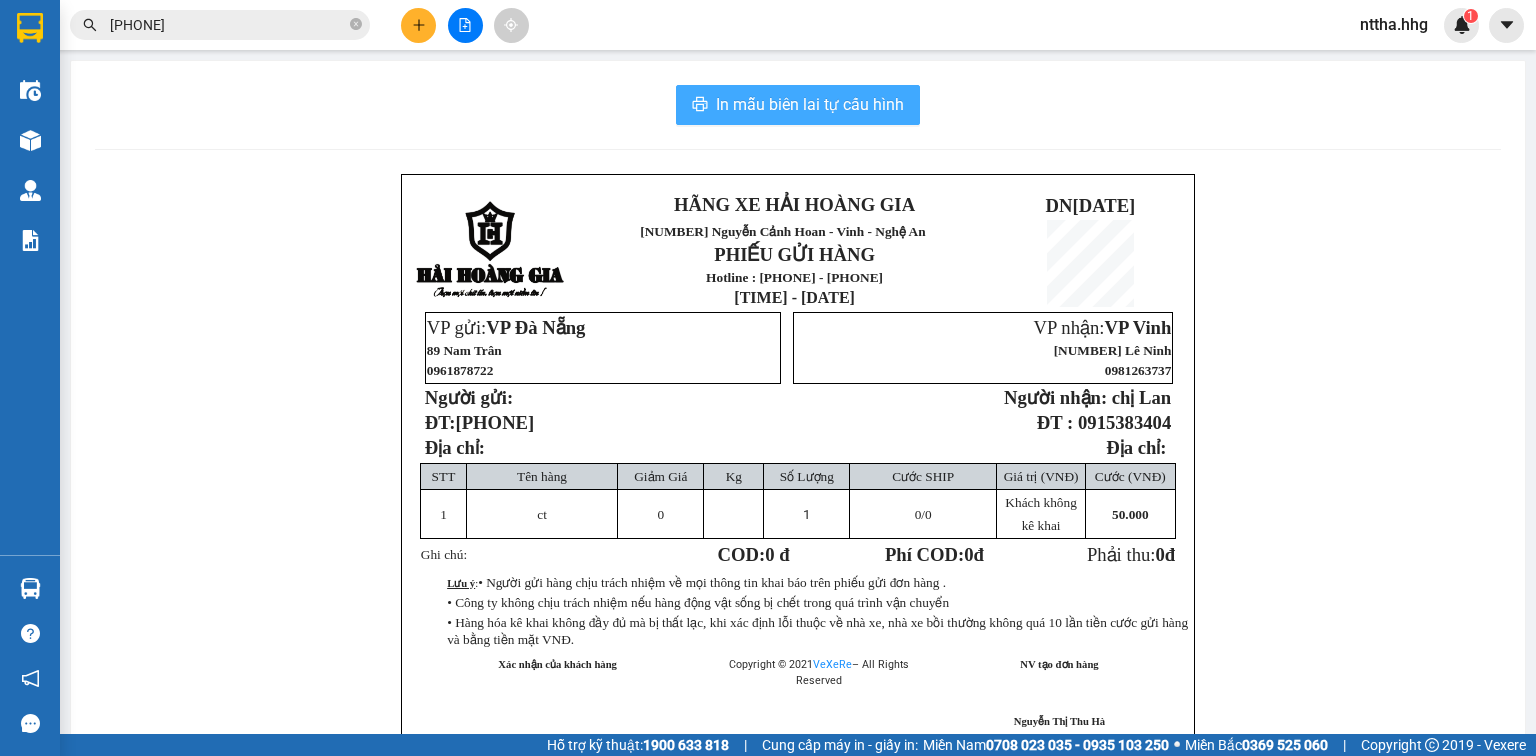 click on "In mẫu biên lai tự cấu hình" at bounding box center [810, 104] 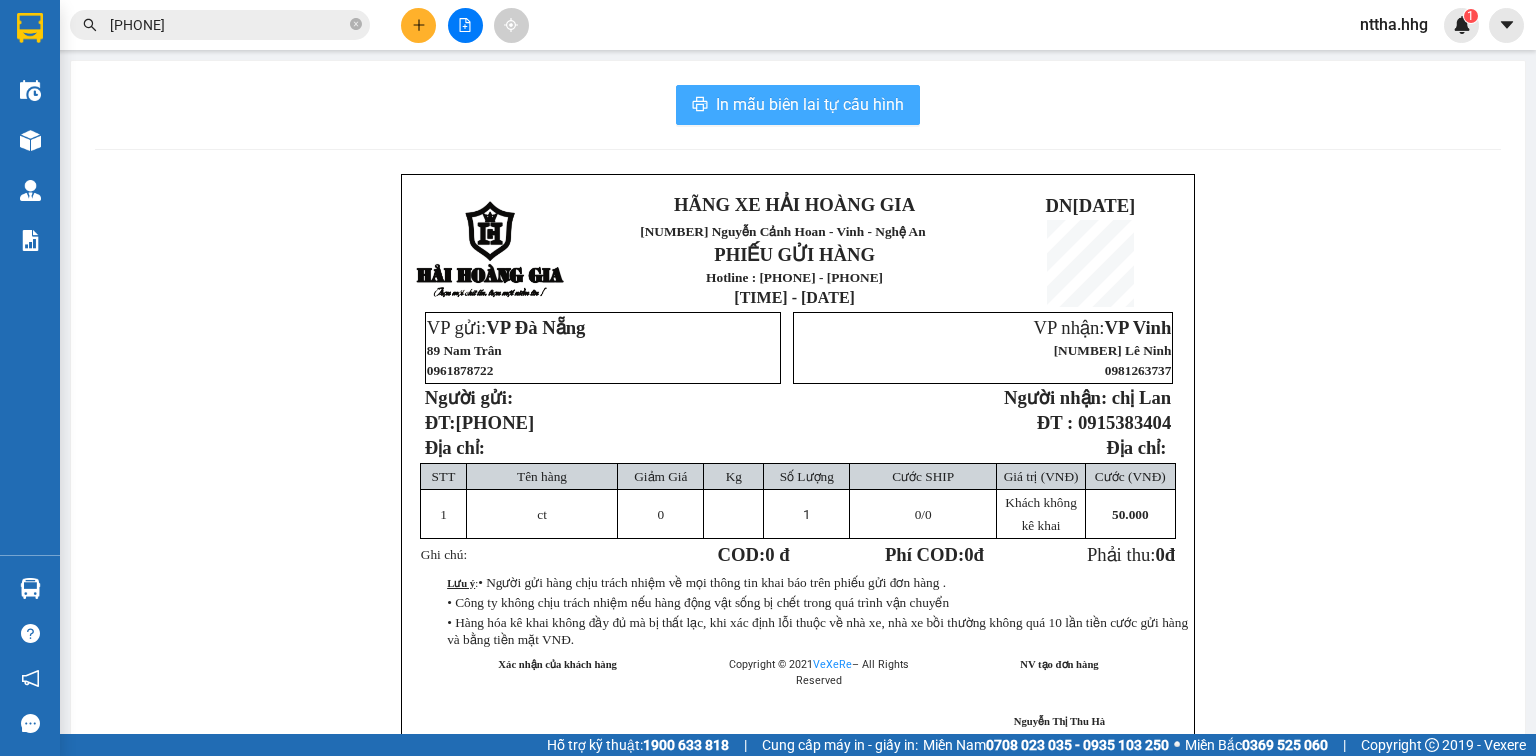 scroll, scrollTop: 0, scrollLeft: 0, axis: both 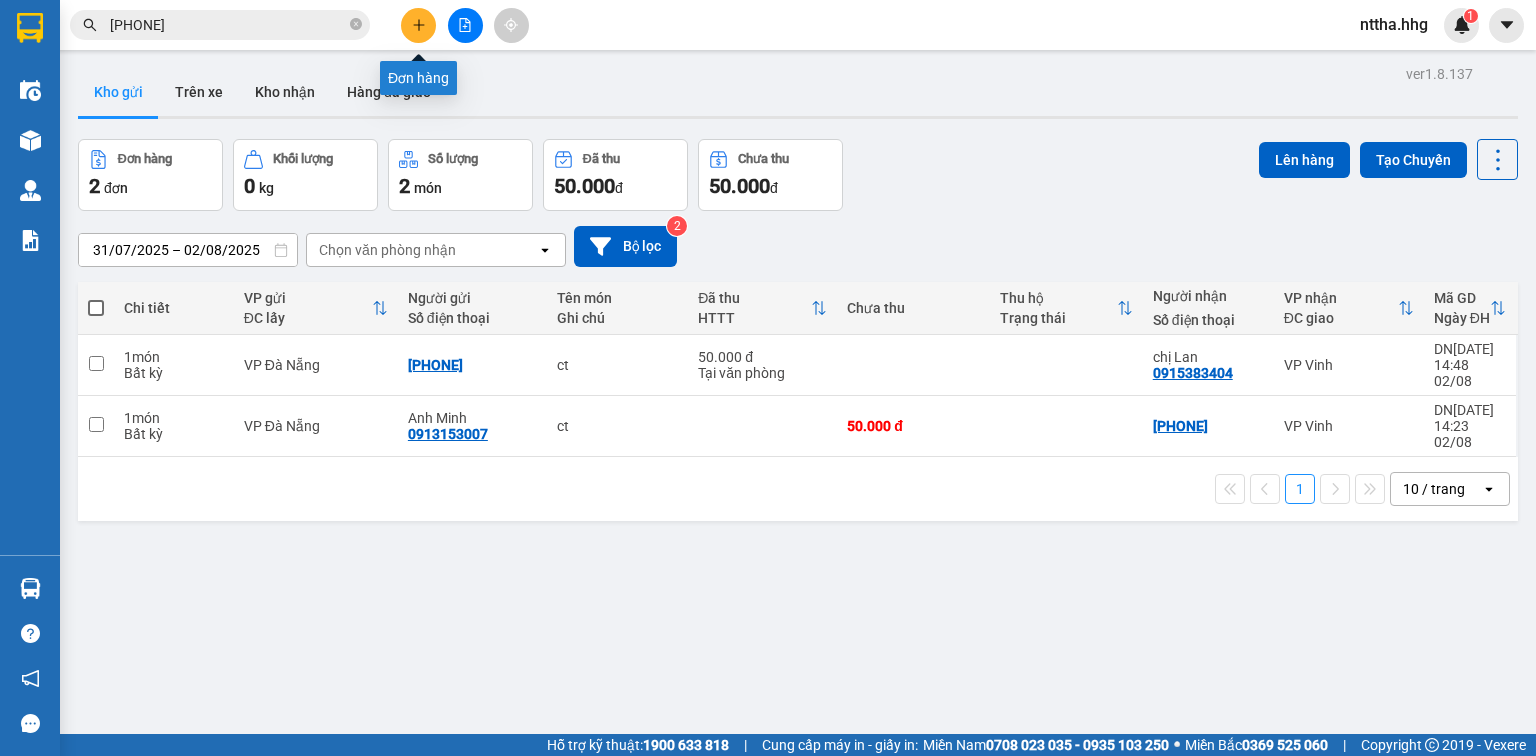 click 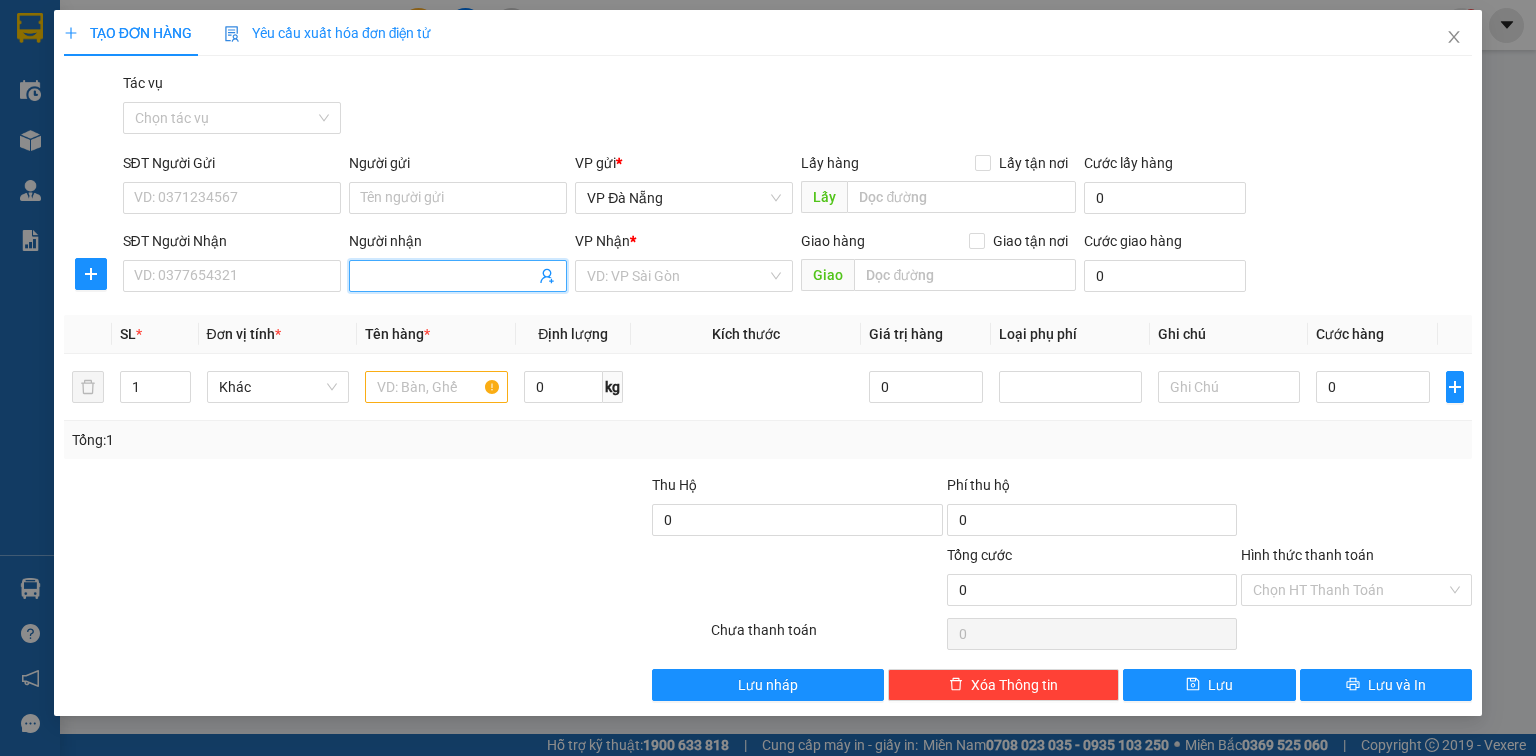 click on "Người nhận" at bounding box center [448, 276] 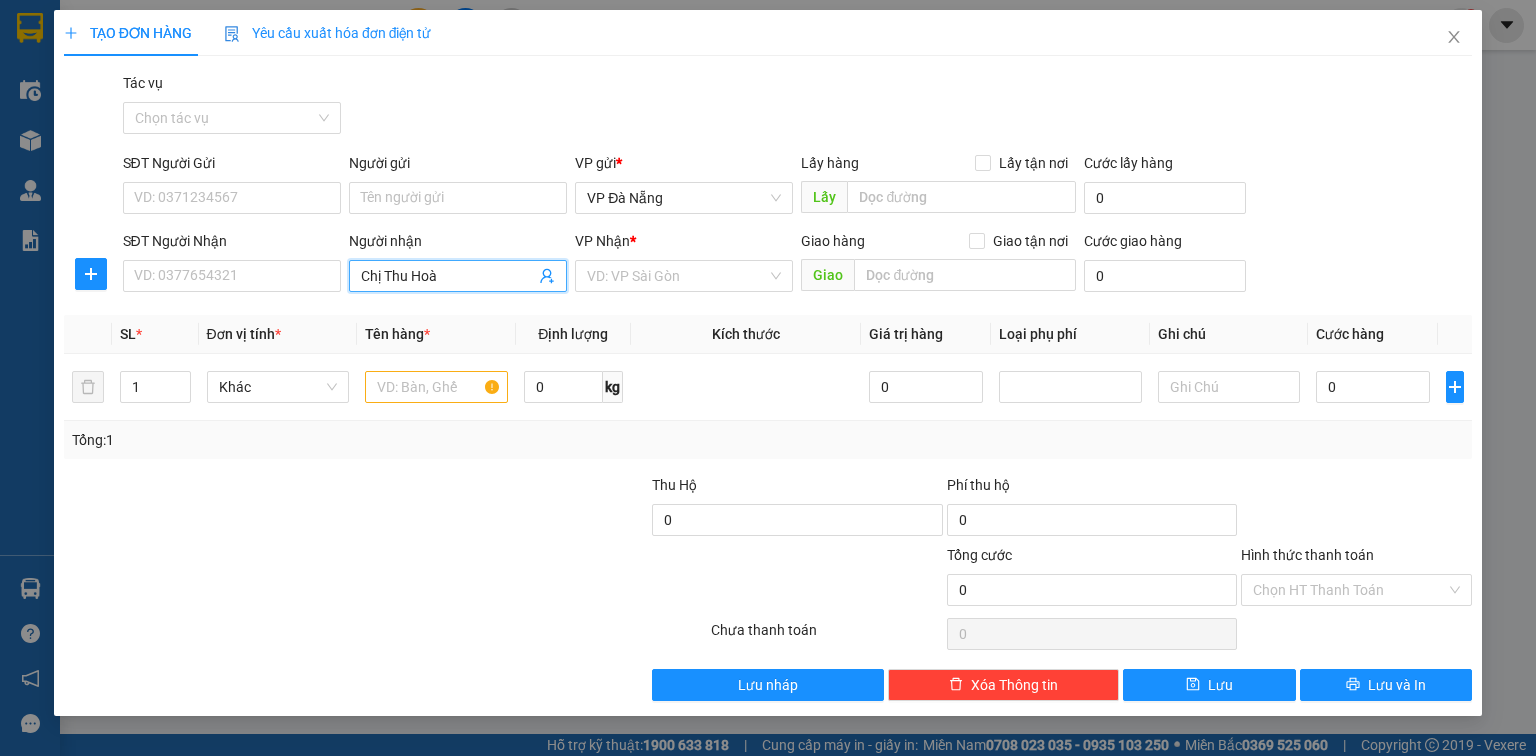 type on "Chị Thu Hoài" 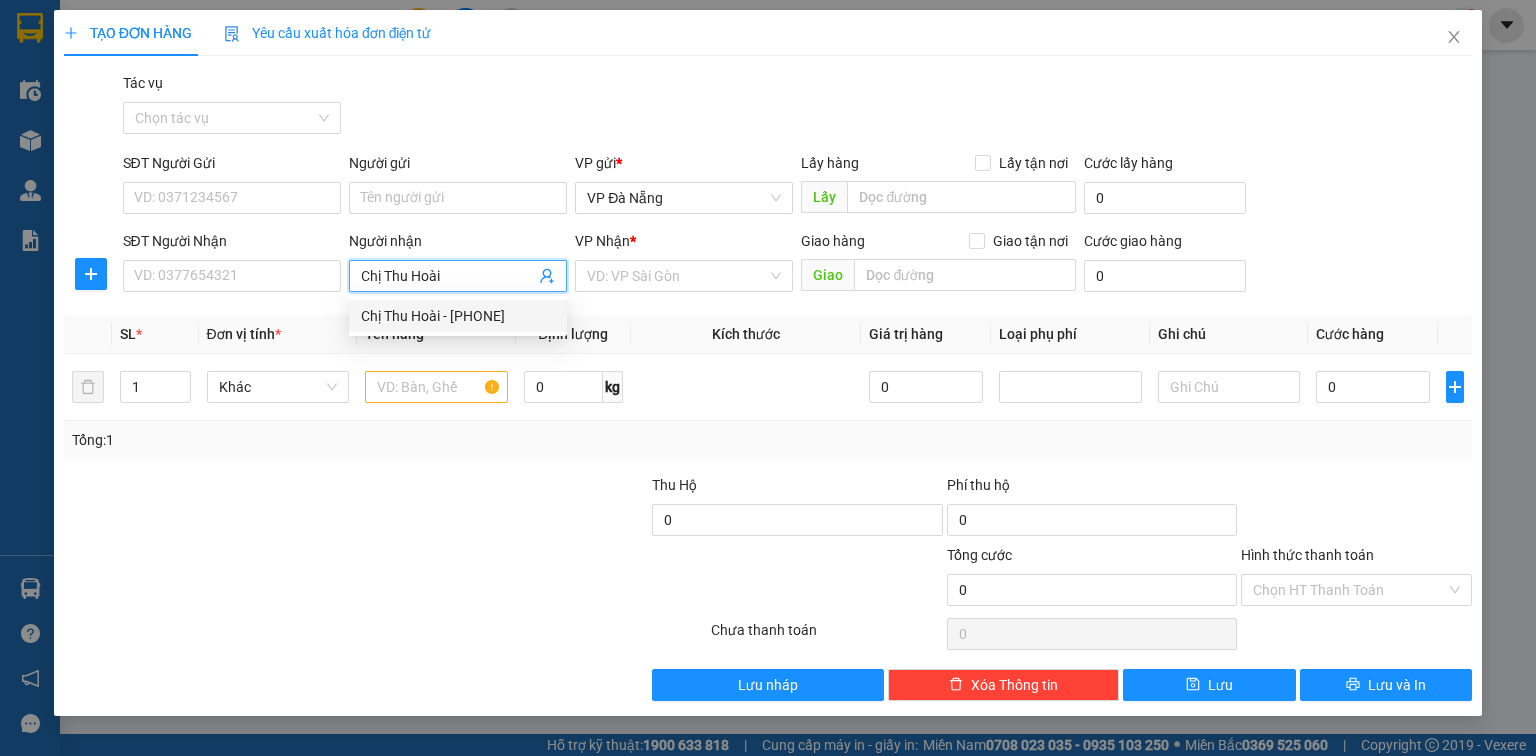 click on "Chị Thu Hoài - [PHONE]" at bounding box center [458, 316] 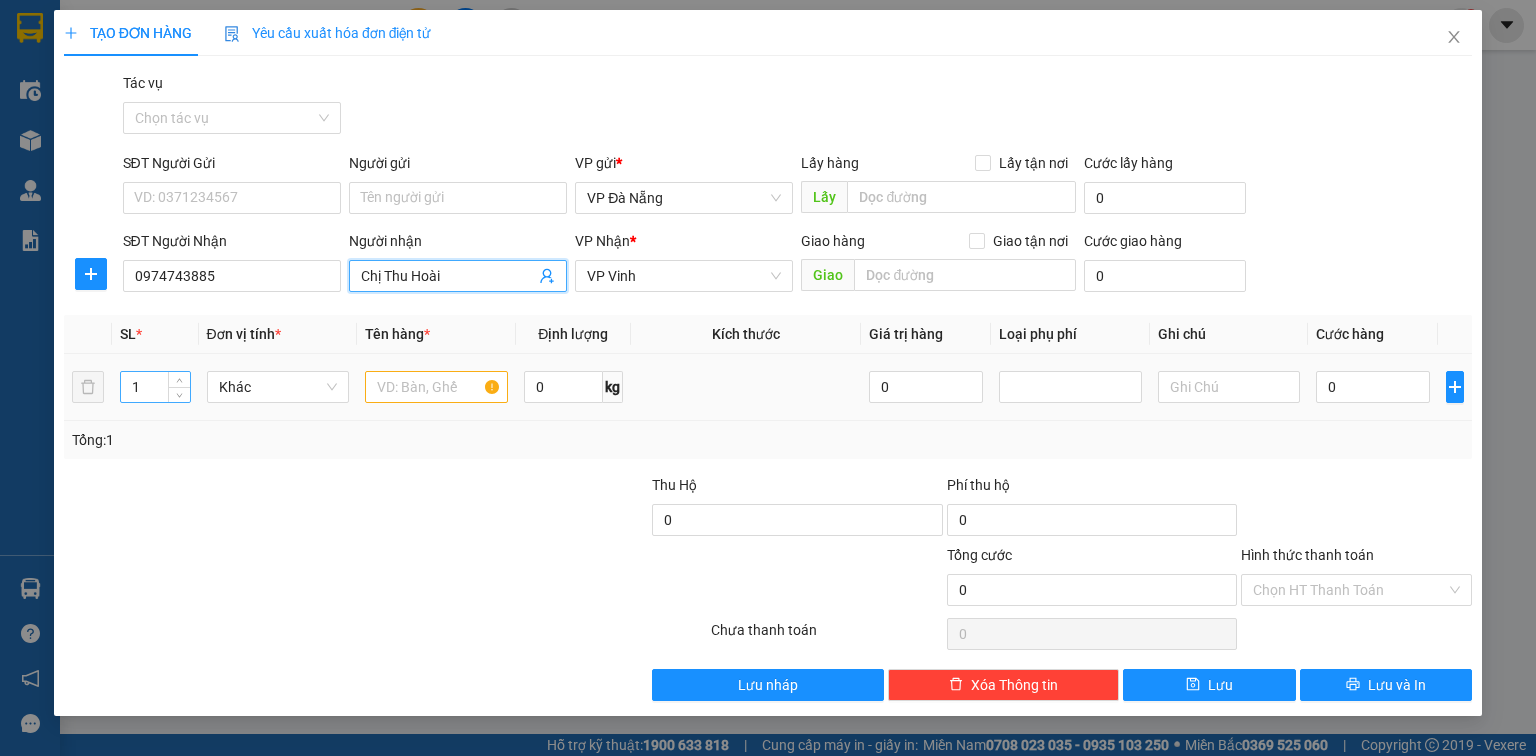 type on "Chị Thu Hoài" 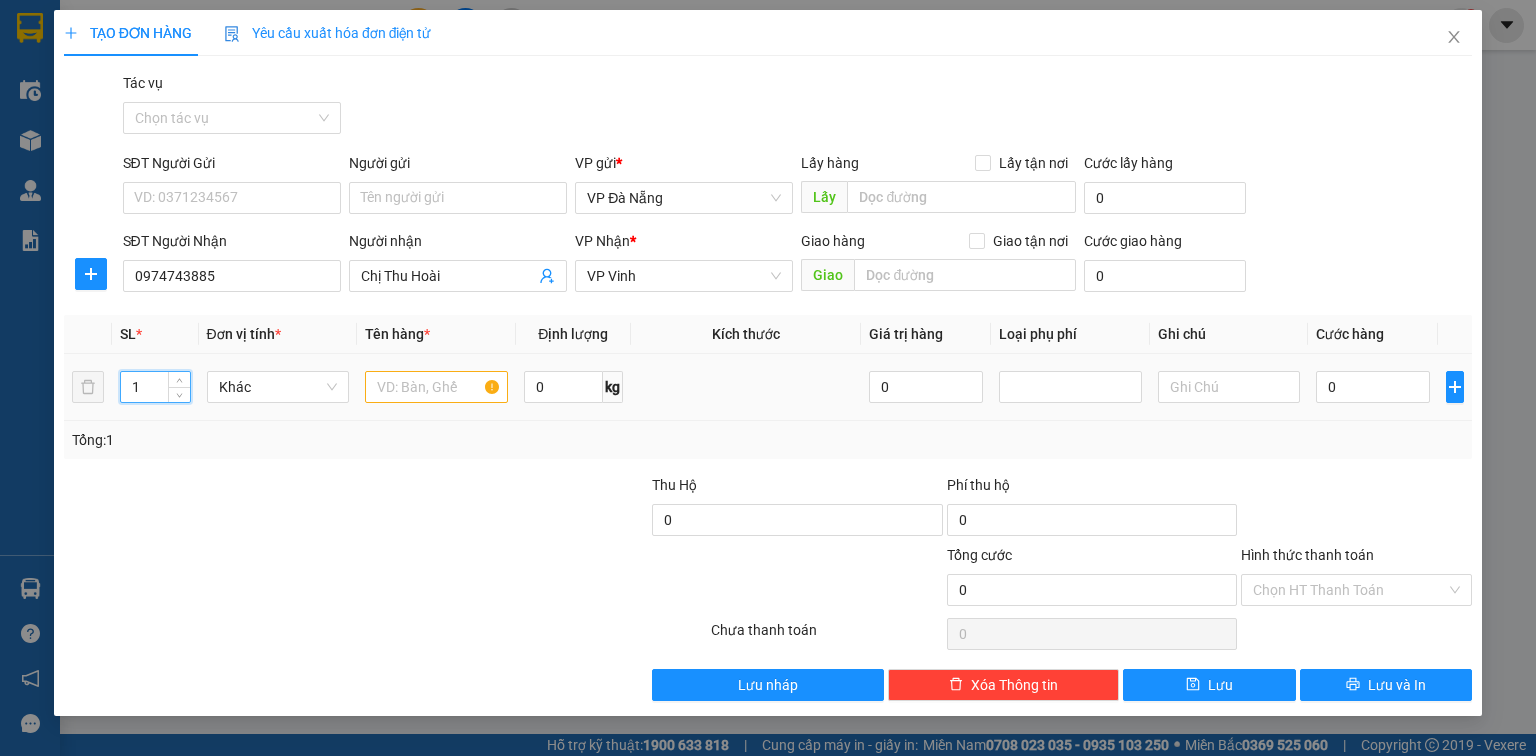 click on "1 Khác 0 kg 0   0" at bounding box center (768, 387) 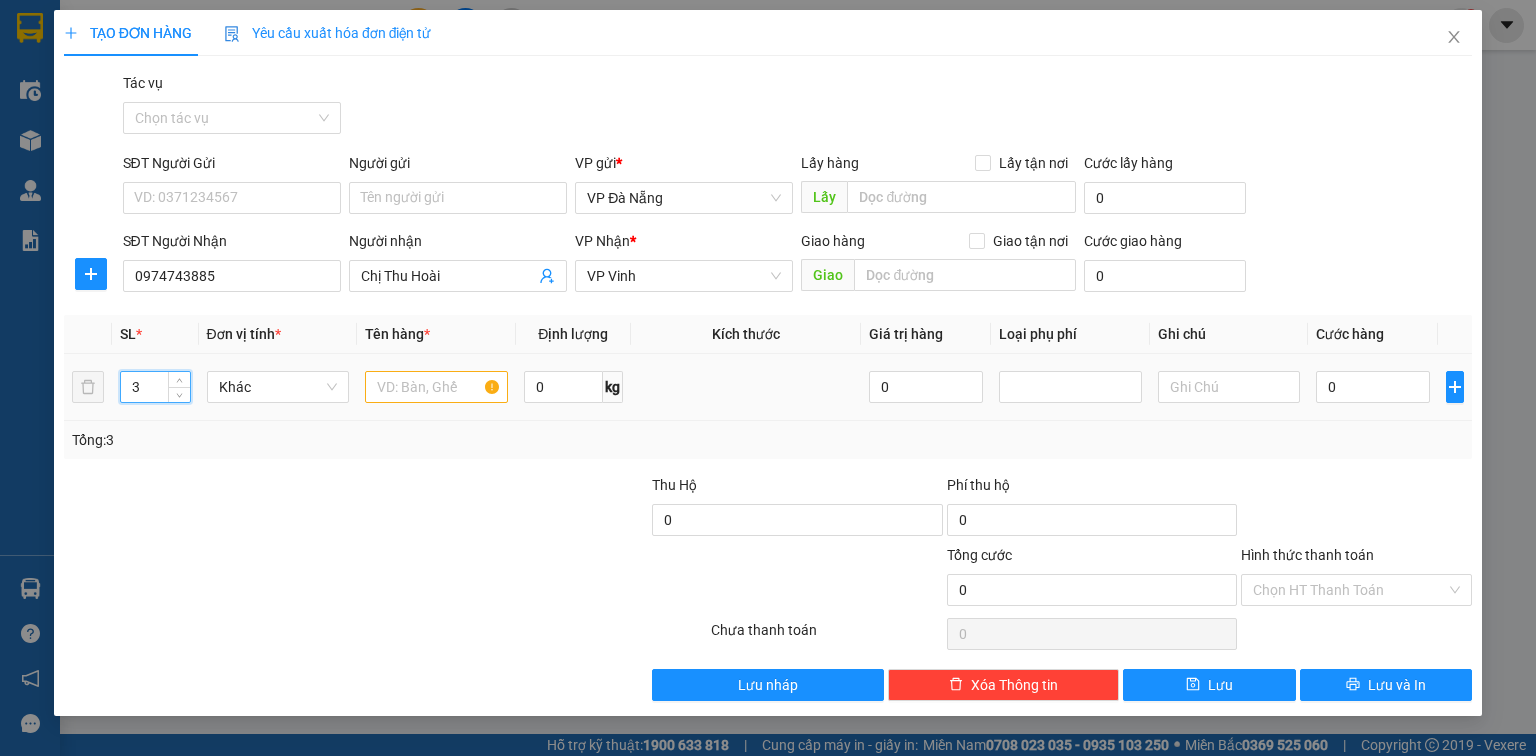type on "3" 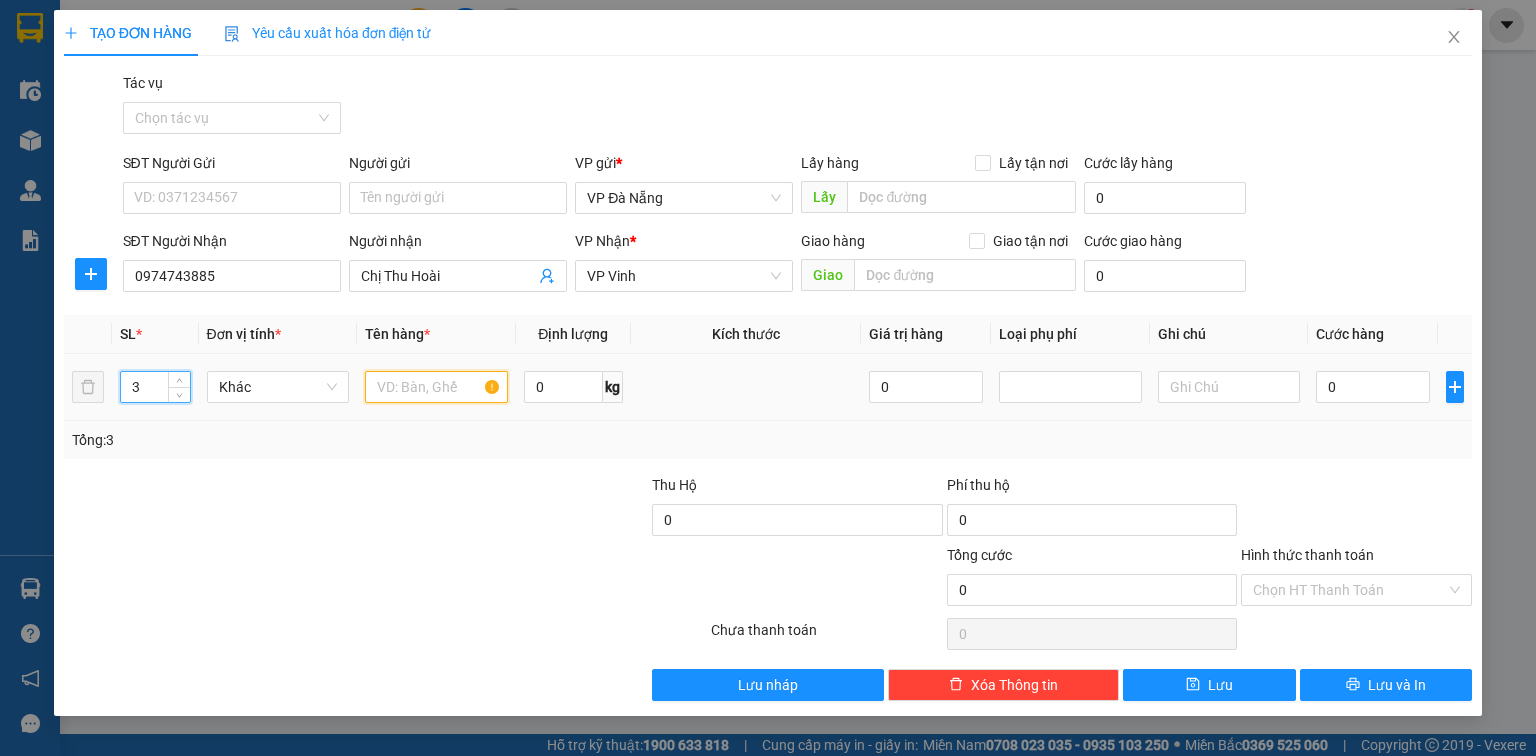 click at bounding box center (436, 387) 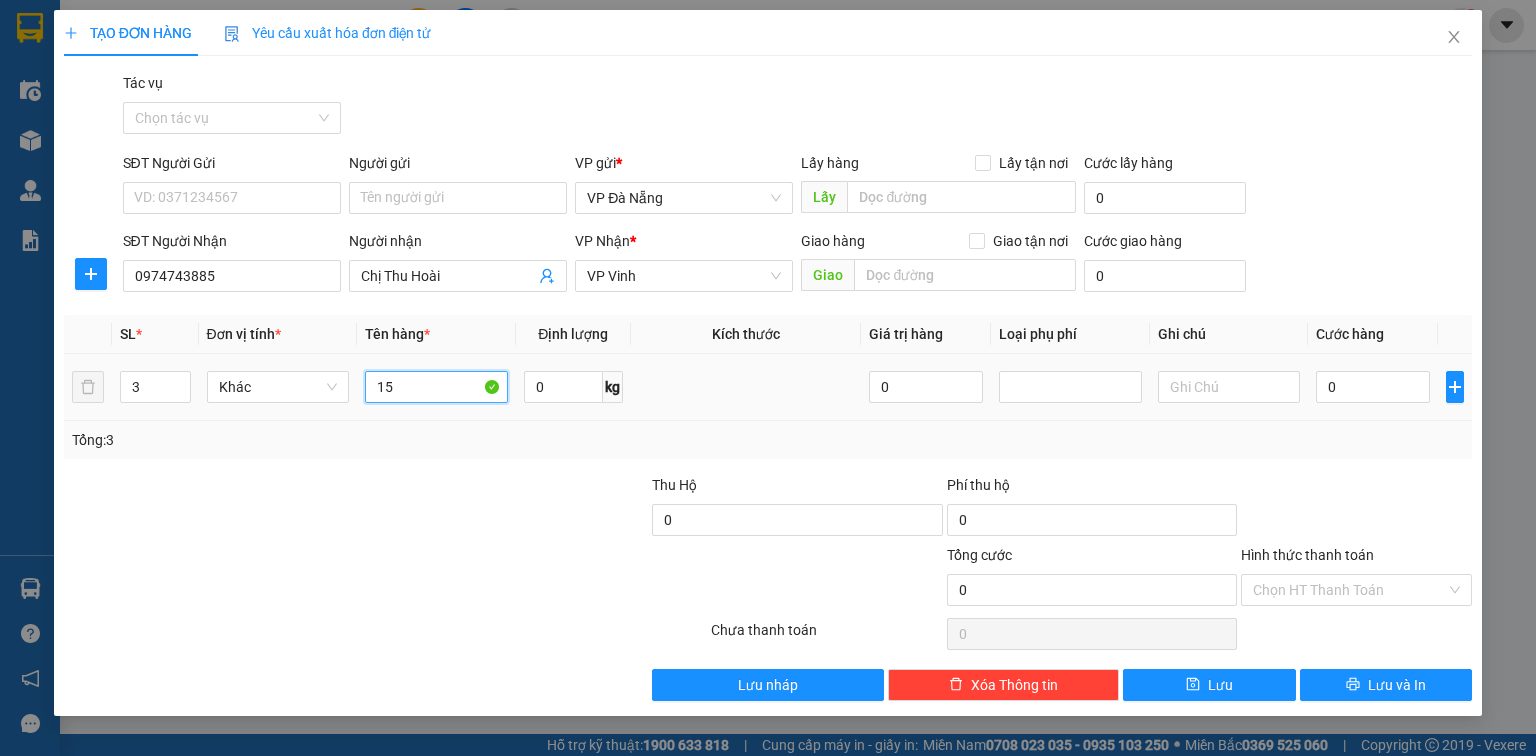 type on "1" 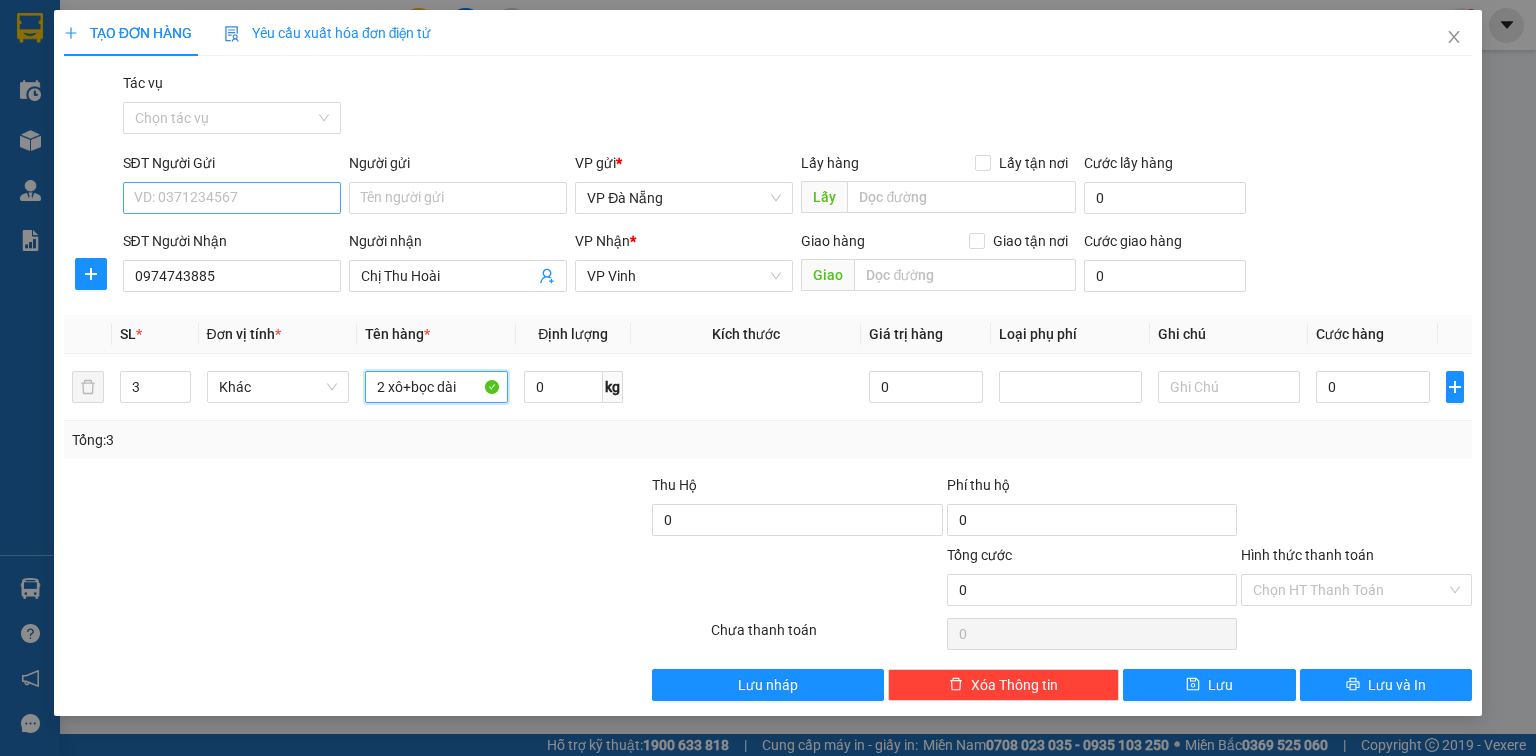 type on "2 xô+bọc dài" 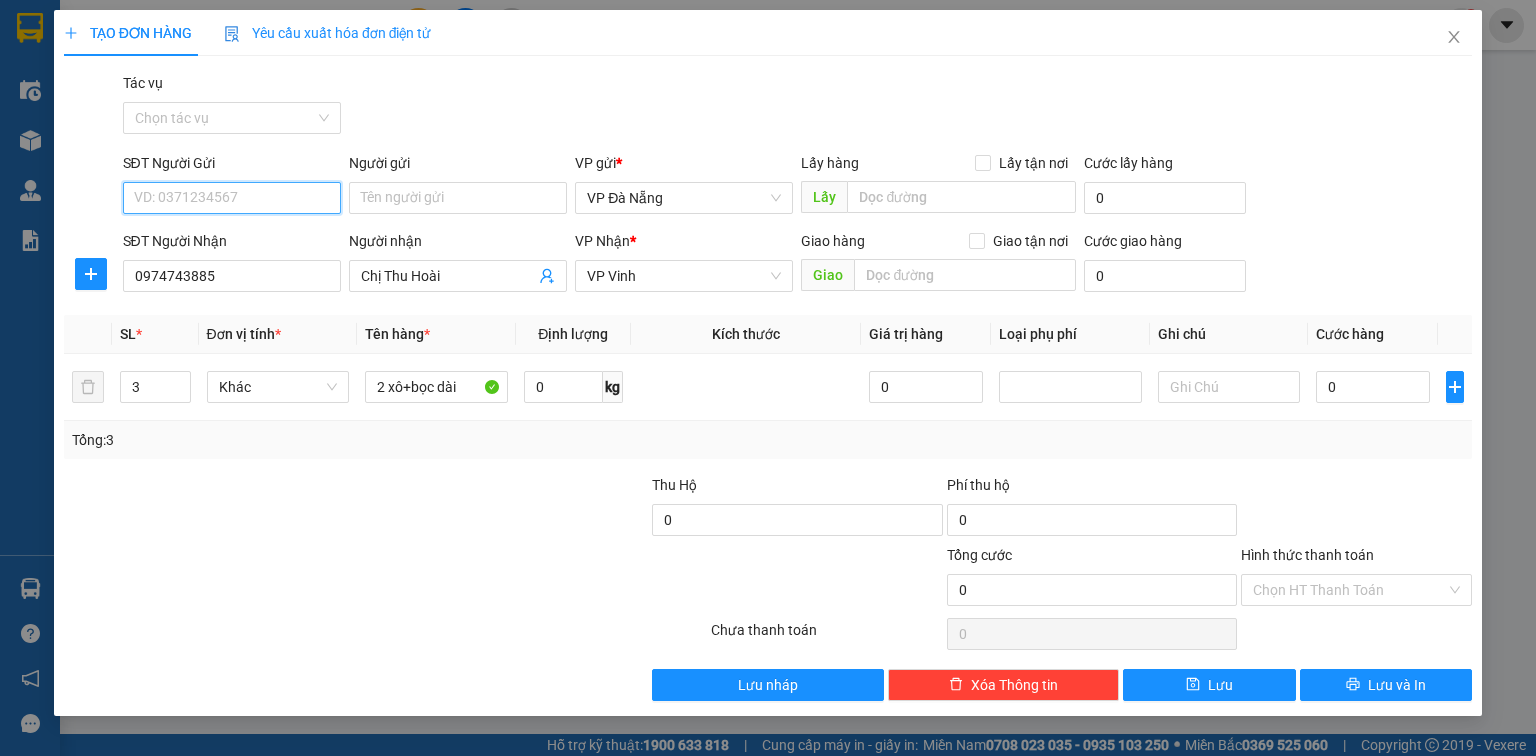 click on "SĐT Người Gửi" at bounding box center (232, 198) 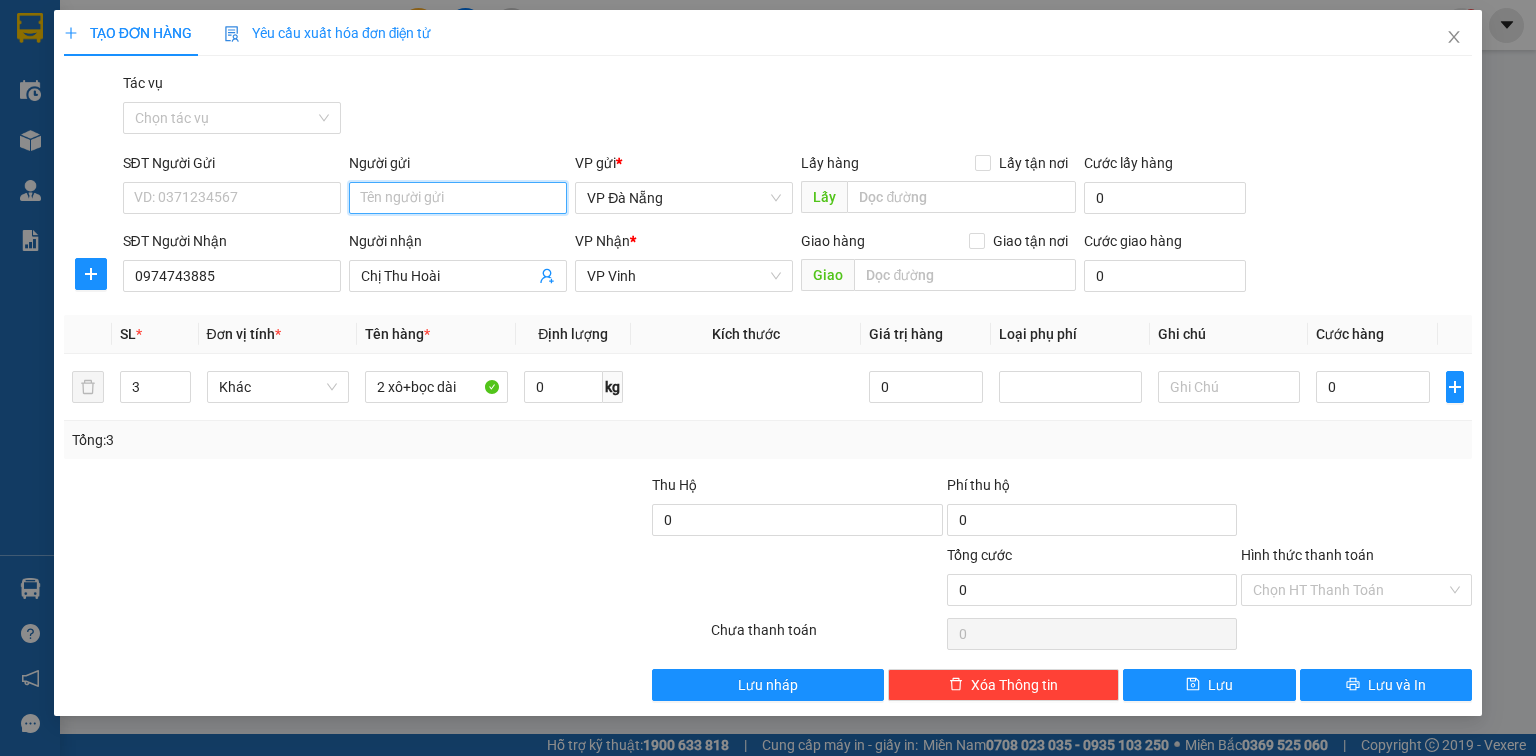 click on "Người gửi" at bounding box center (458, 198) 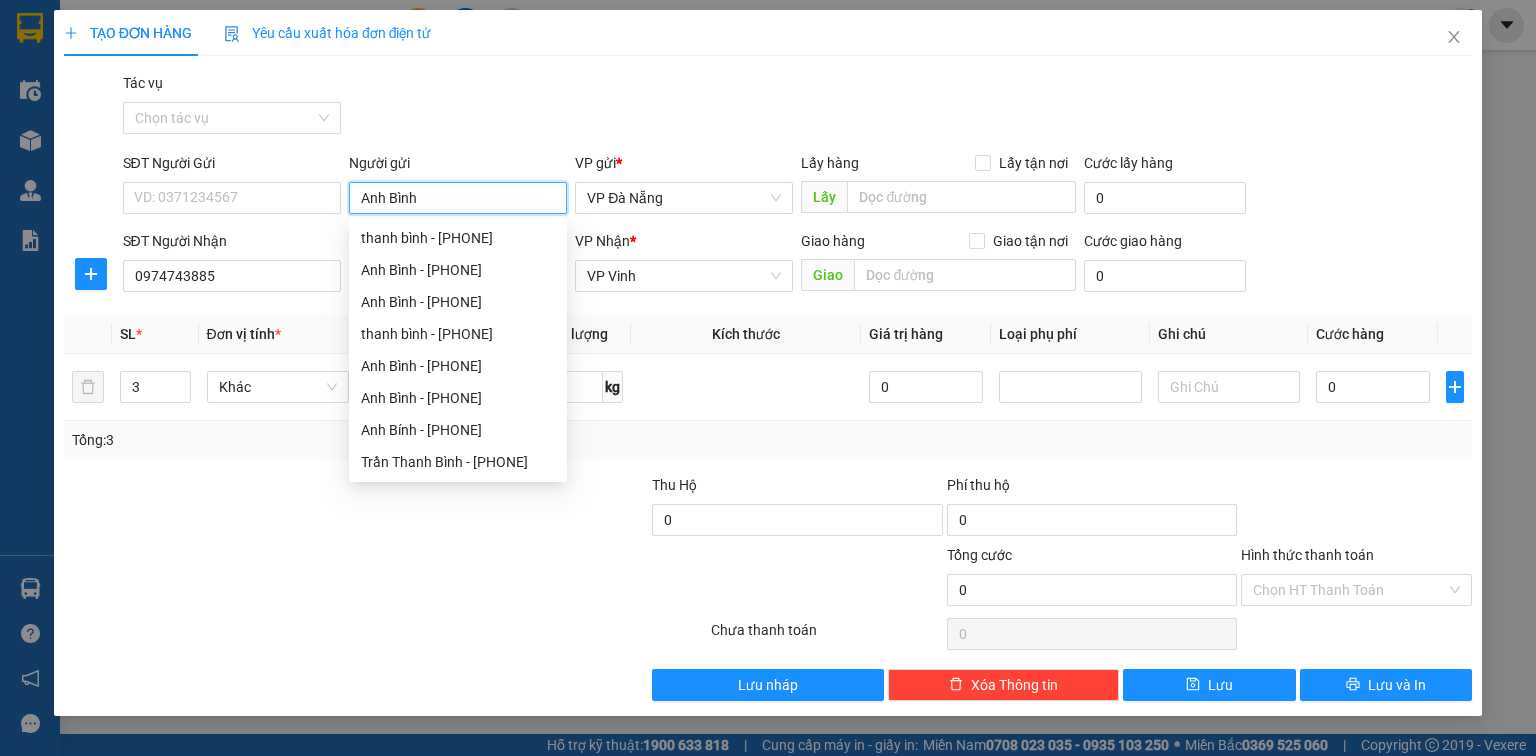 type on "Anh Bình" 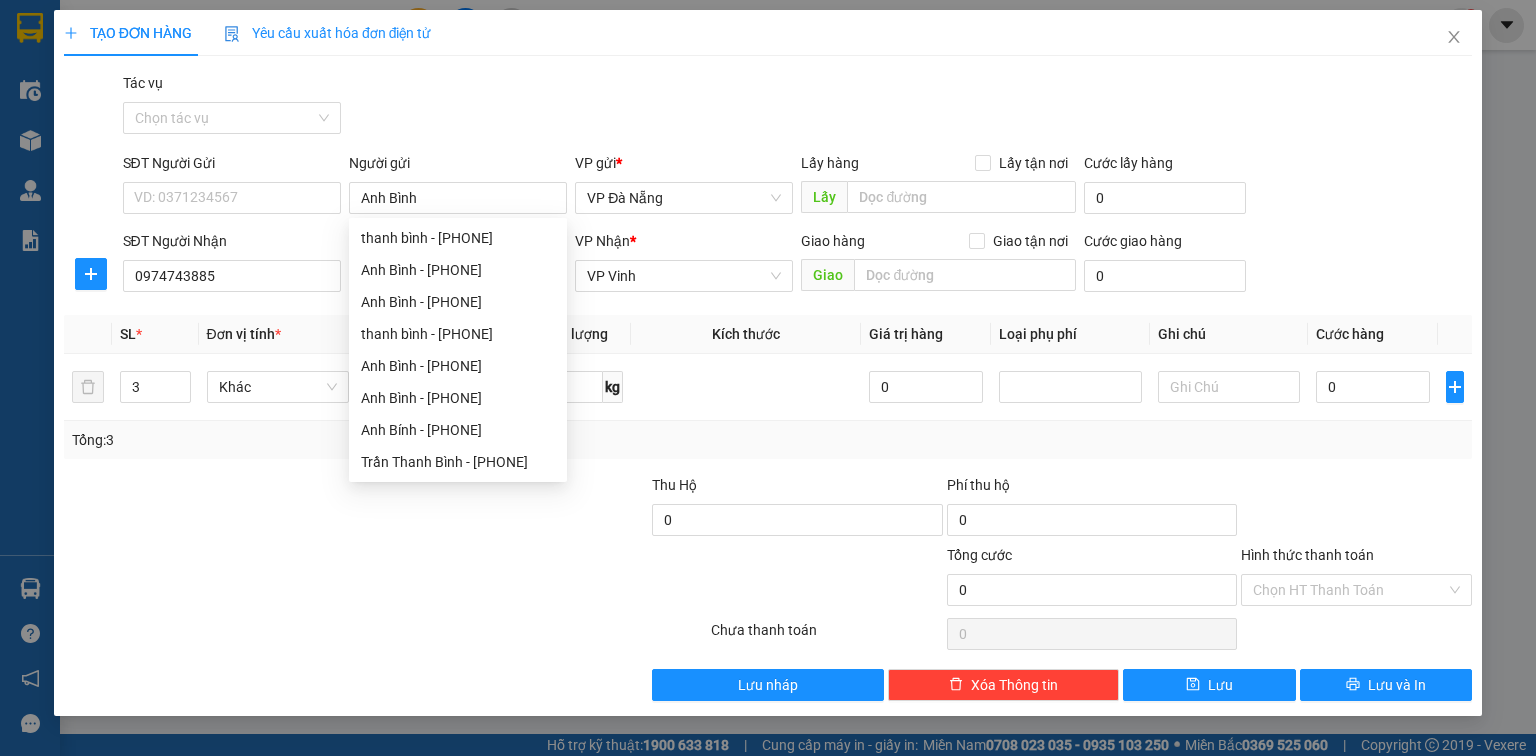 click at bounding box center [209, 509] 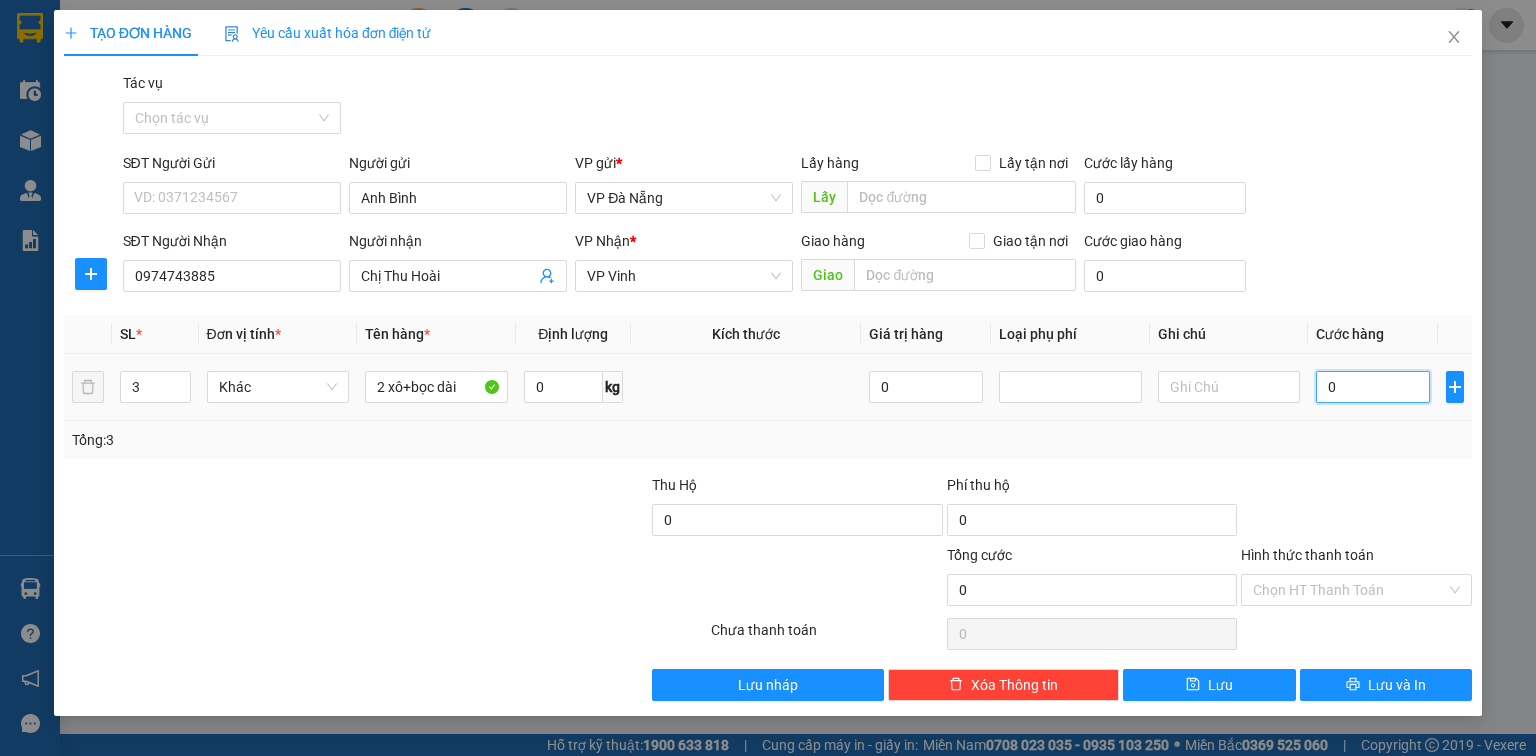 drag, startPoint x: 1348, startPoint y: 389, endPoint x: 1305, endPoint y: 388, distance: 43.011627 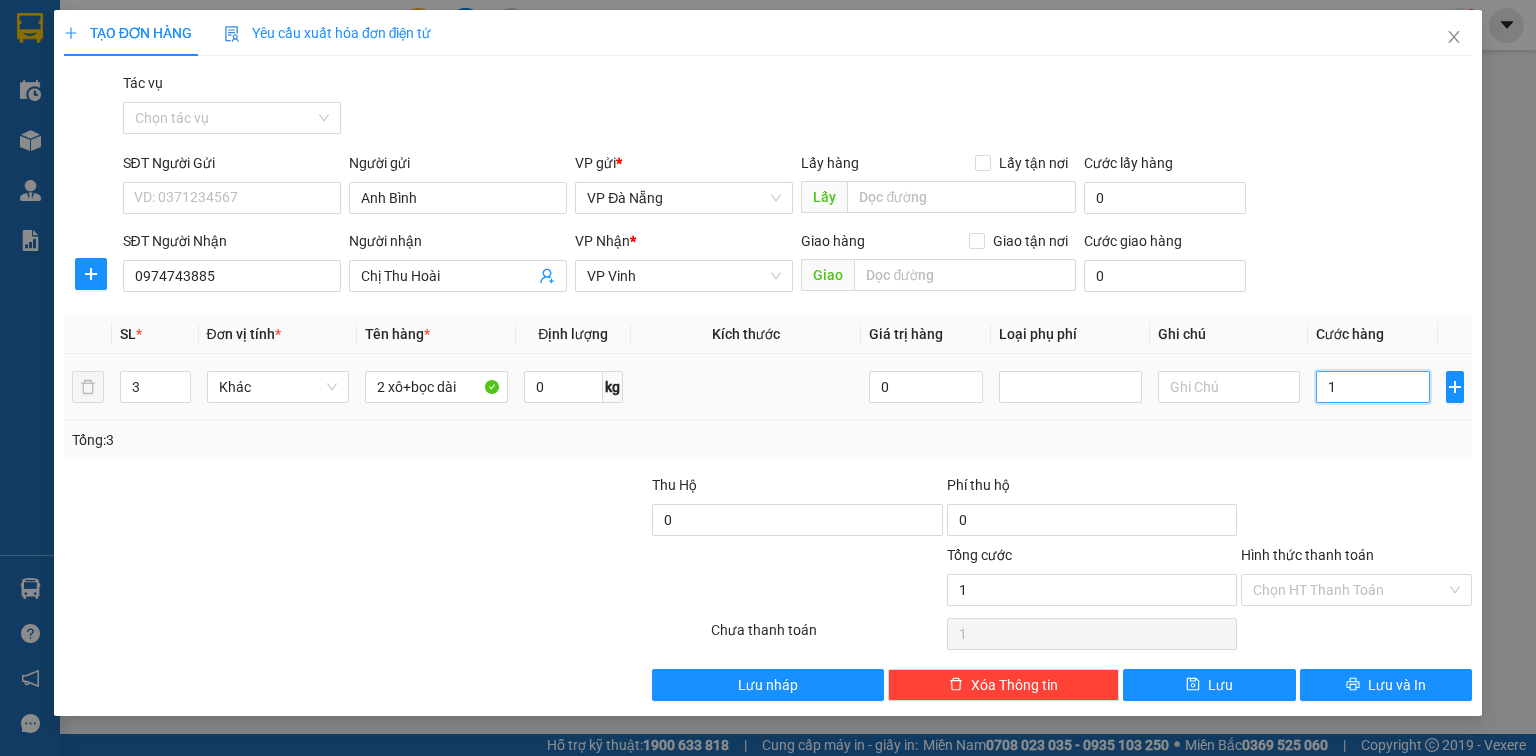 type on "15" 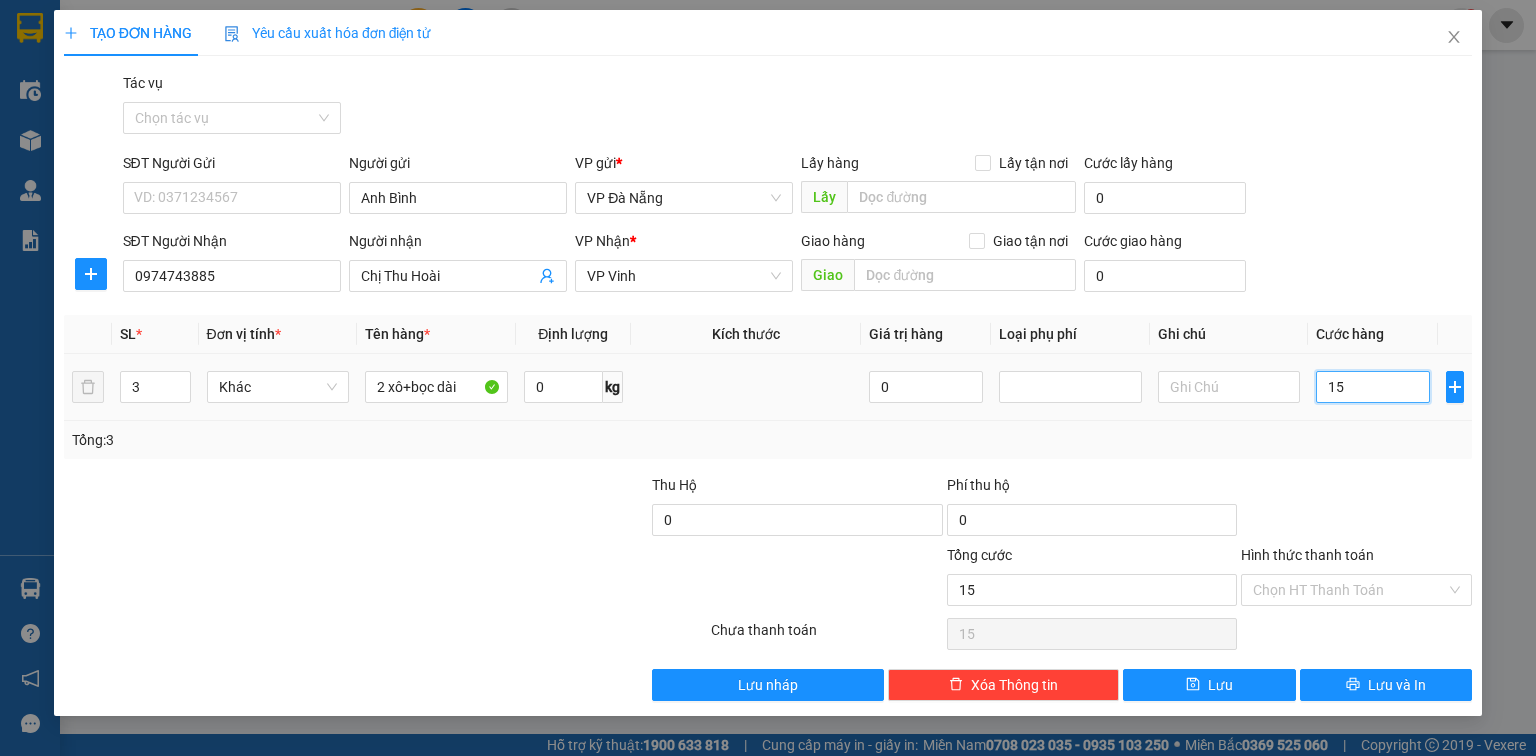 type on "150" 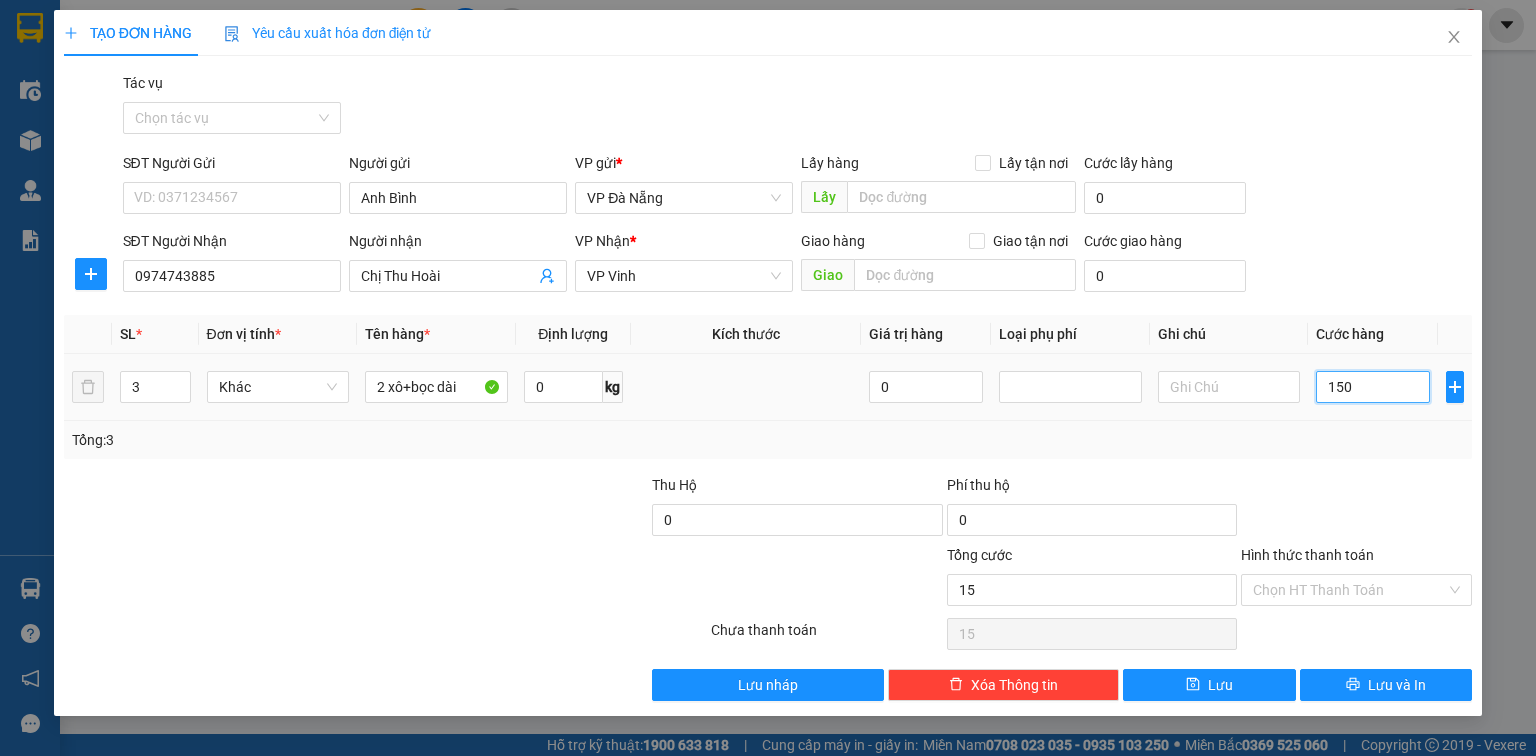 type on "150" 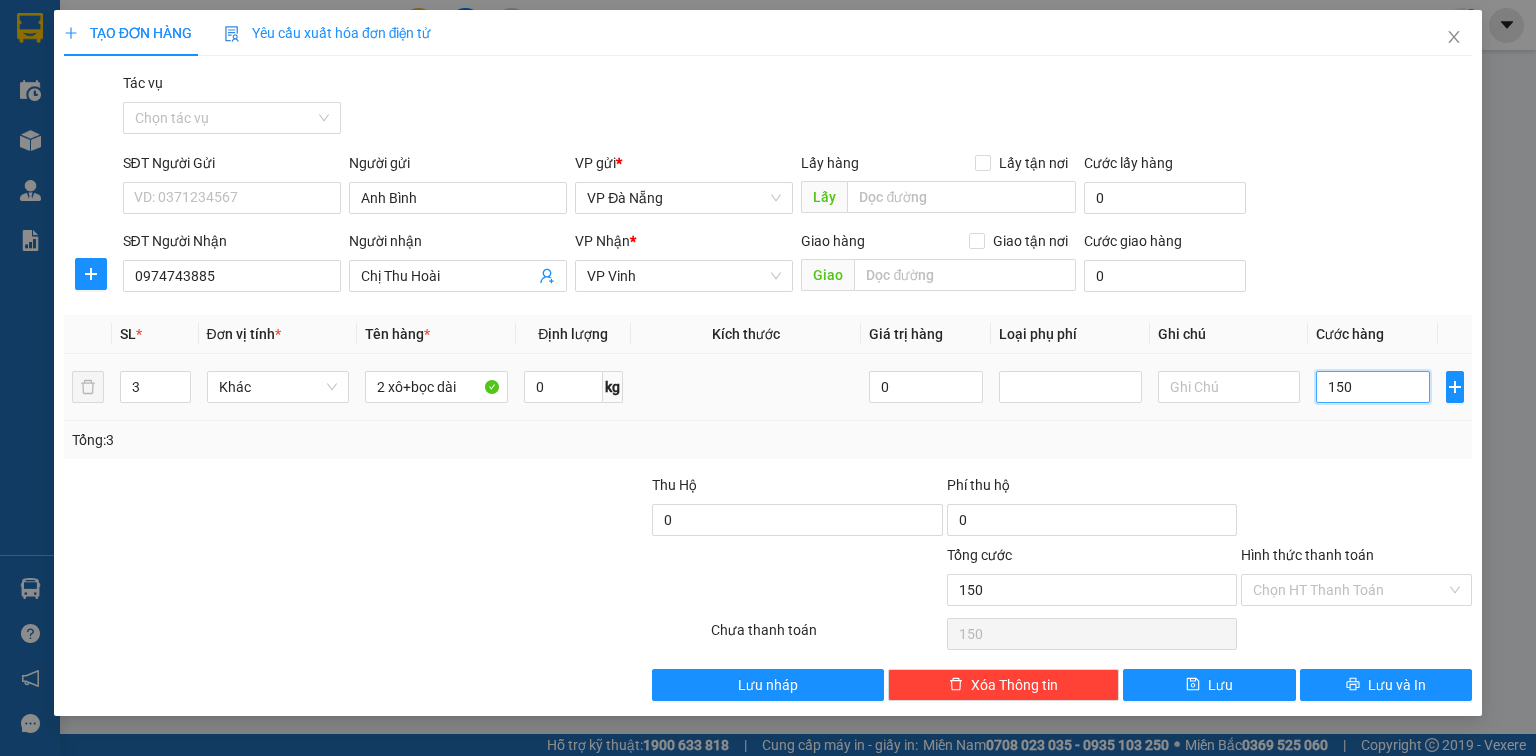 type on "1.500" 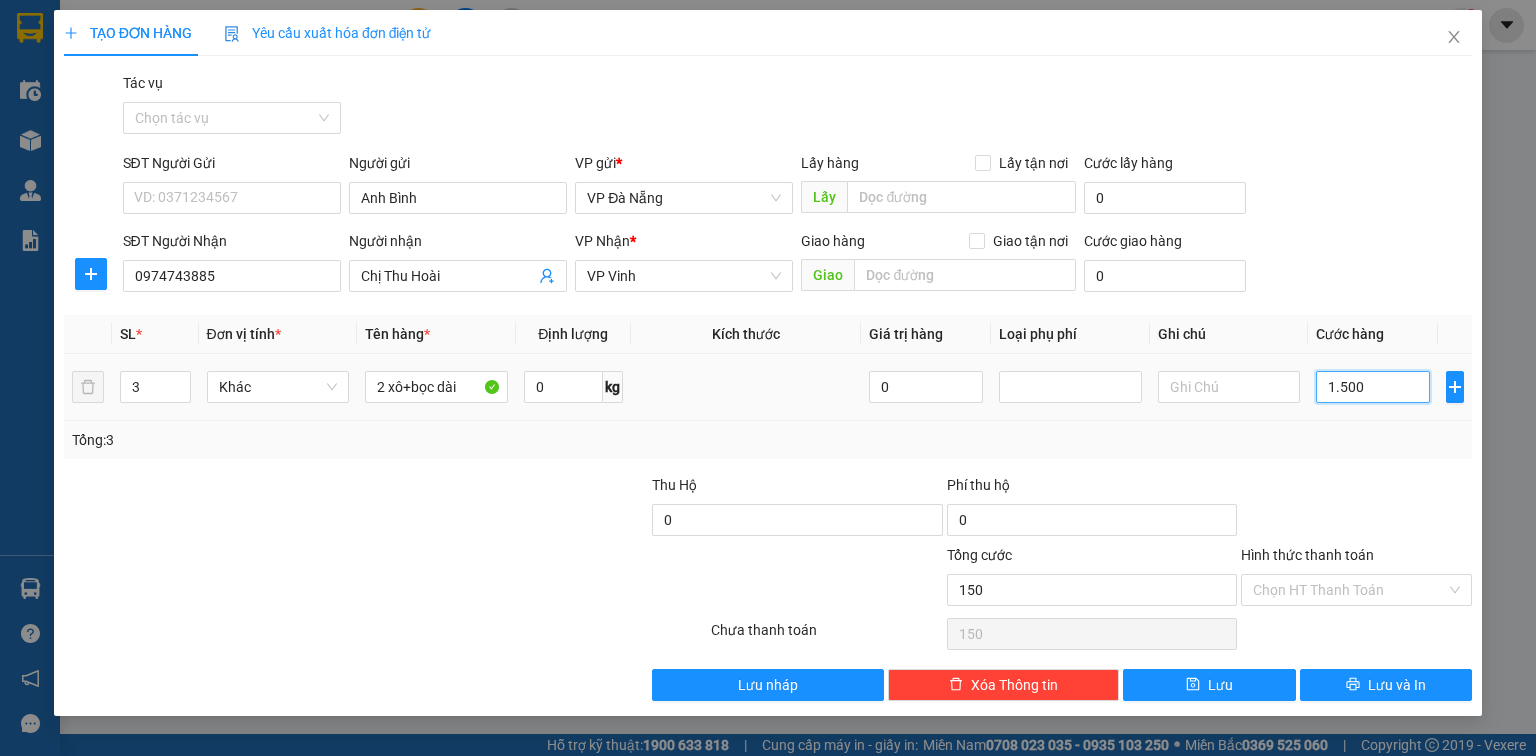 type on "1.500" 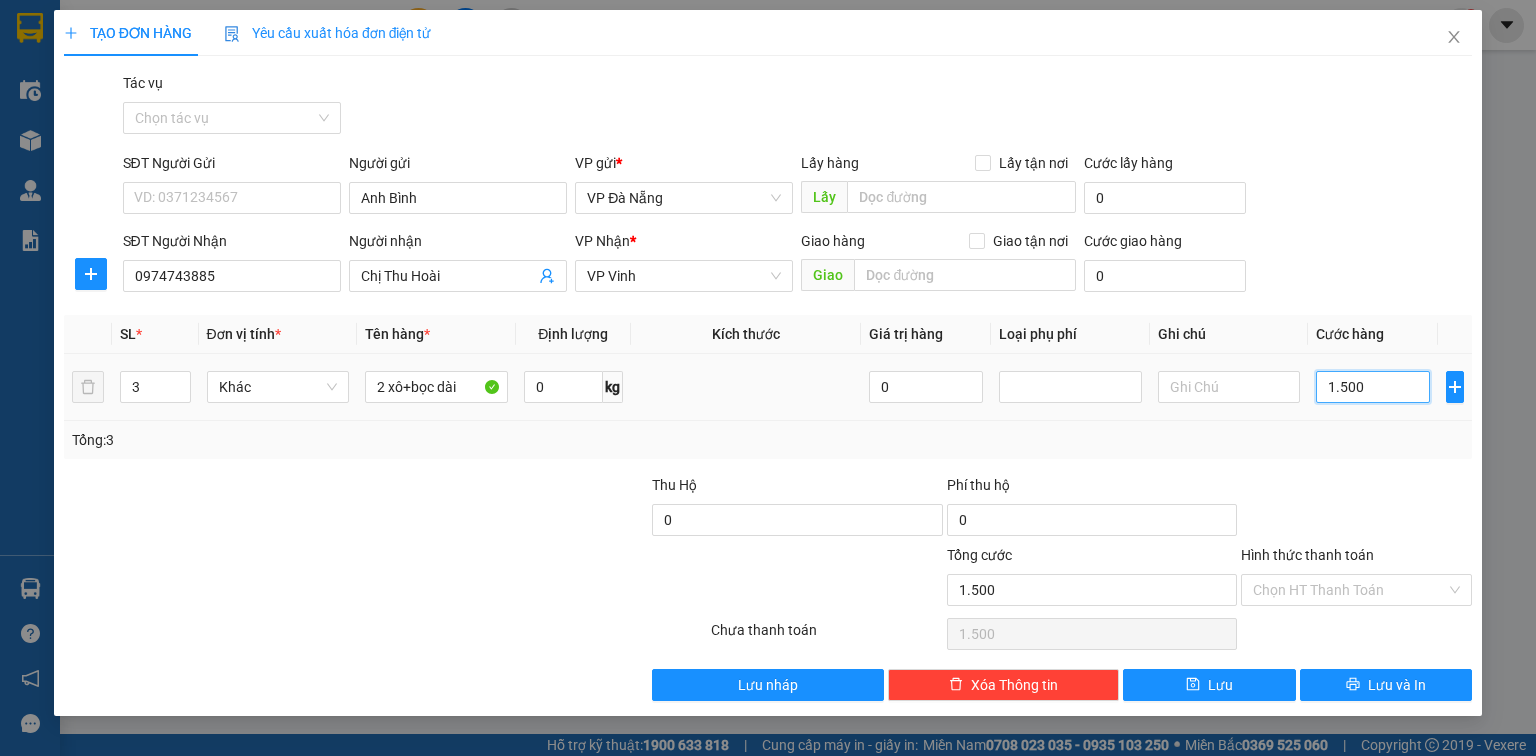 type on "15.000" 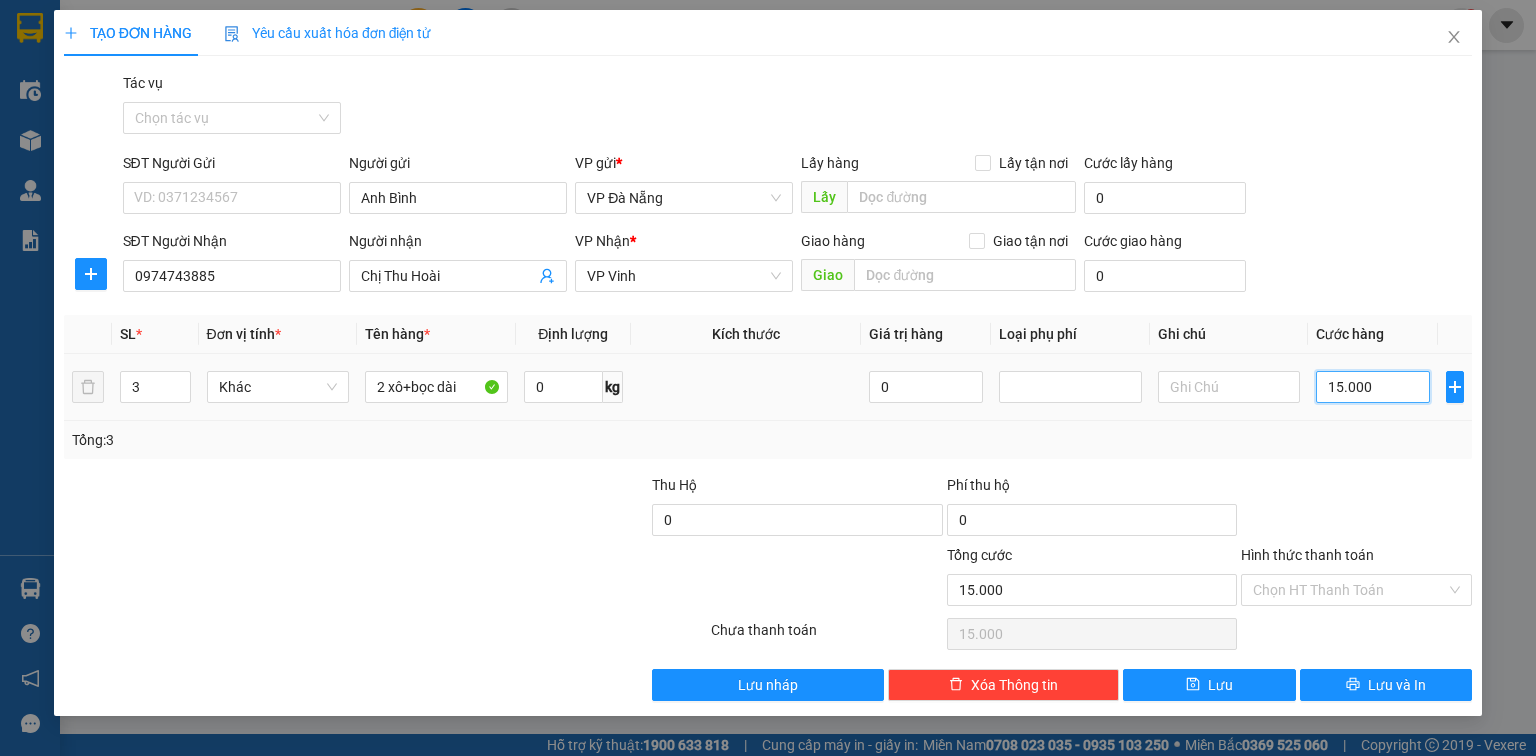 type on "150.000" 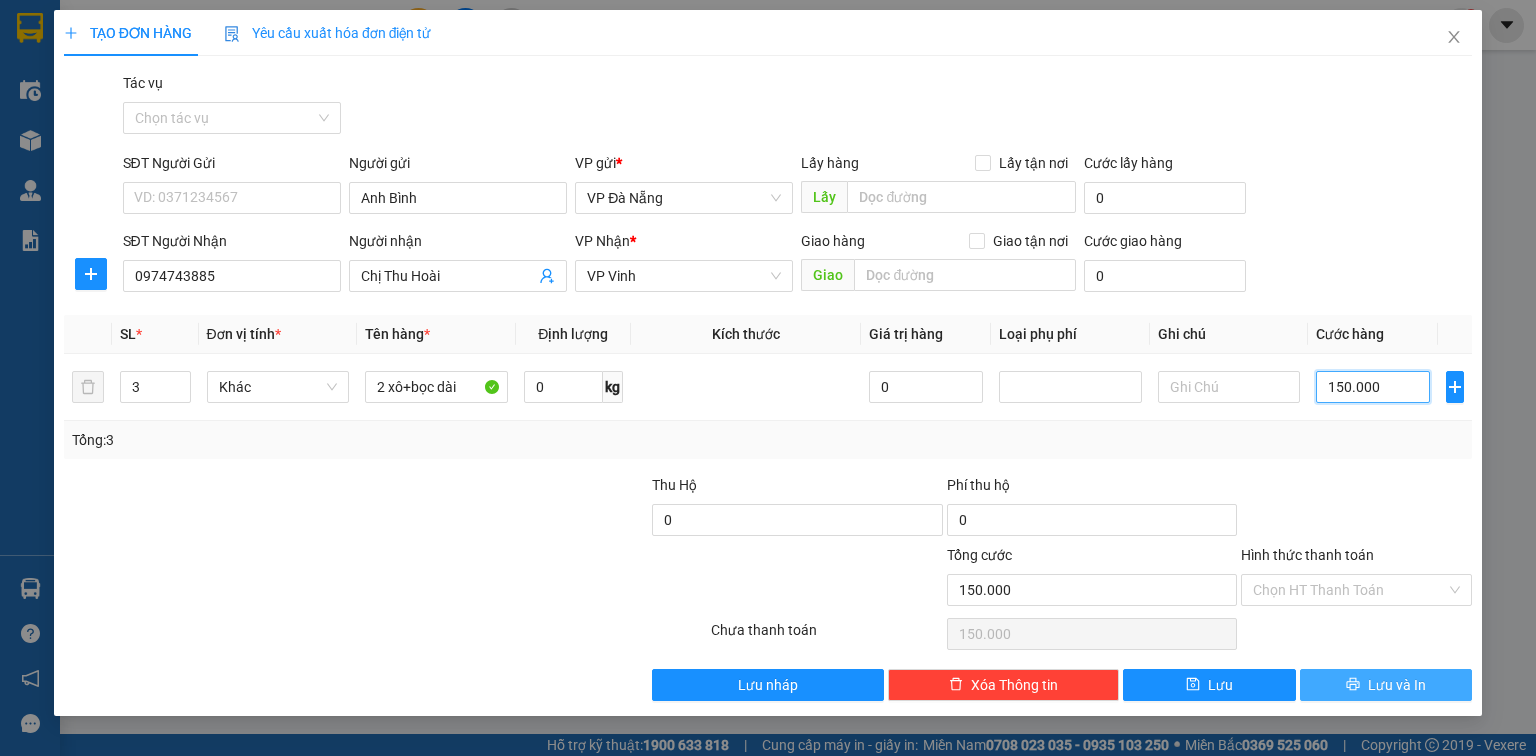 type on "150.000" 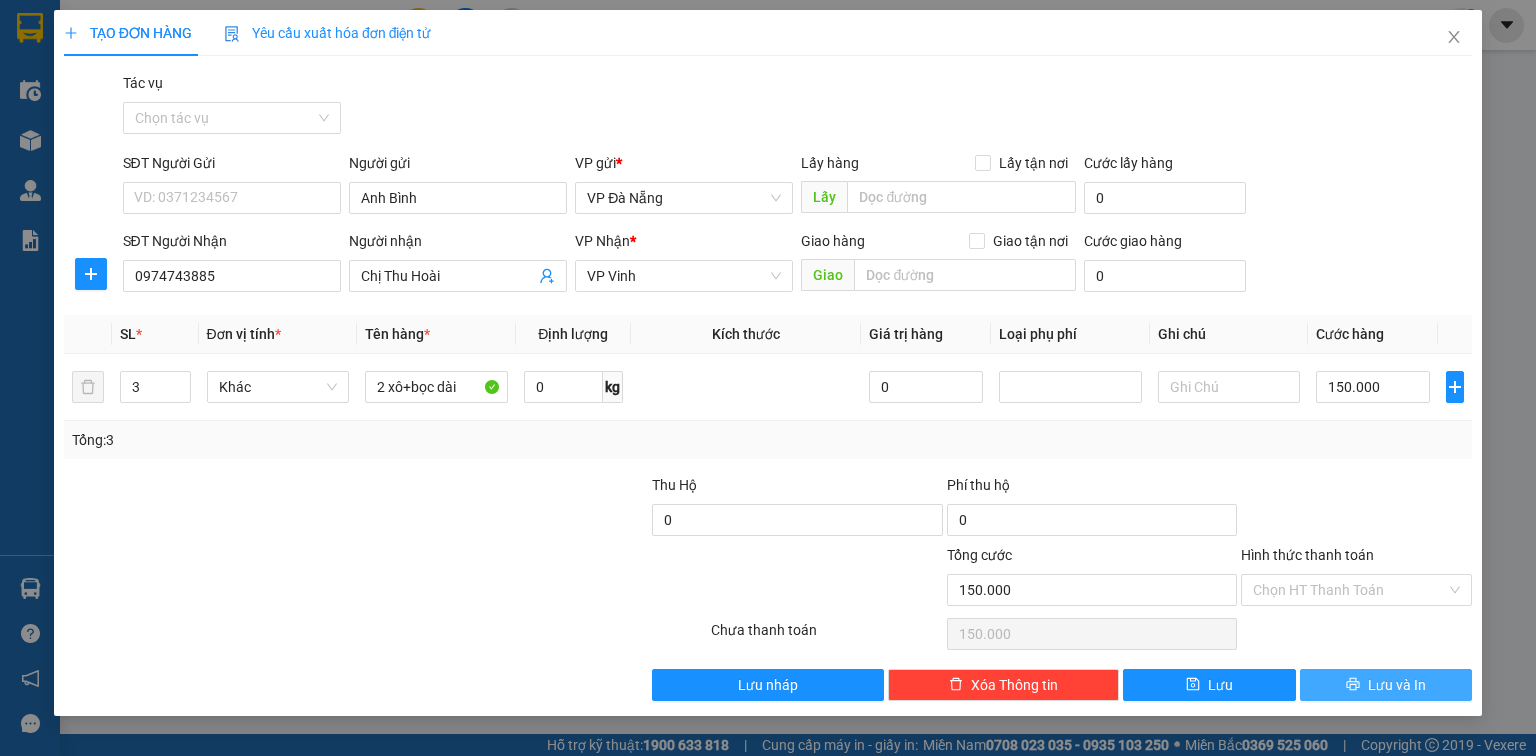 click on "Lưu và In" at bounding box center [1397, 685] 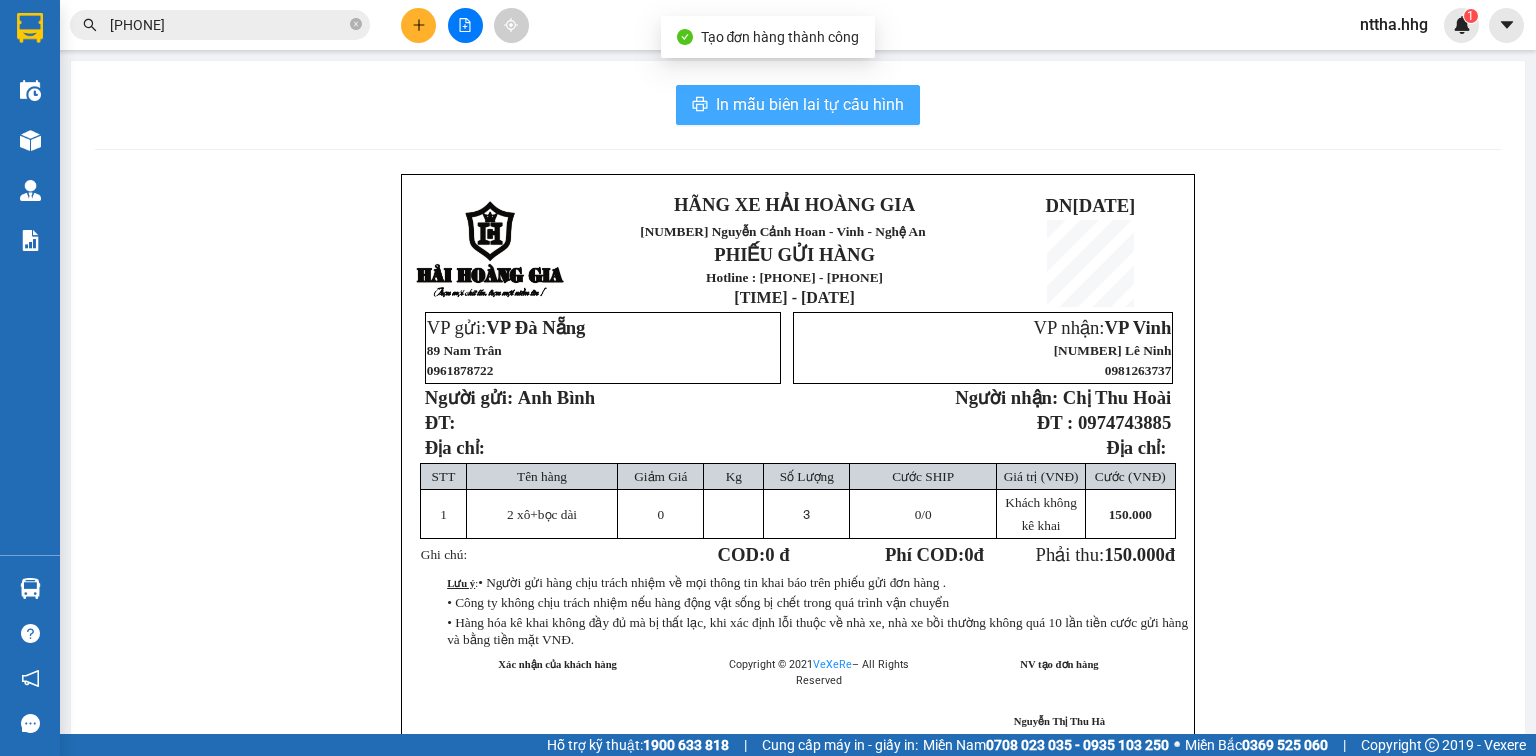click on "In mẫu biên lai tự cấu hình" at bounding box center [798, 105] 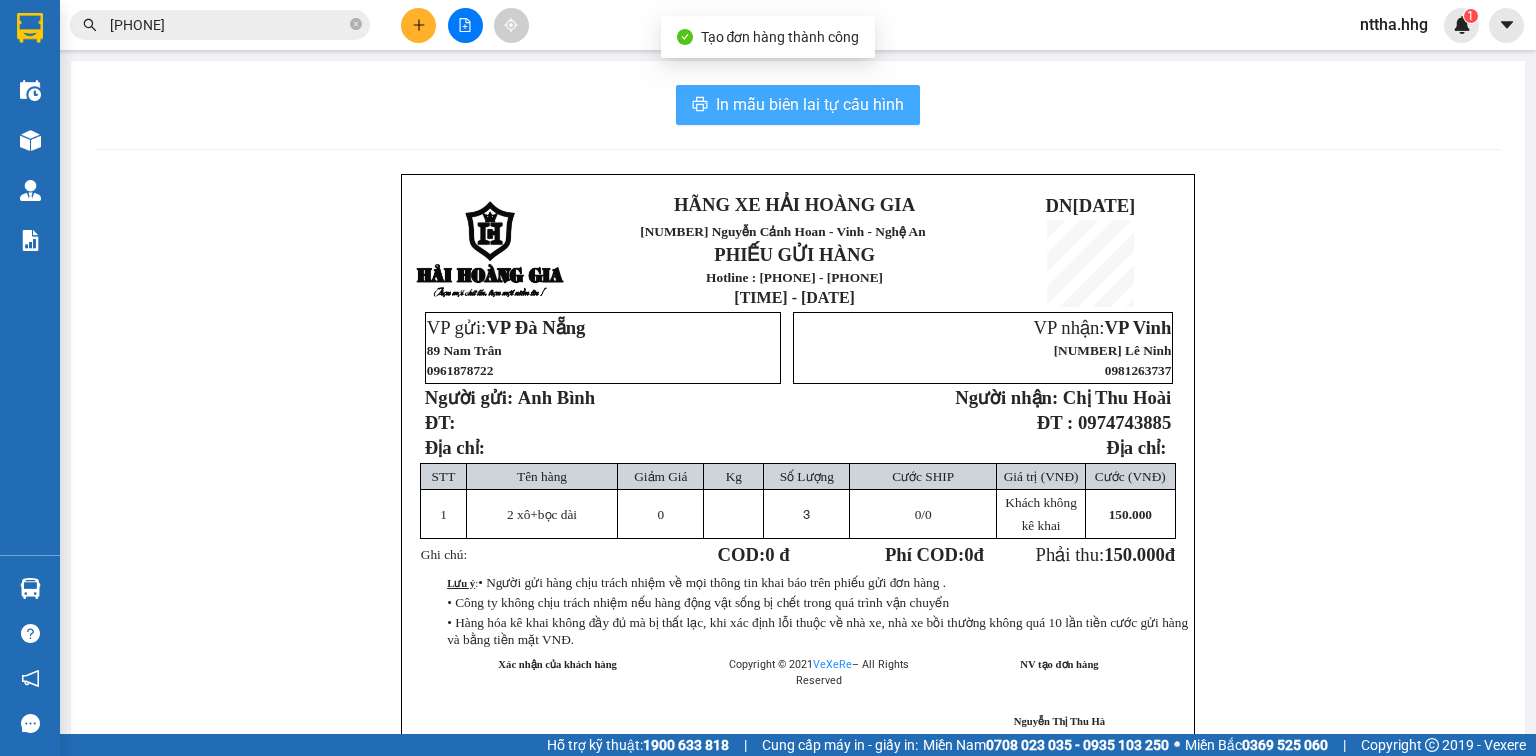 scroll, scrollTop: 0, scrollLeft: 0, axis: both 